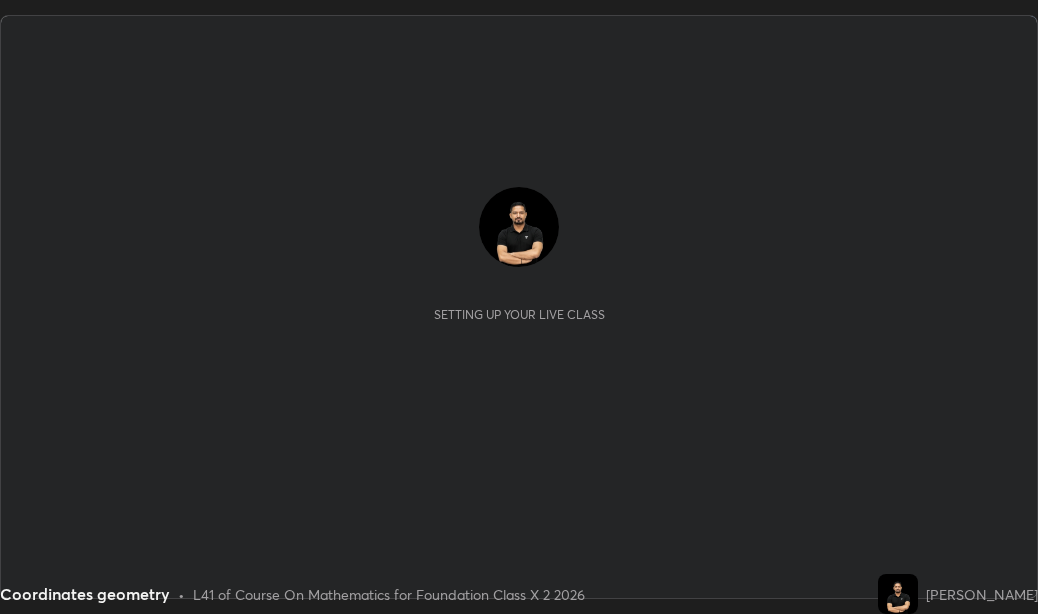 scroll, scrollTop: 0, scrollLeft: 0, axis: both 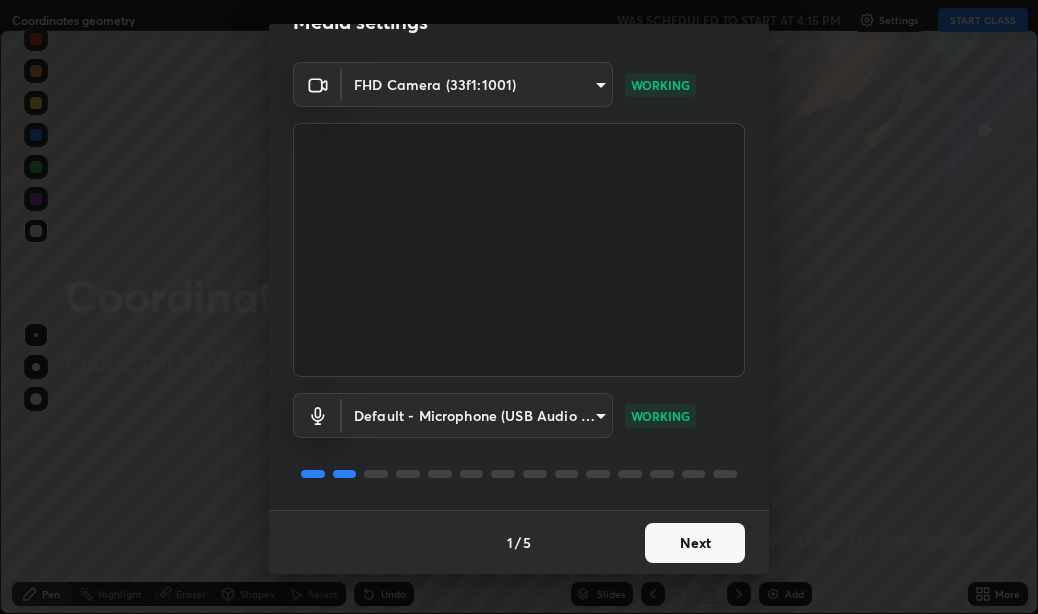 click on "Next" at bounding box center (695, 543) 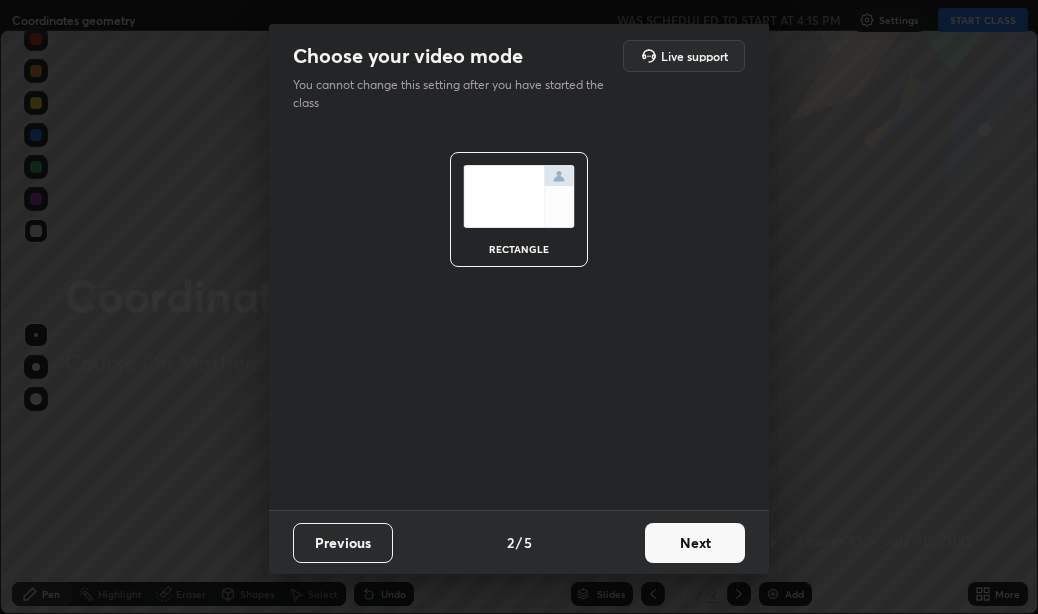 click on "Next" at bounding box center [695, 543] 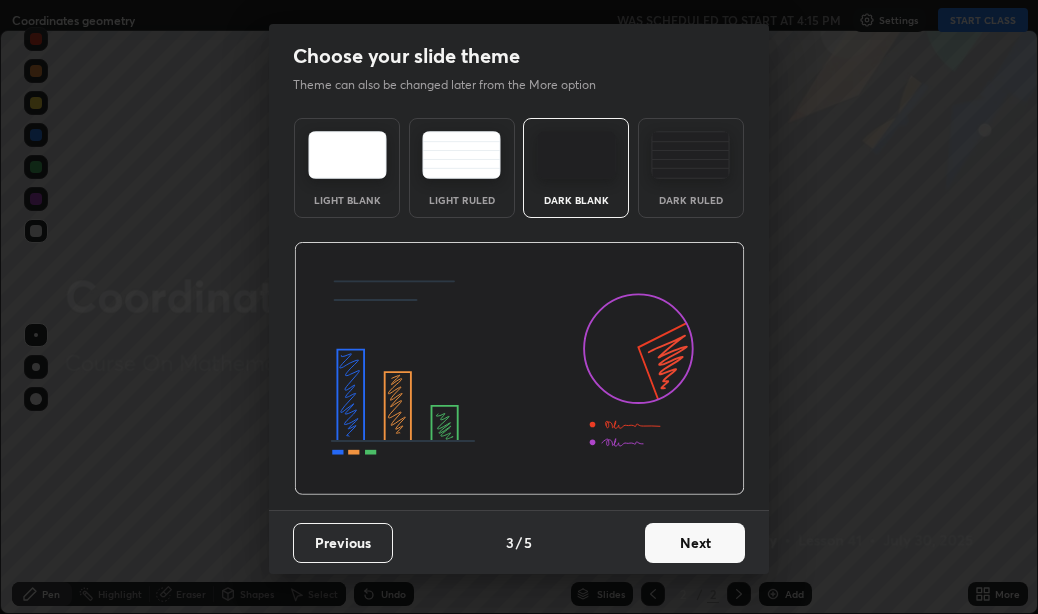 click on "Next" at bounding box center (695, 543) 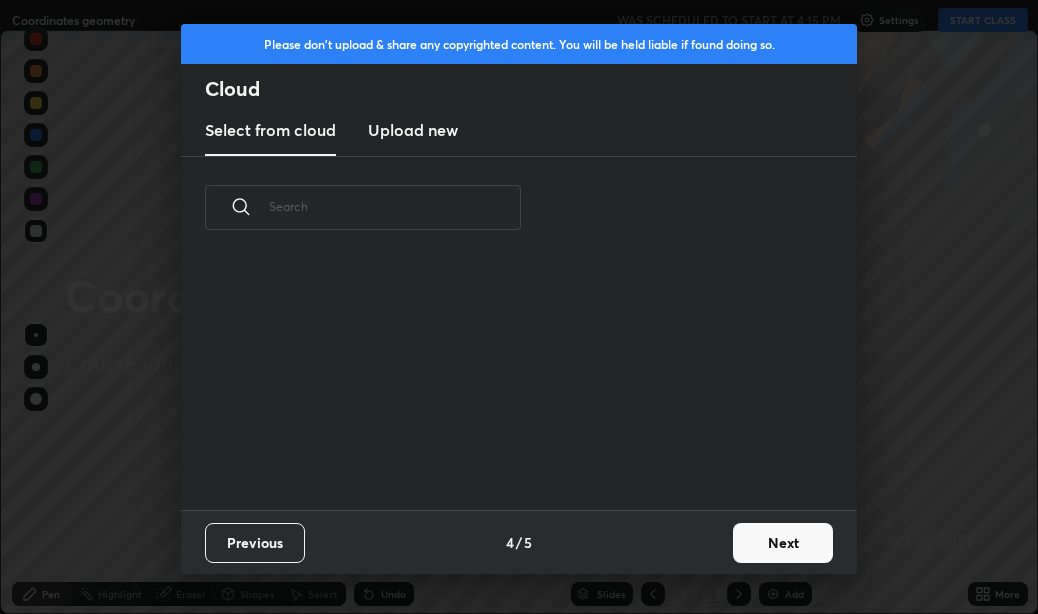 click on "Next" at bounding box center (783, 543) 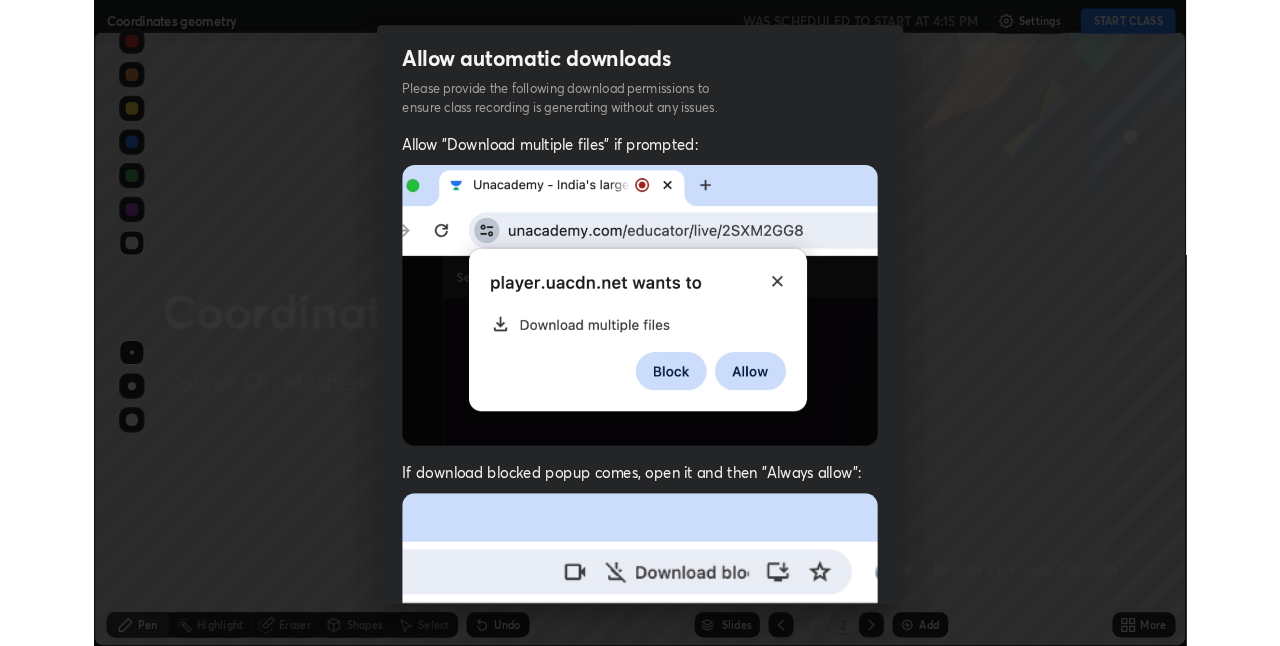 scroll, scrollTop: 450, scrollLeft: 0, axis: vertical 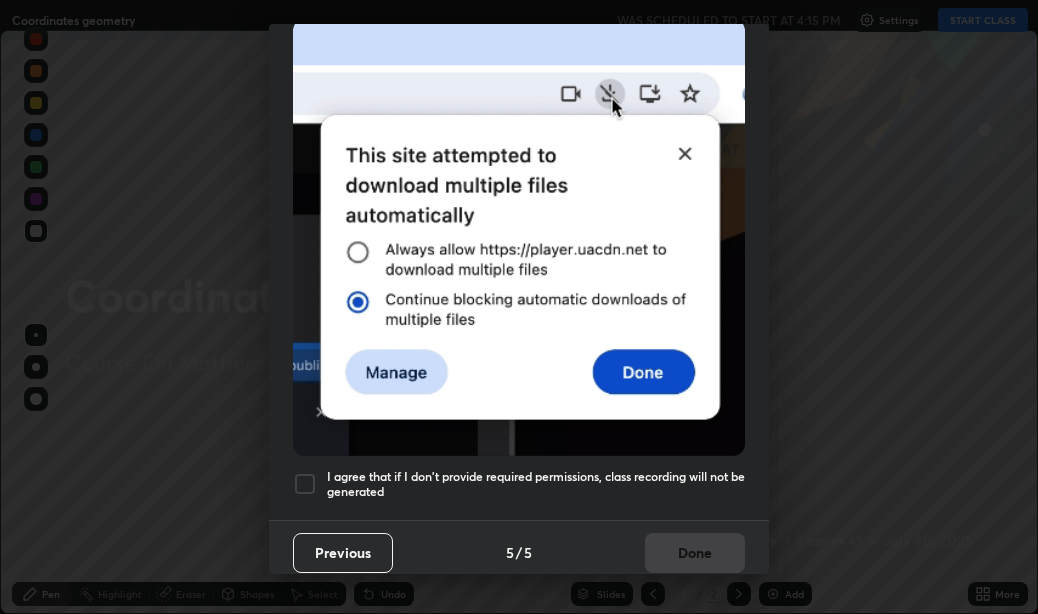 click at bounding box center [305, 484] 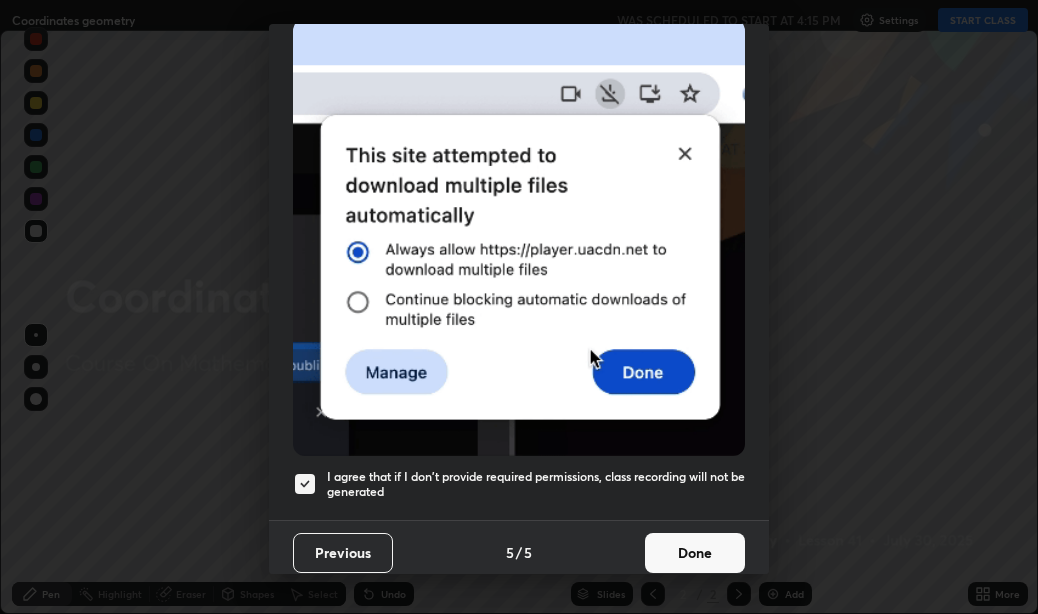 click on "Done" at bounding box center (695, 553) 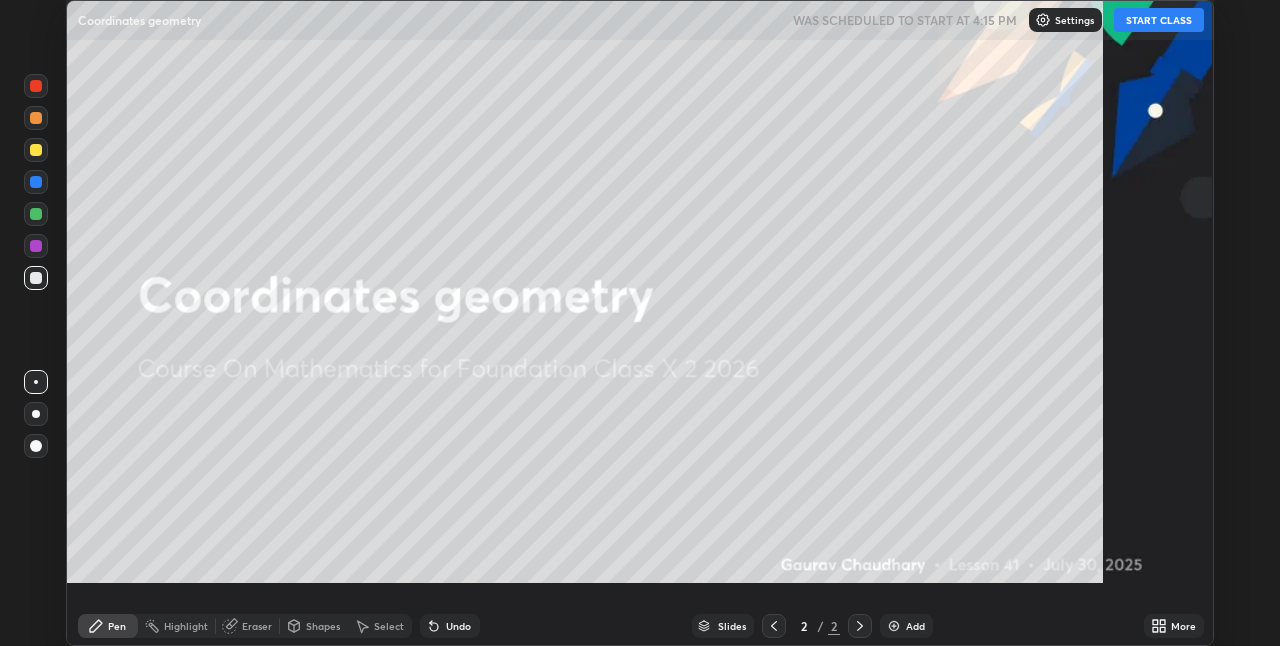 scroll, scrollTop: 99354, scrollLeft: 98720, axis: both 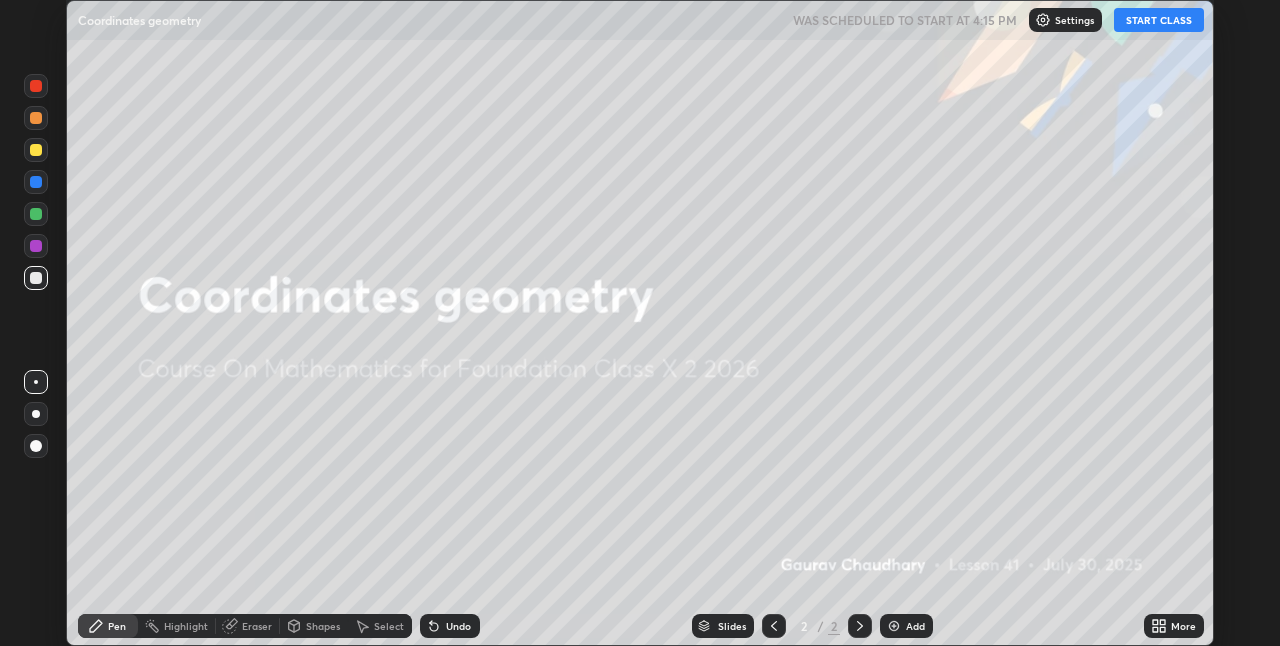 click on "START CLASS" at bounding box center [1159, 20] 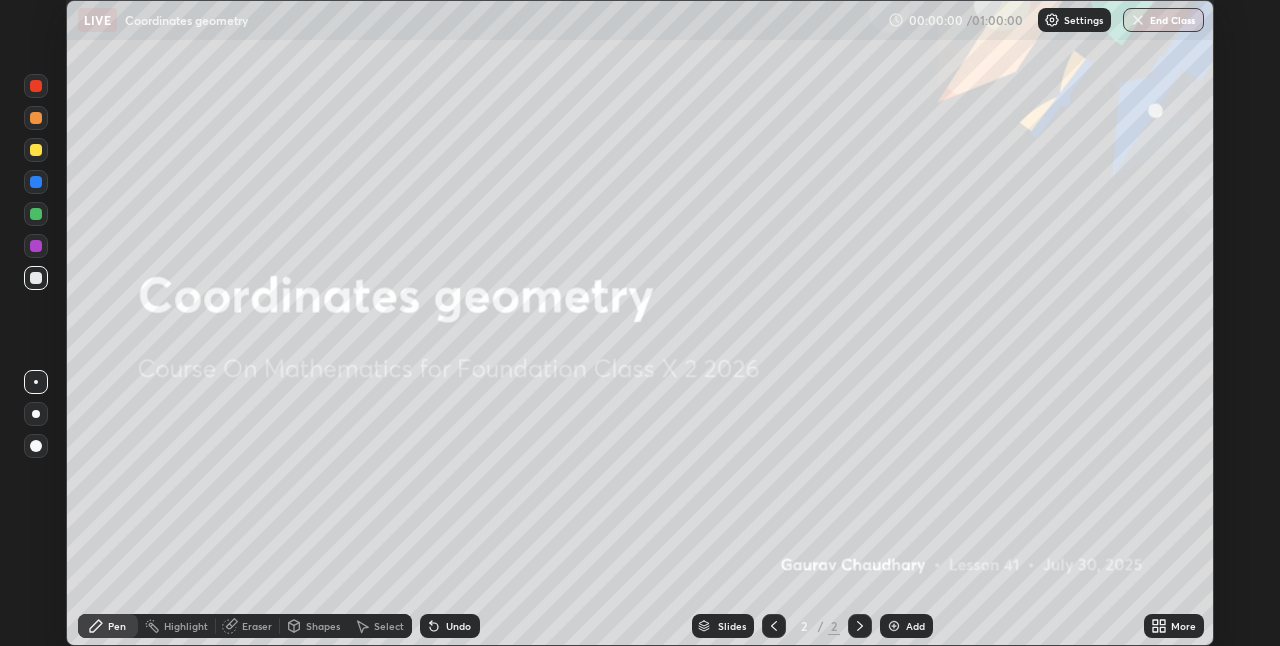 click 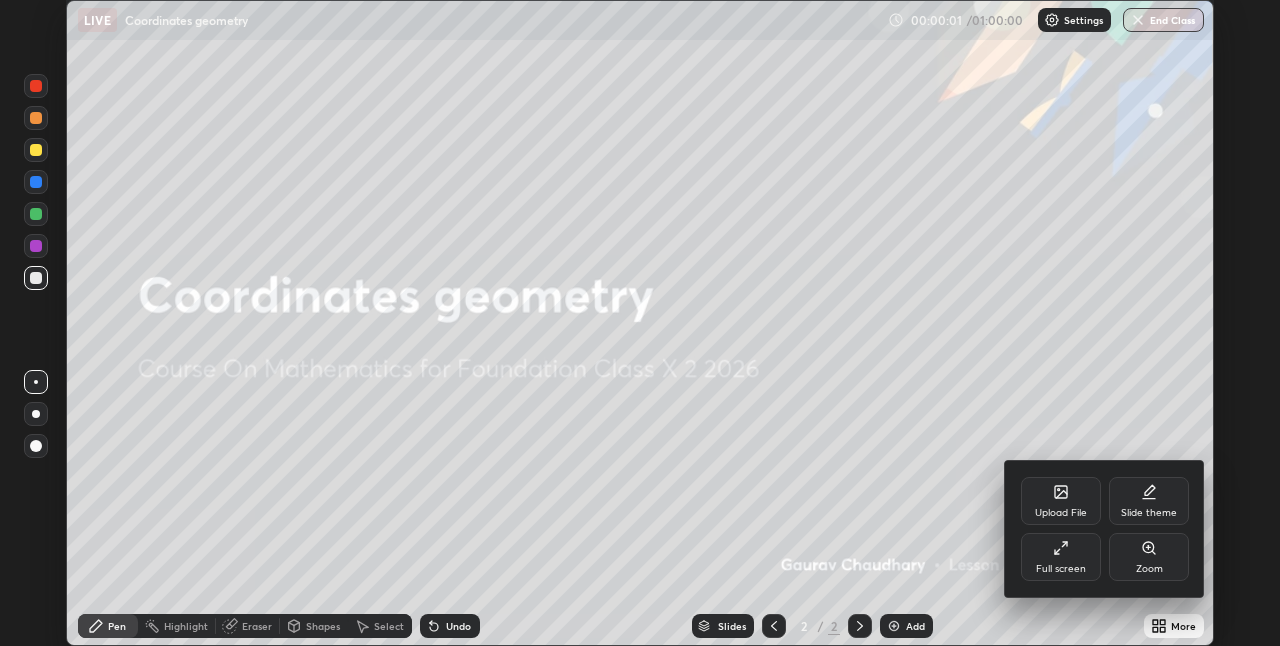 click on "Full screen" at bounding box center (1061, 557) 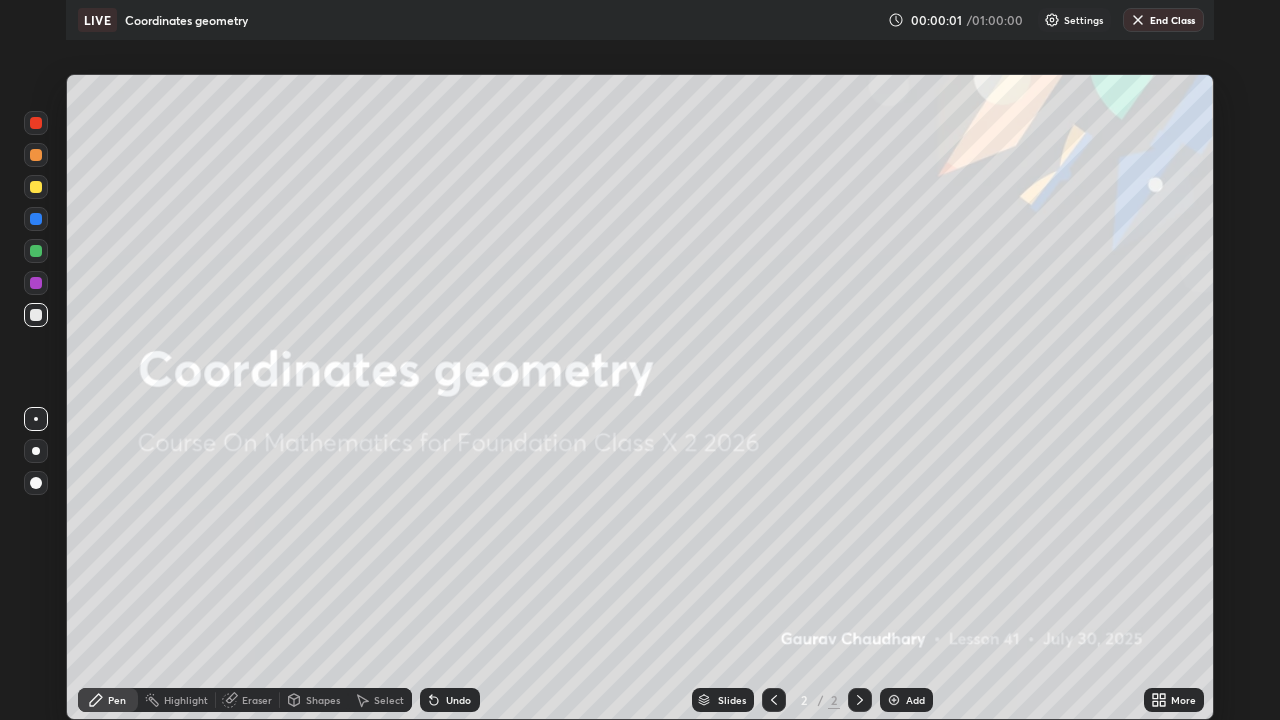 scroll, scrollTop: 99280, scrollLeft: 98720, axis: both 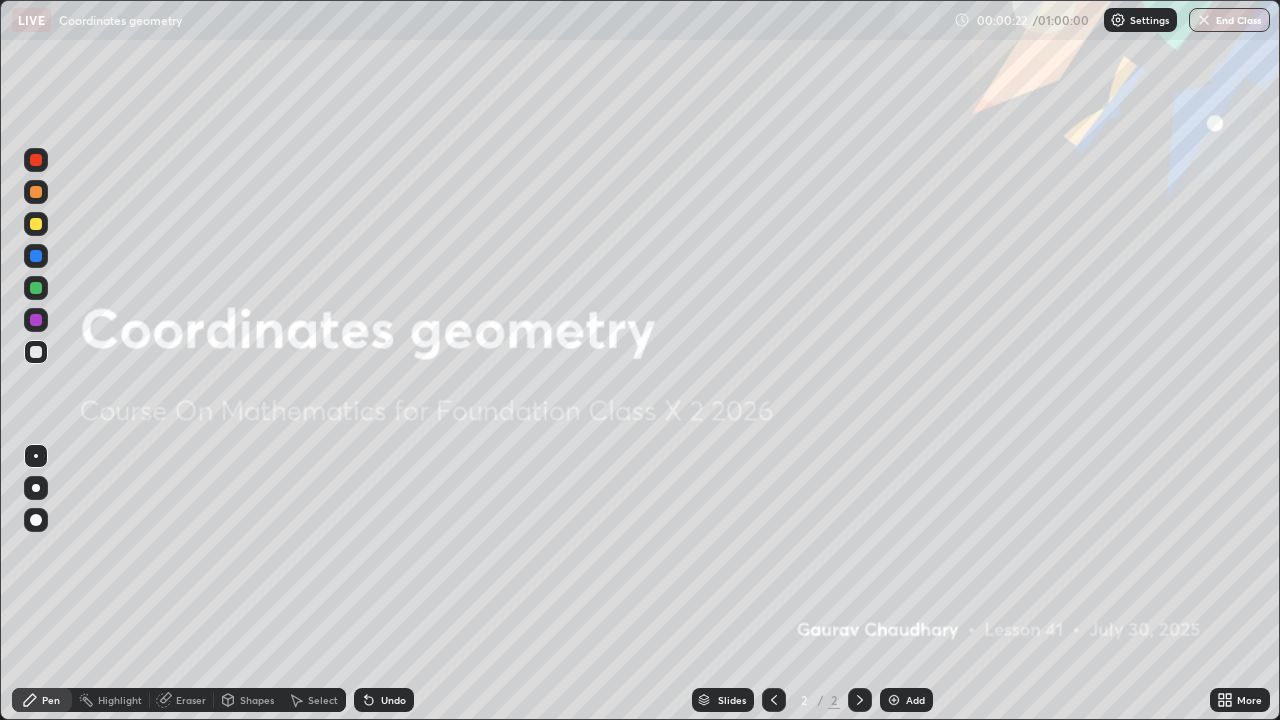 click on "Add" at bounding box center (915, 700) 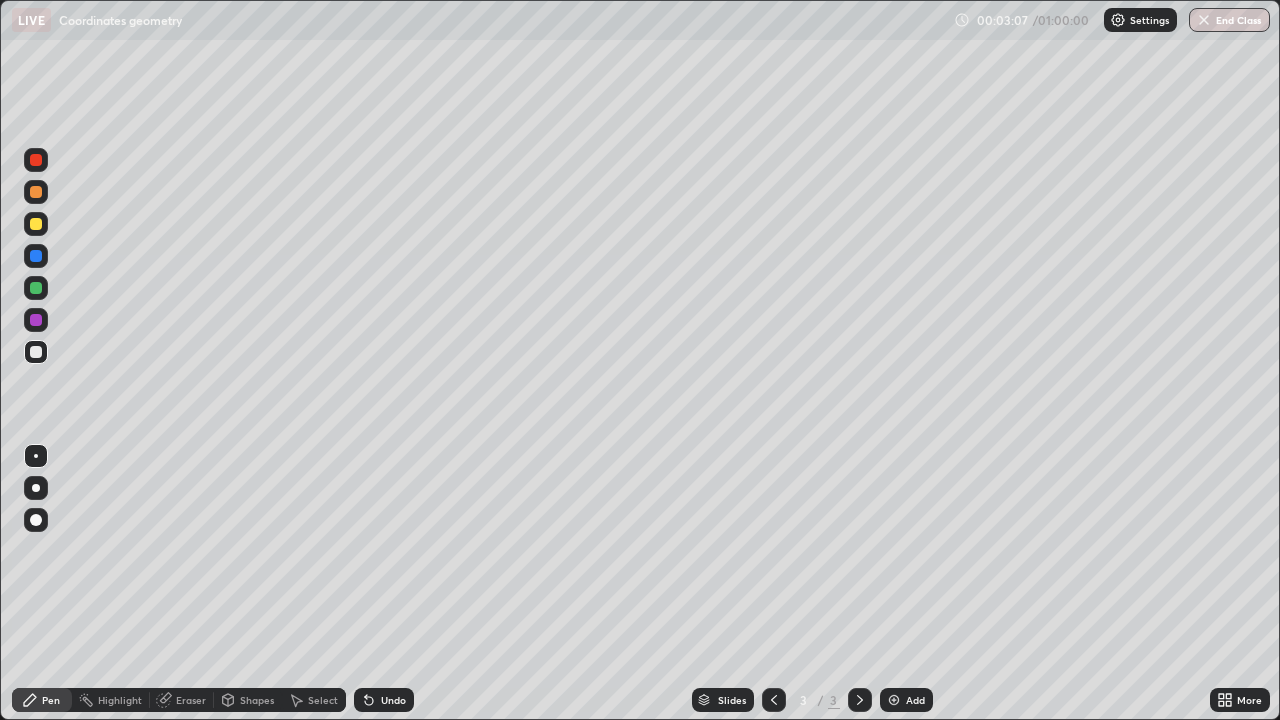 click on "Undo" at bounding box center [384, 700] 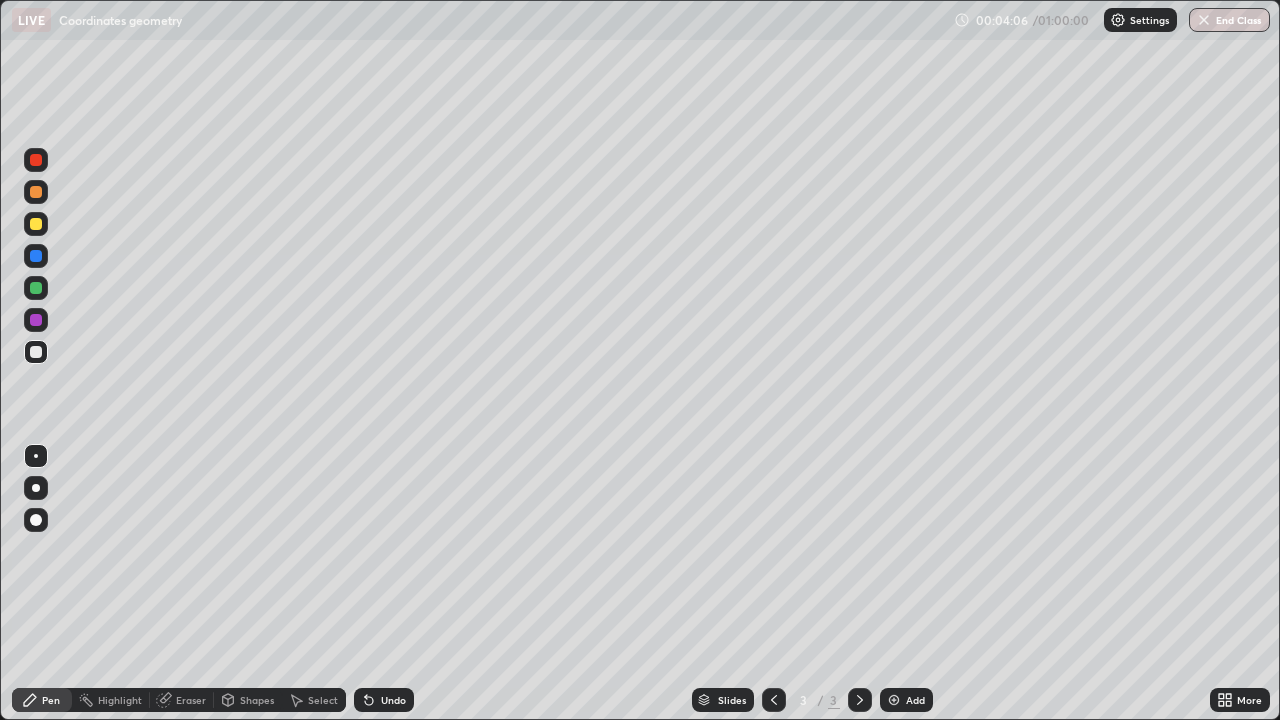 click 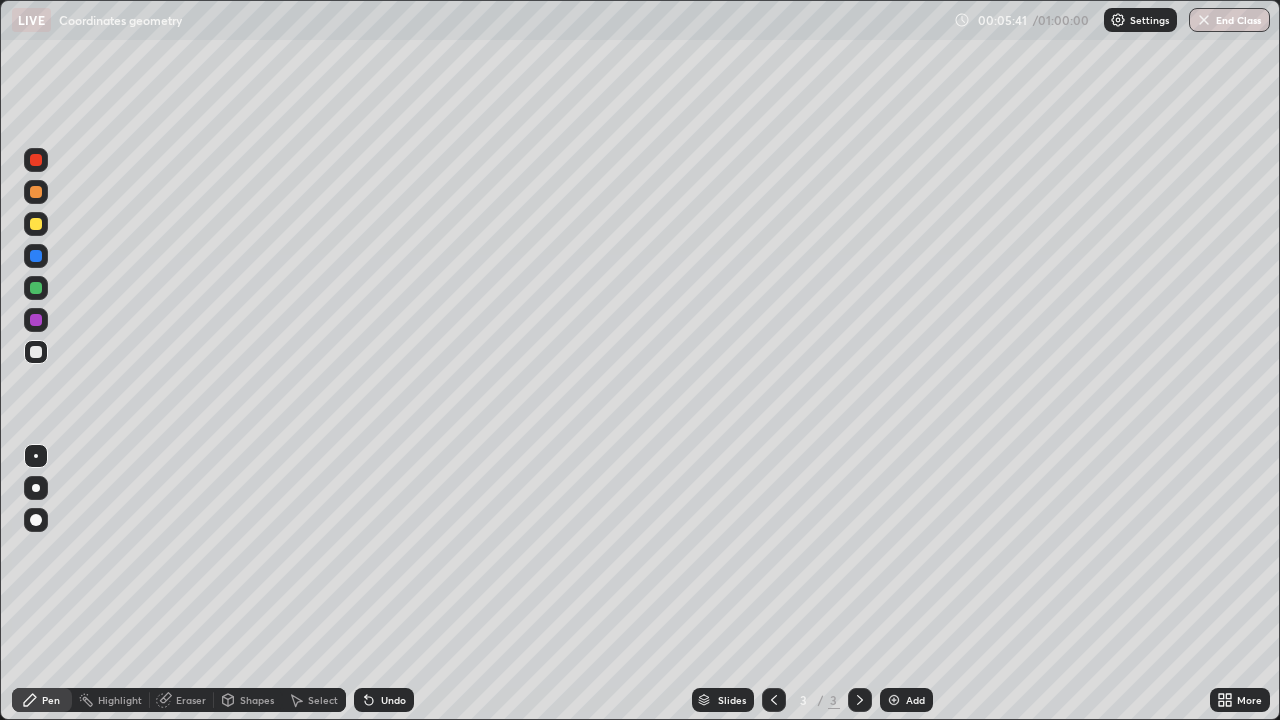 click on "Add" at bounding box center [915, 700] 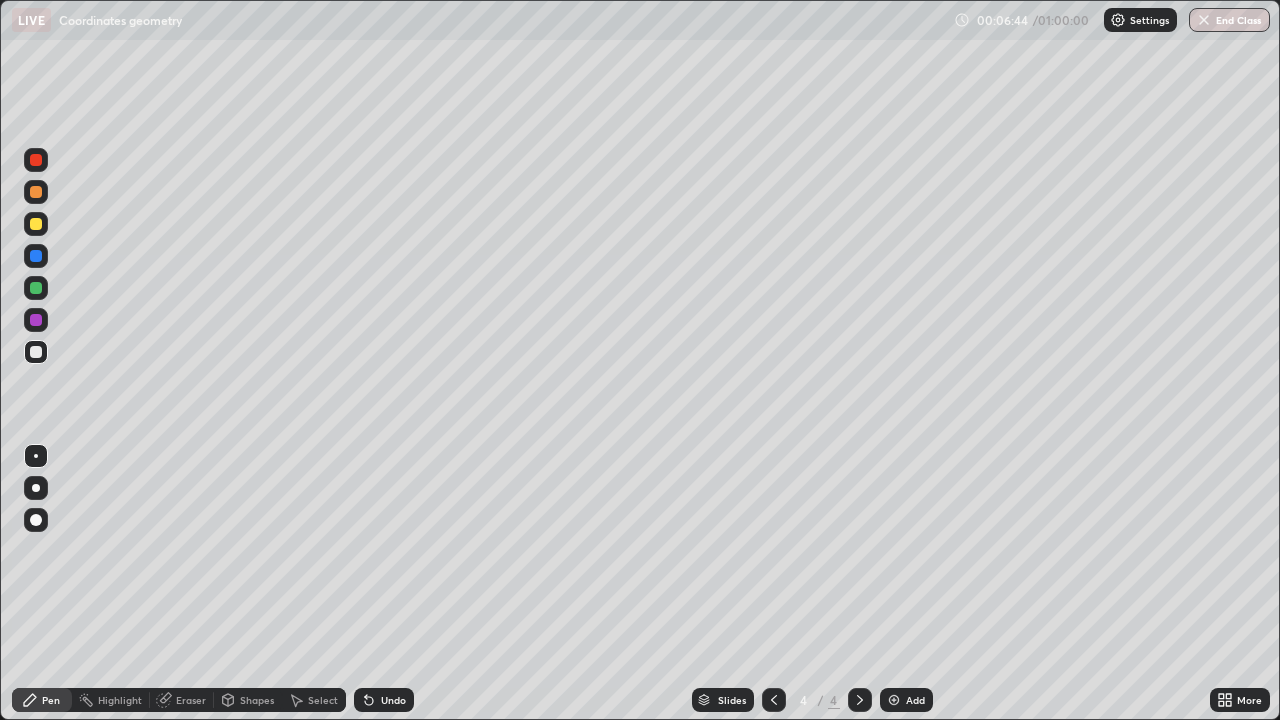 click on "Undo" at bounding box center [384, 700] 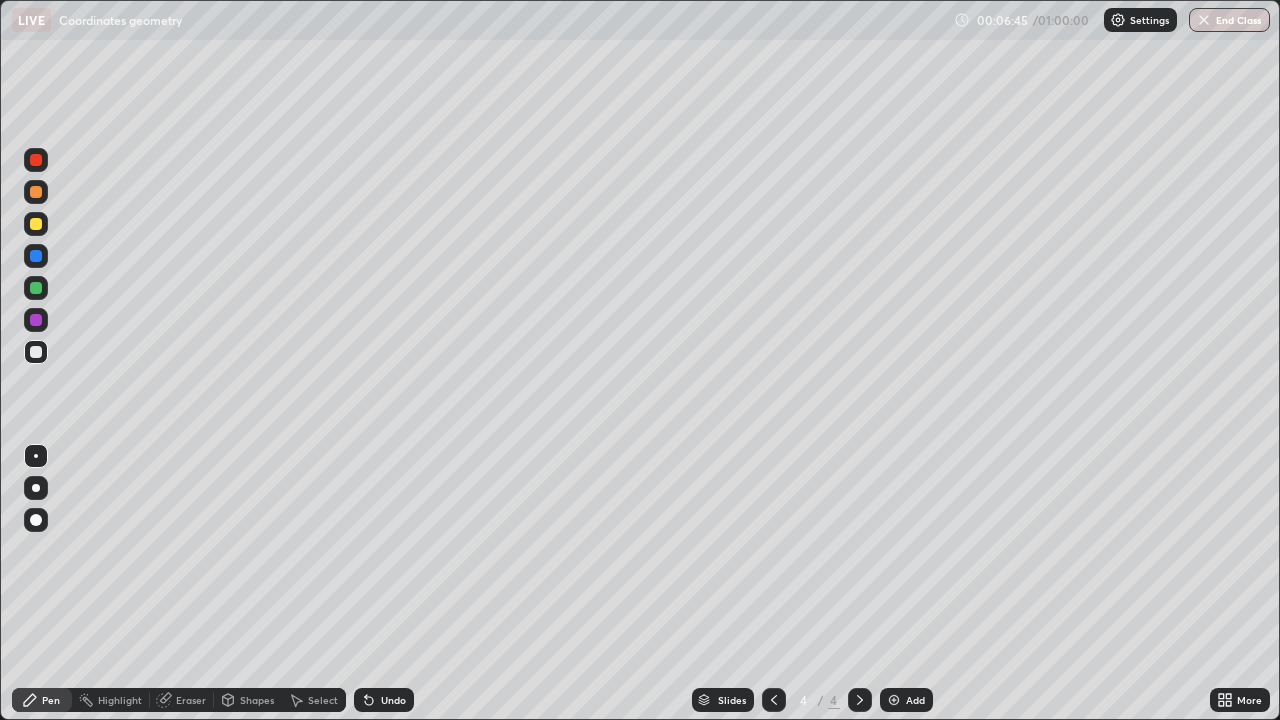 click on "Undo" at bounding box center [384, 700] 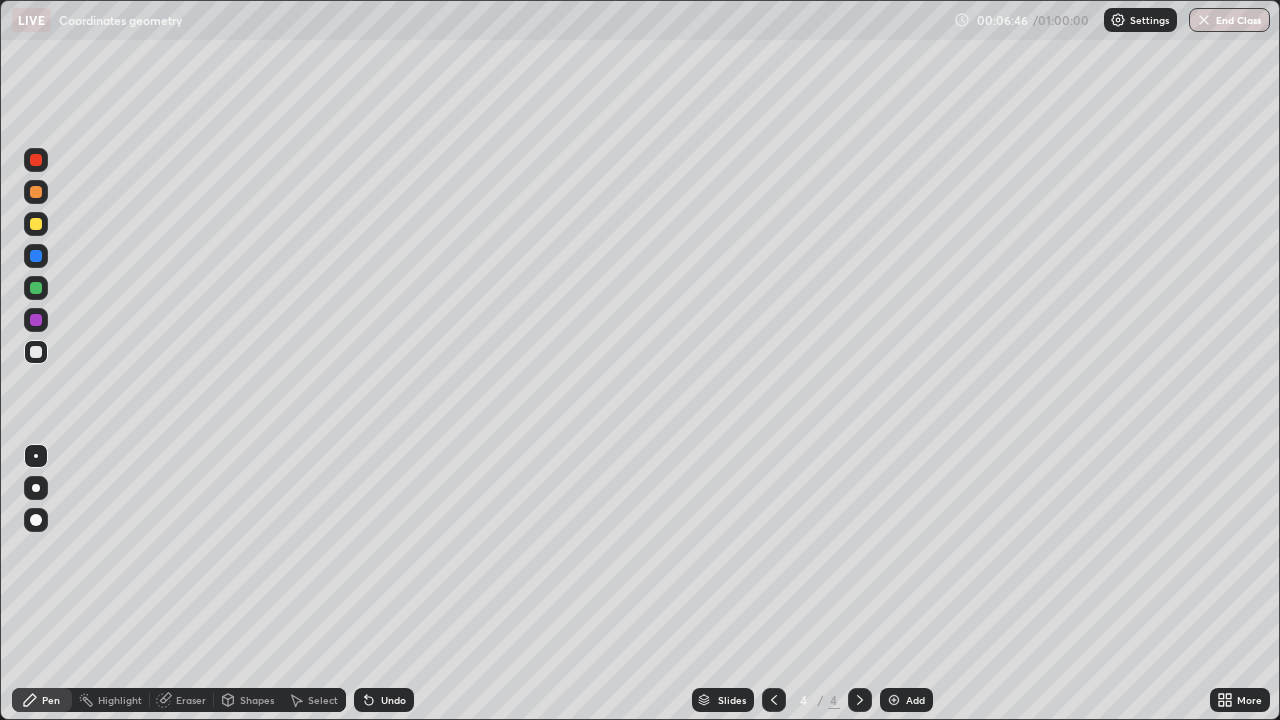 click on "Undo" at bounding box center [384, 700] 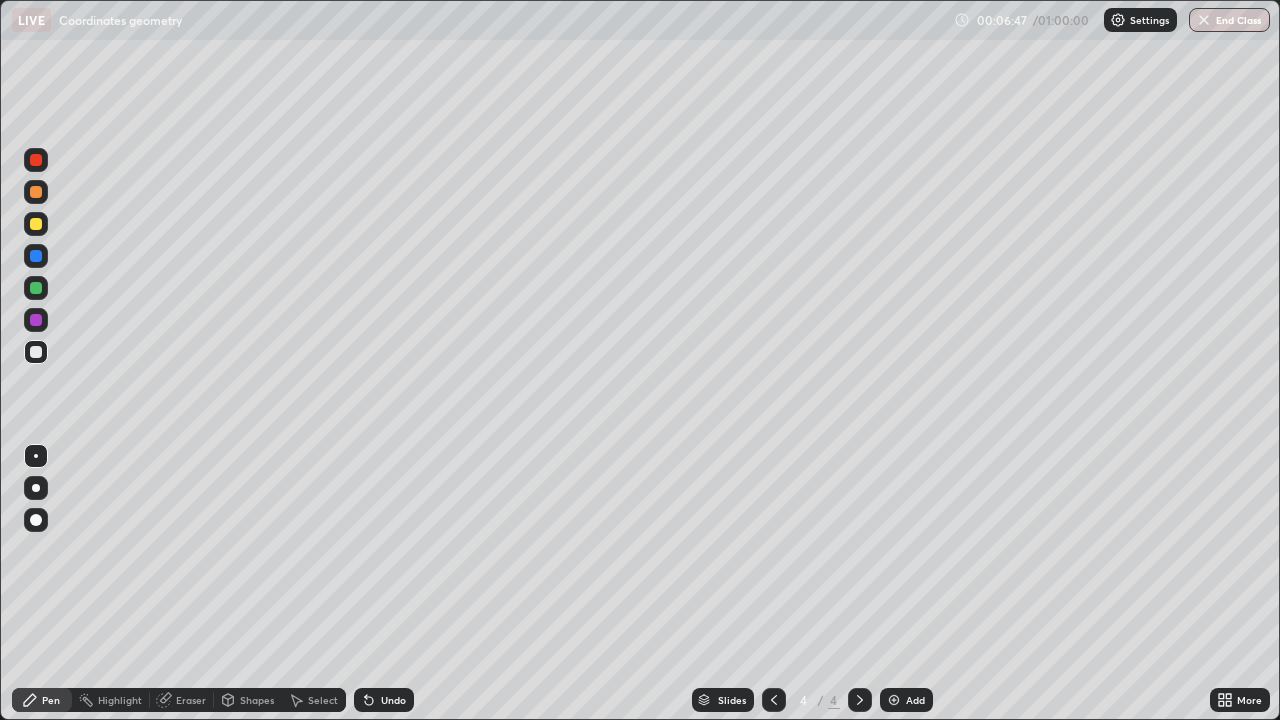 click on "Undo" at bounding box center [384, 700] 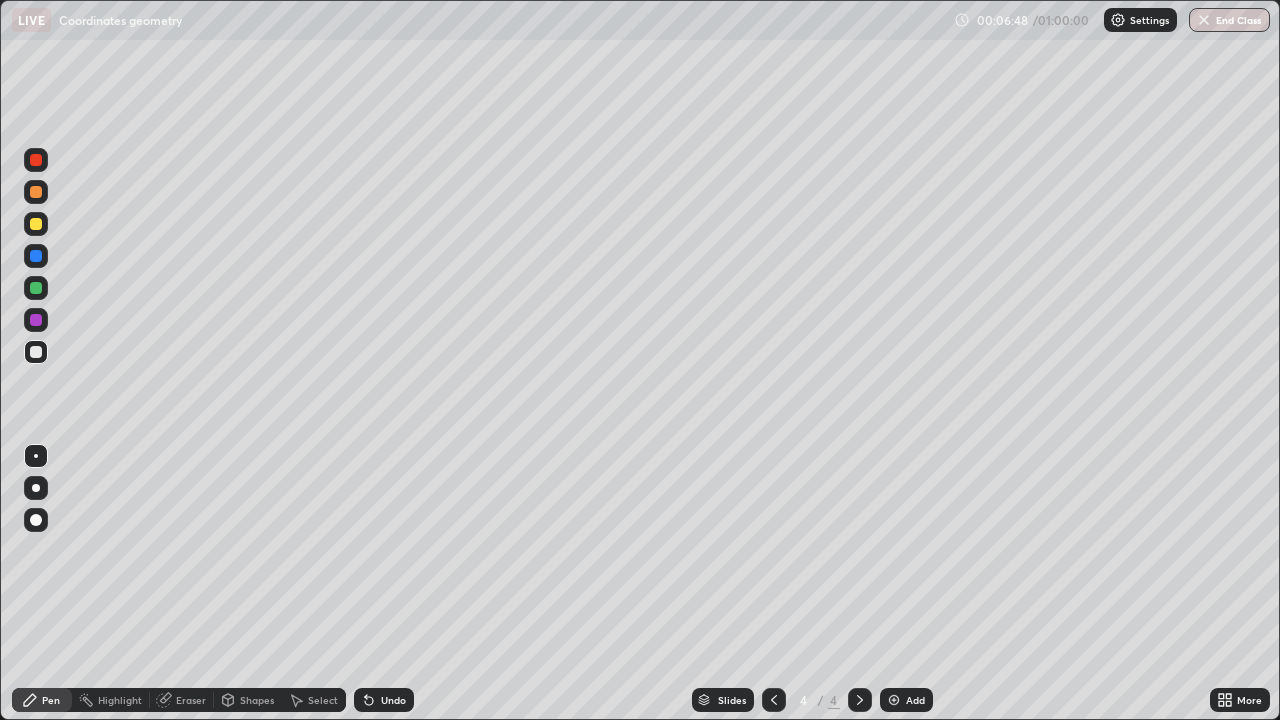 click on "Undo" at bounding box center (393, 700) 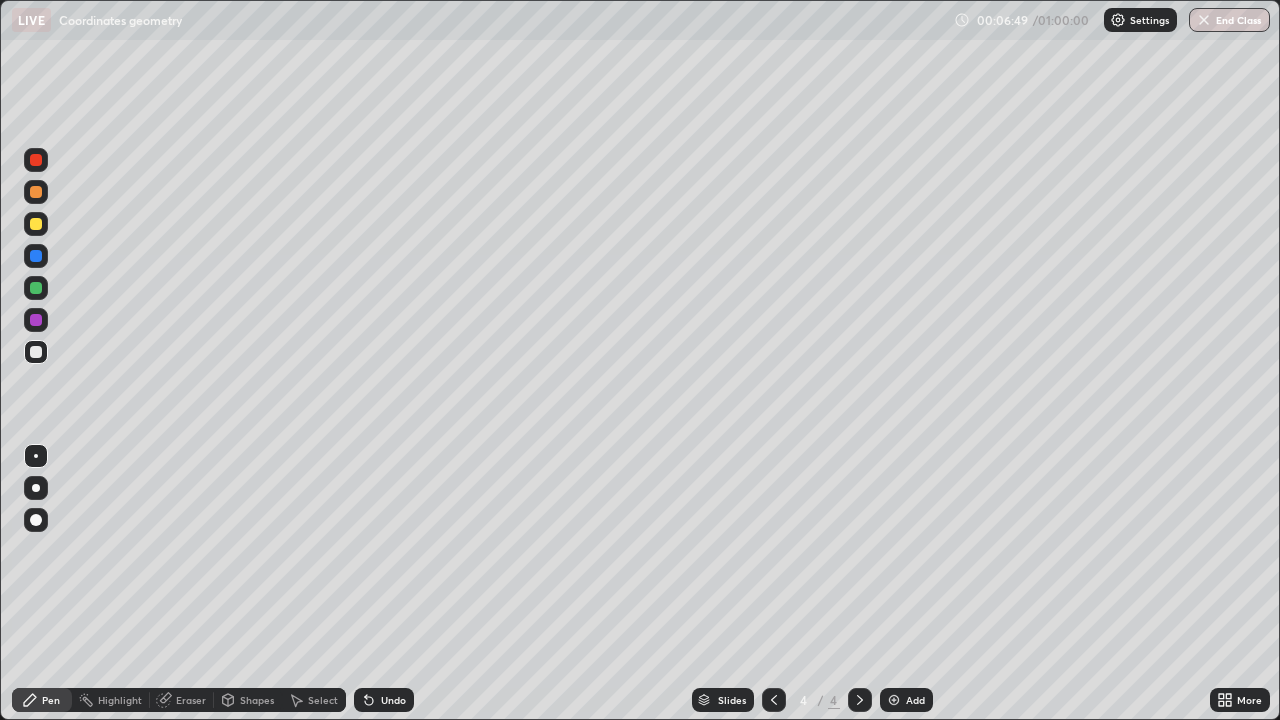 click on "Undo" at bounding box center [393, 700] 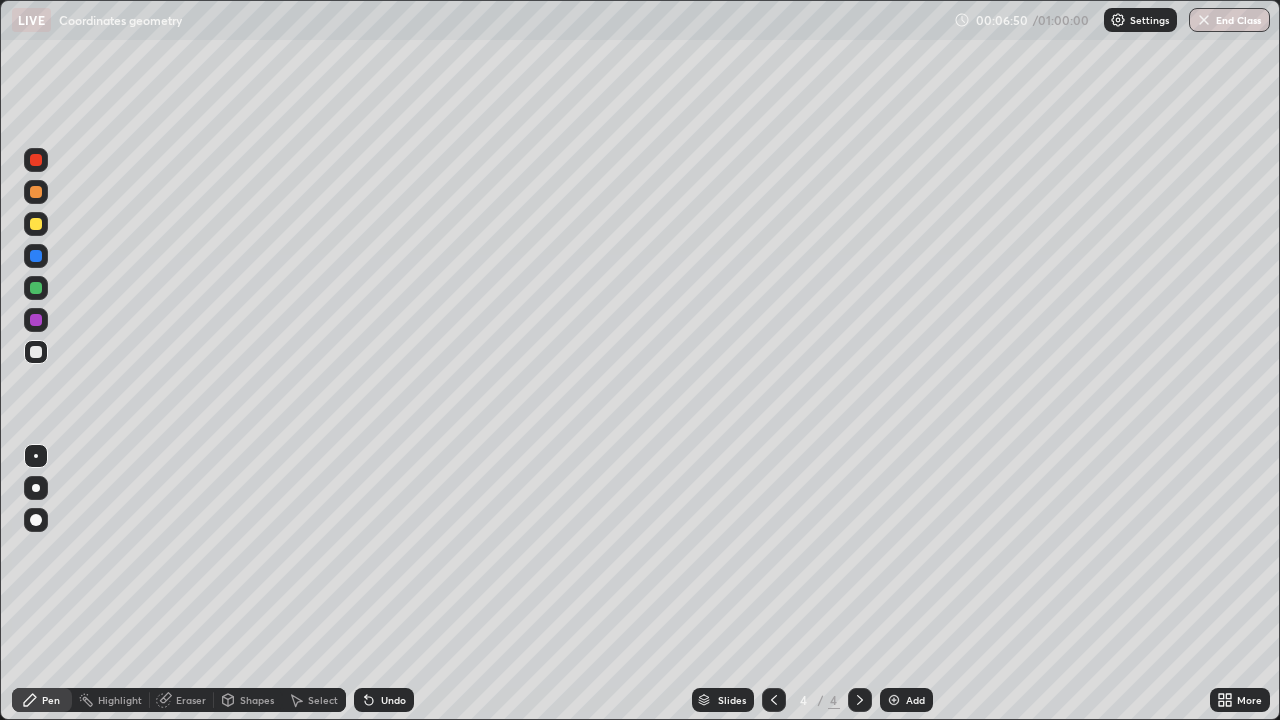 click on "Undo" at bounding box center (393, 700) 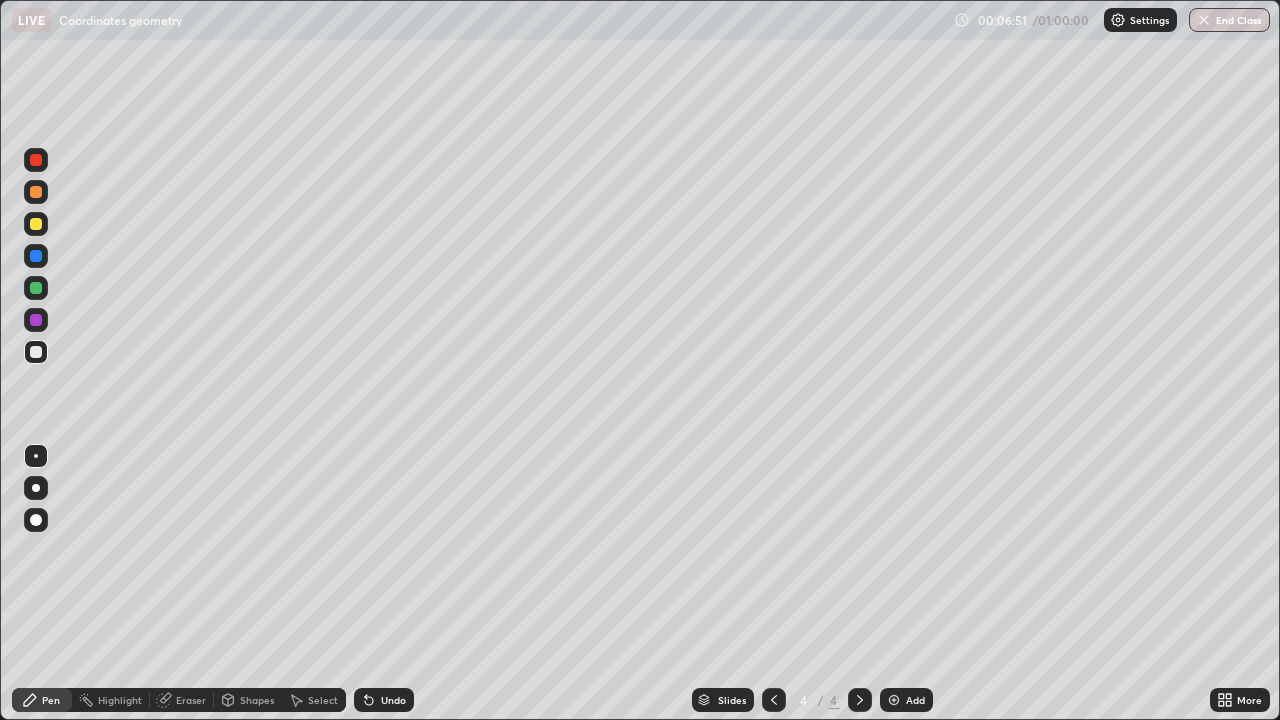 click on "Undo" at bounding box center (393, 700) 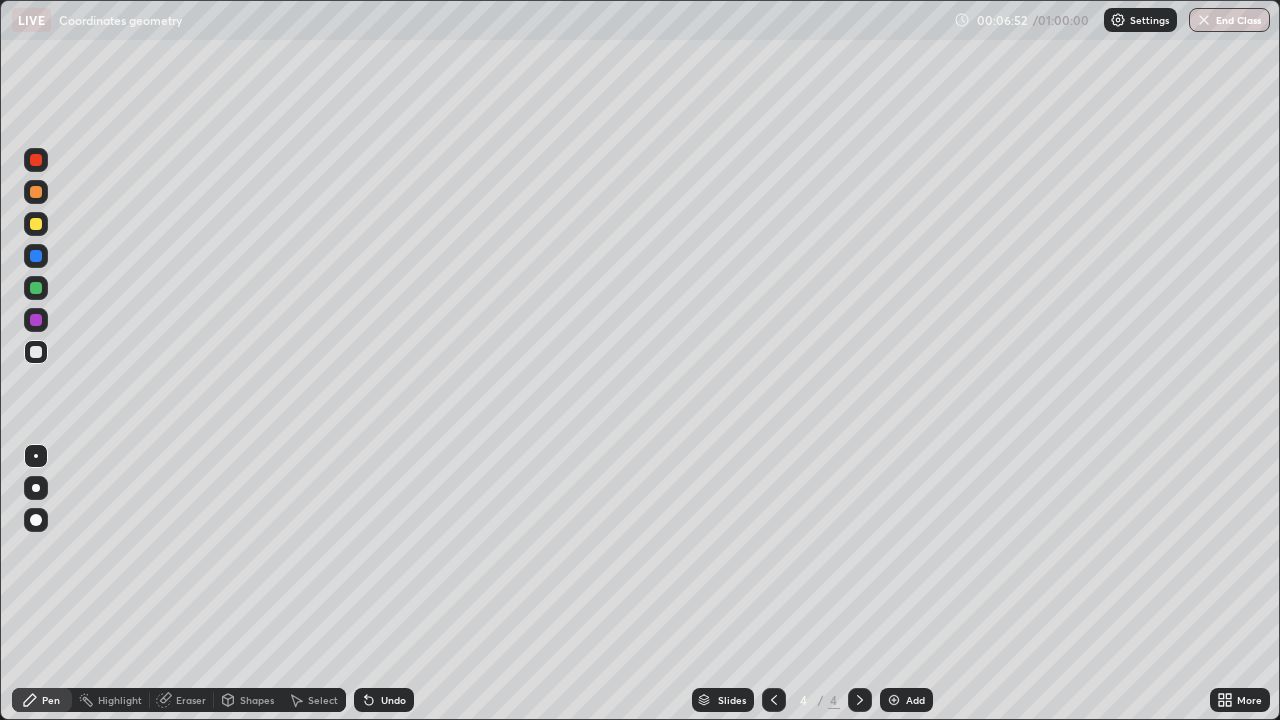 click on "Undo" at bounding box center (393, 700) 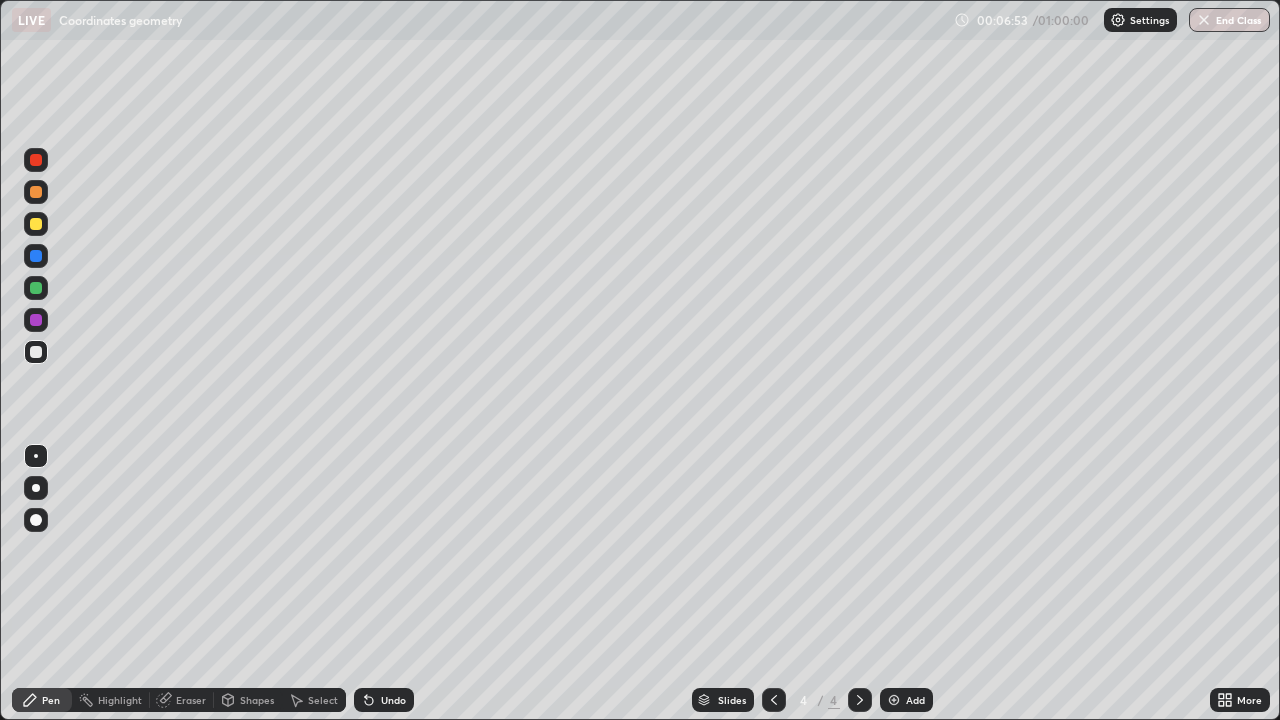 click on "Undo" at bounding box center (384, 700) 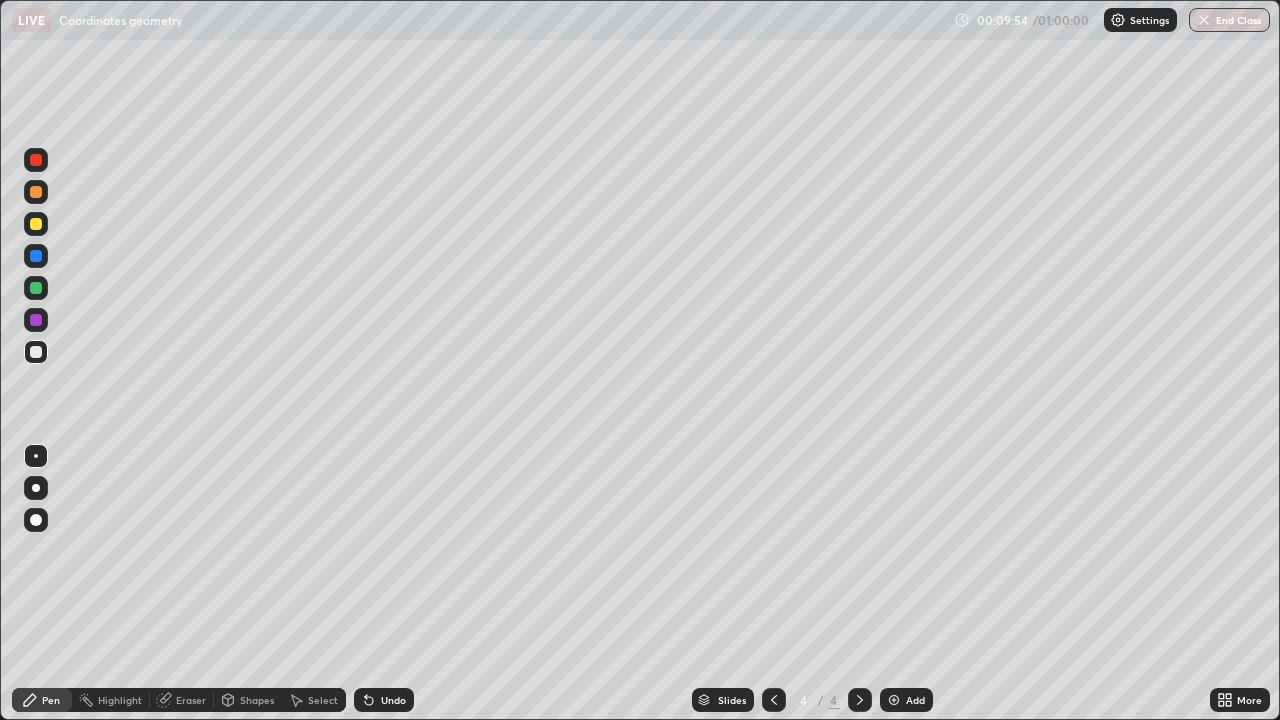 click 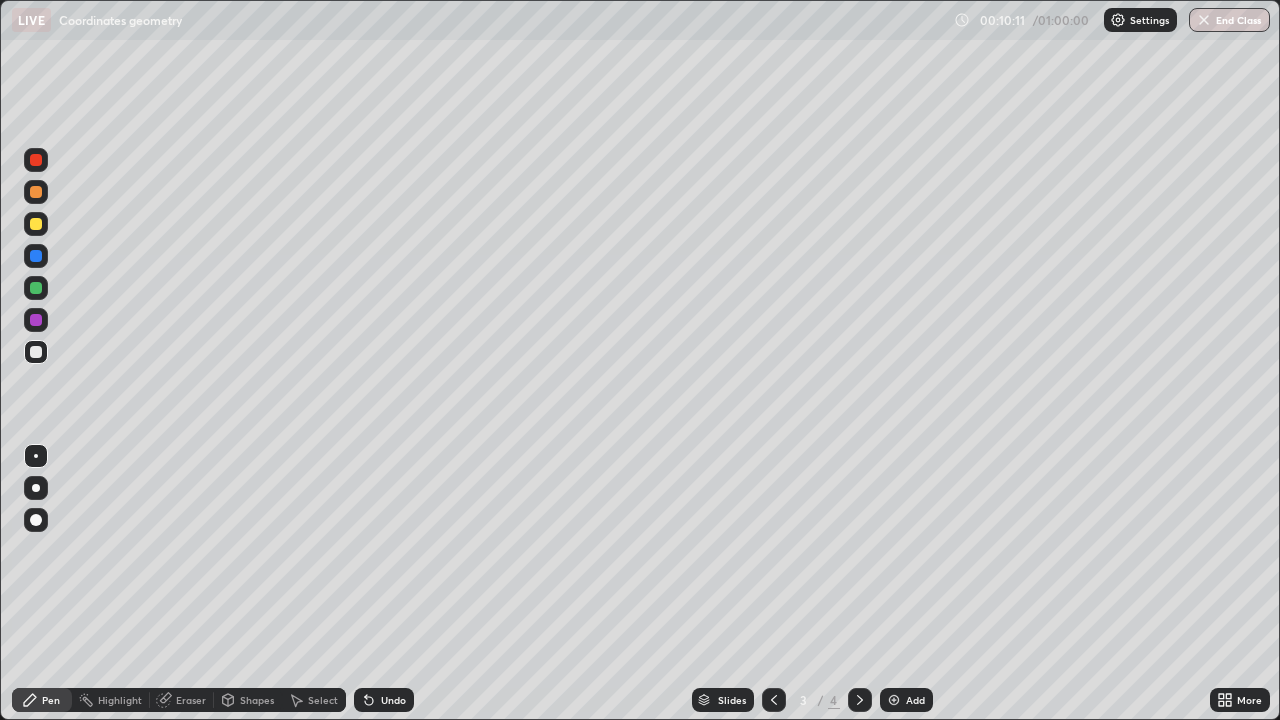 click 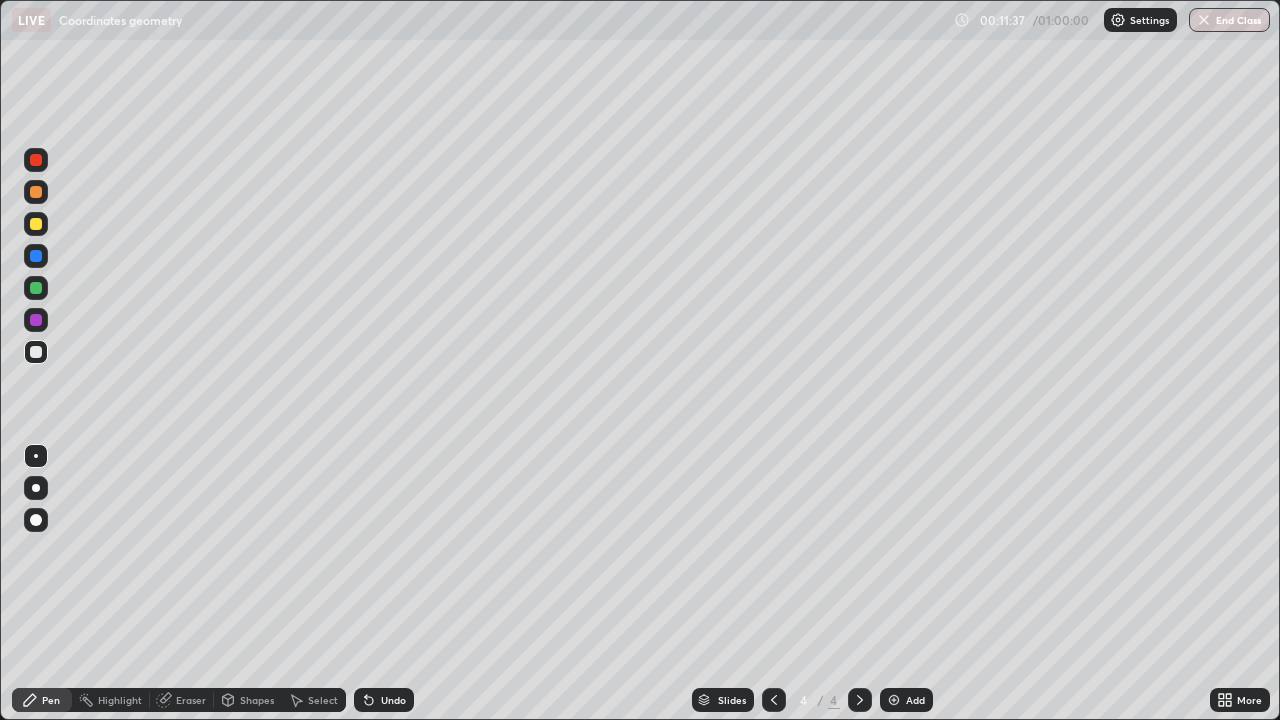 click on "Add" at bounding box center [915, 700] 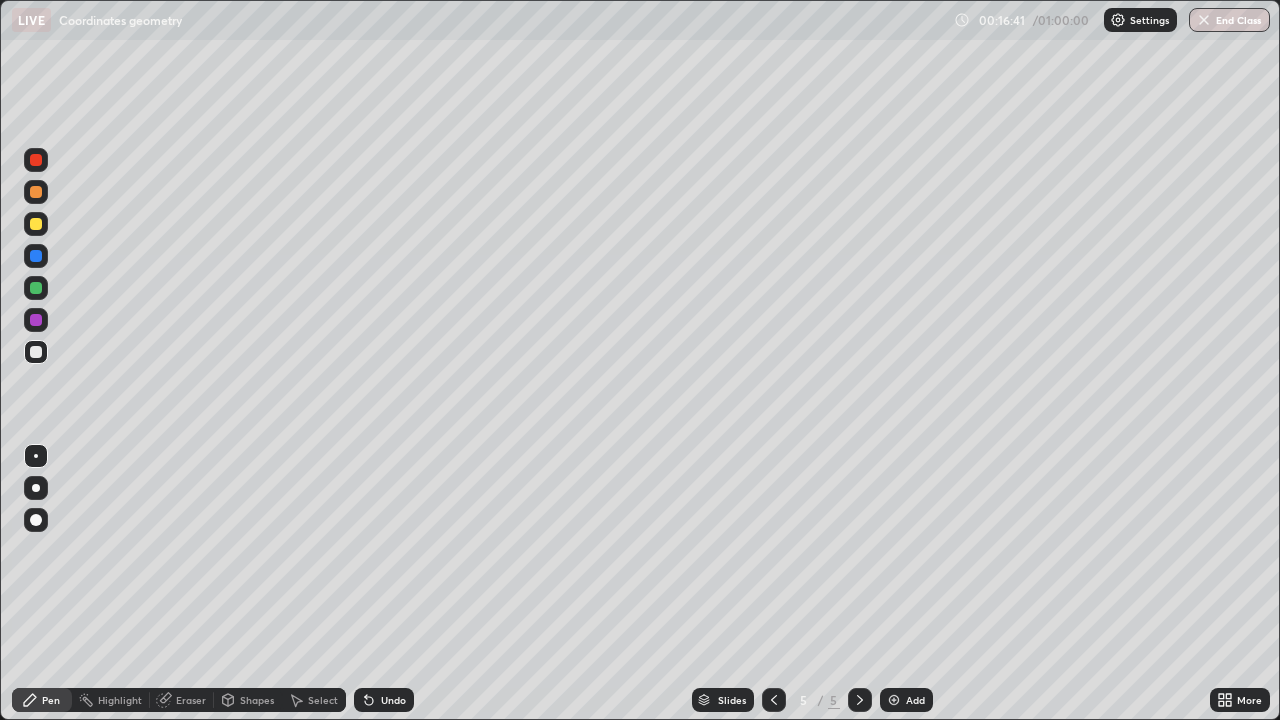 click on "Undo" at bounding box center (384, 700) 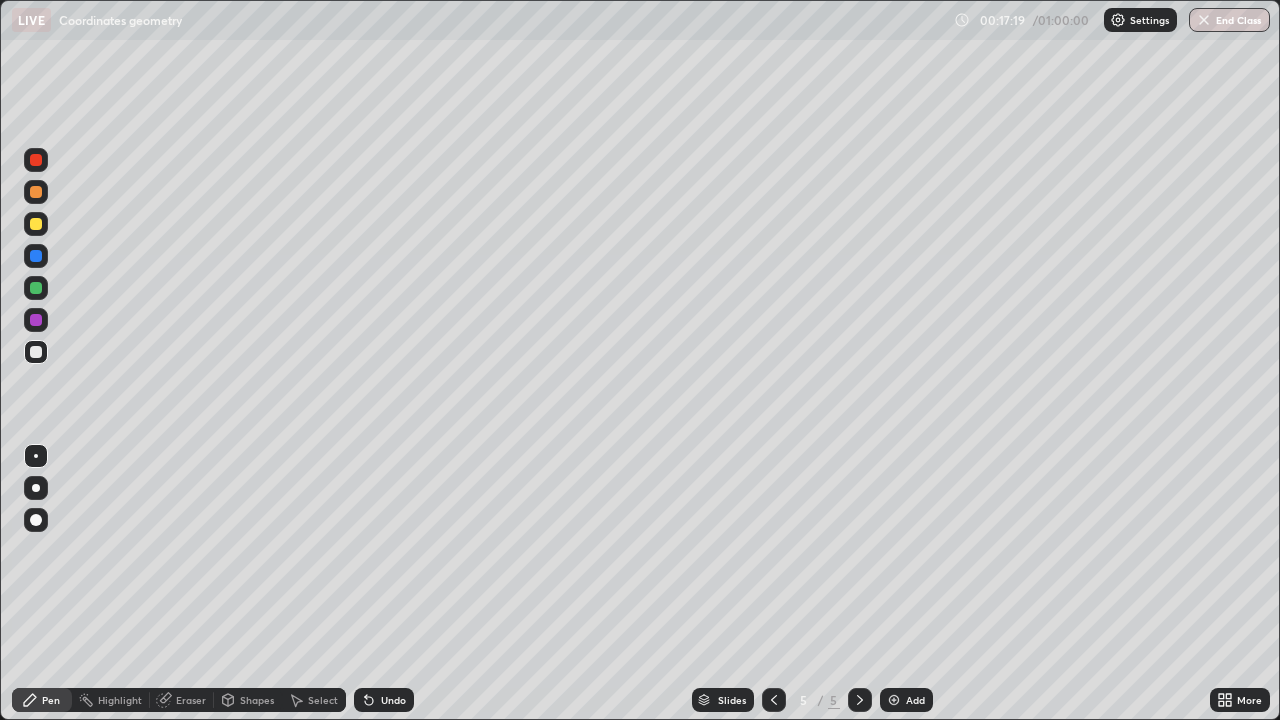 click at bounding box center [36, 224] 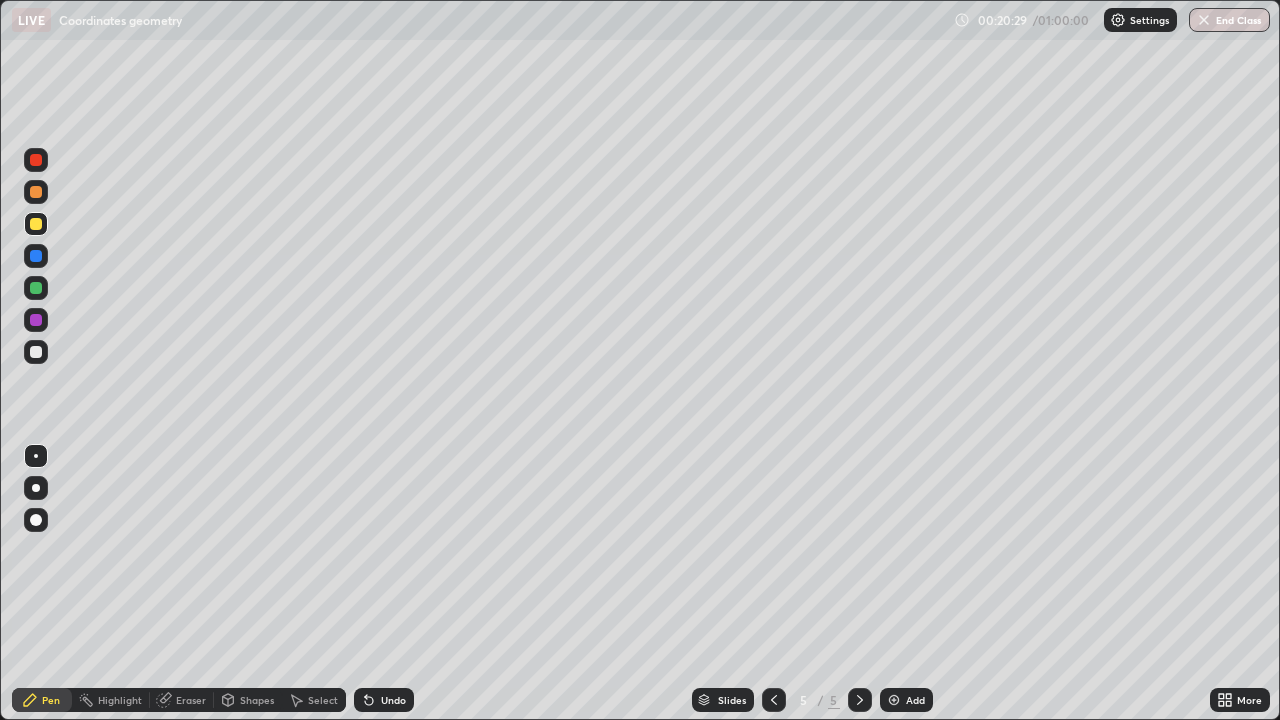 click 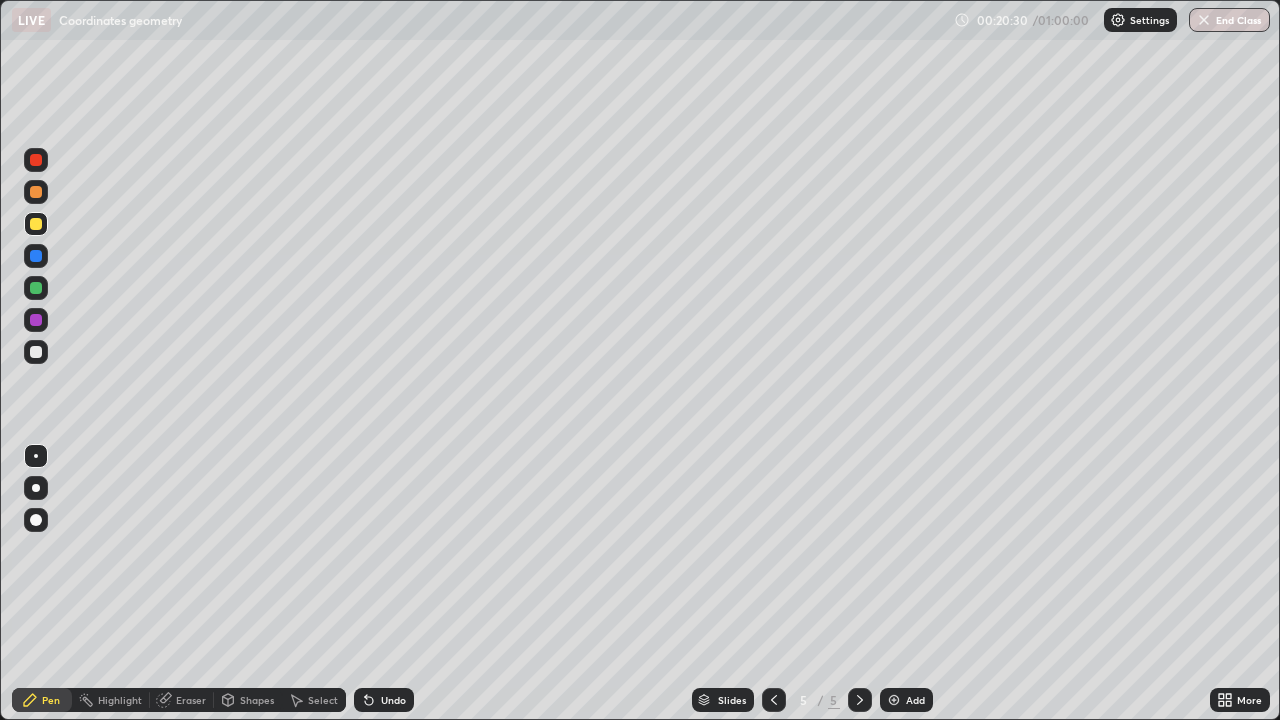 click on "Undo" at bounding box center (384, 700) 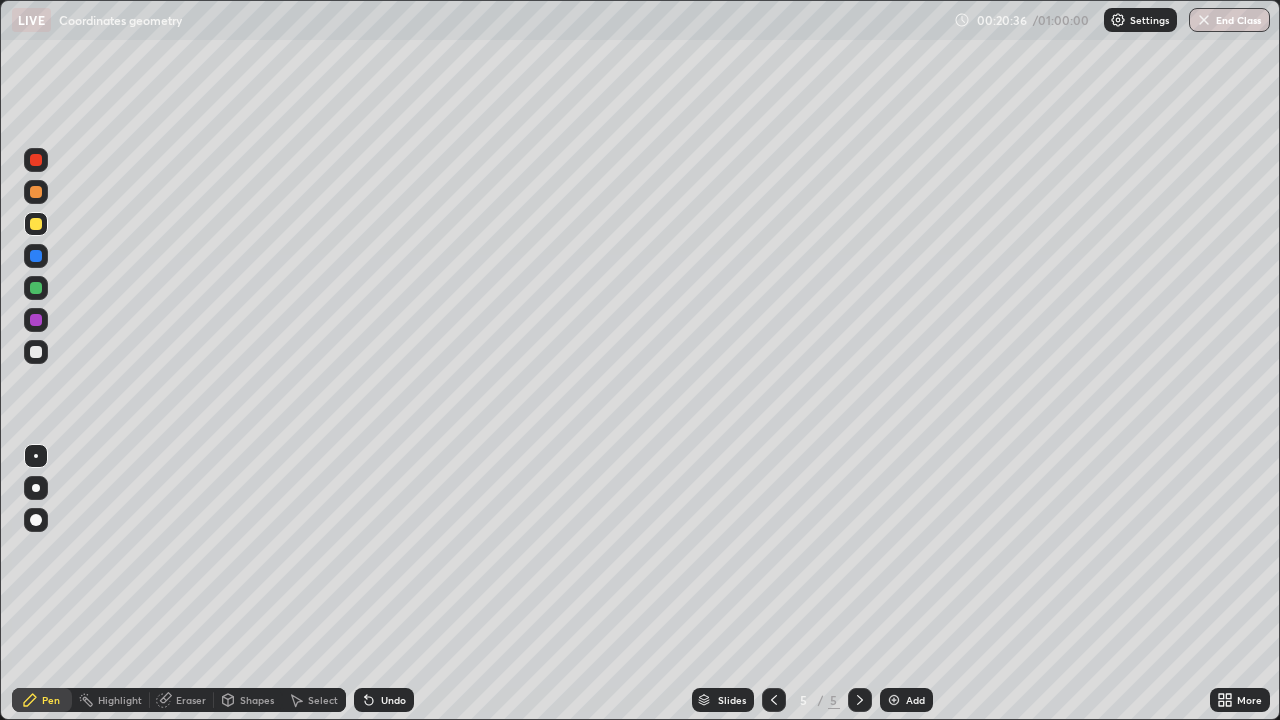 click on "Undo" at bounding box center (384, 700) 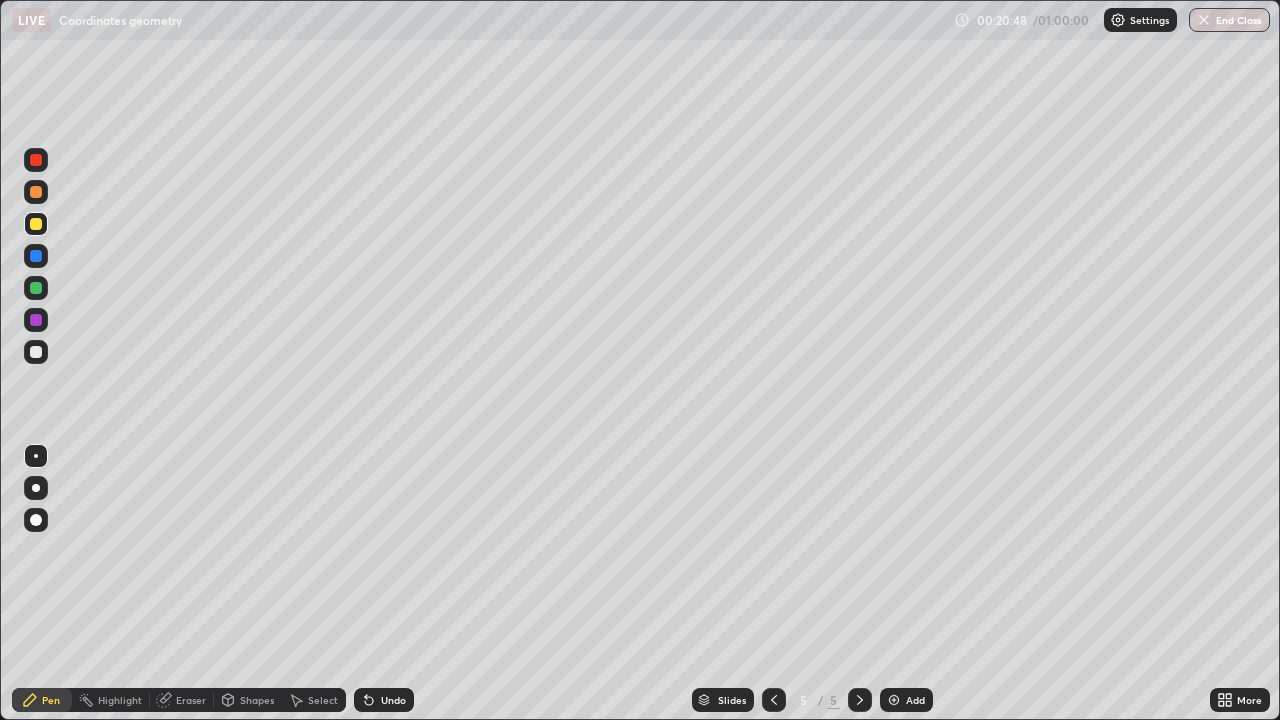 click on "Select" at bounding box center [314, 700] 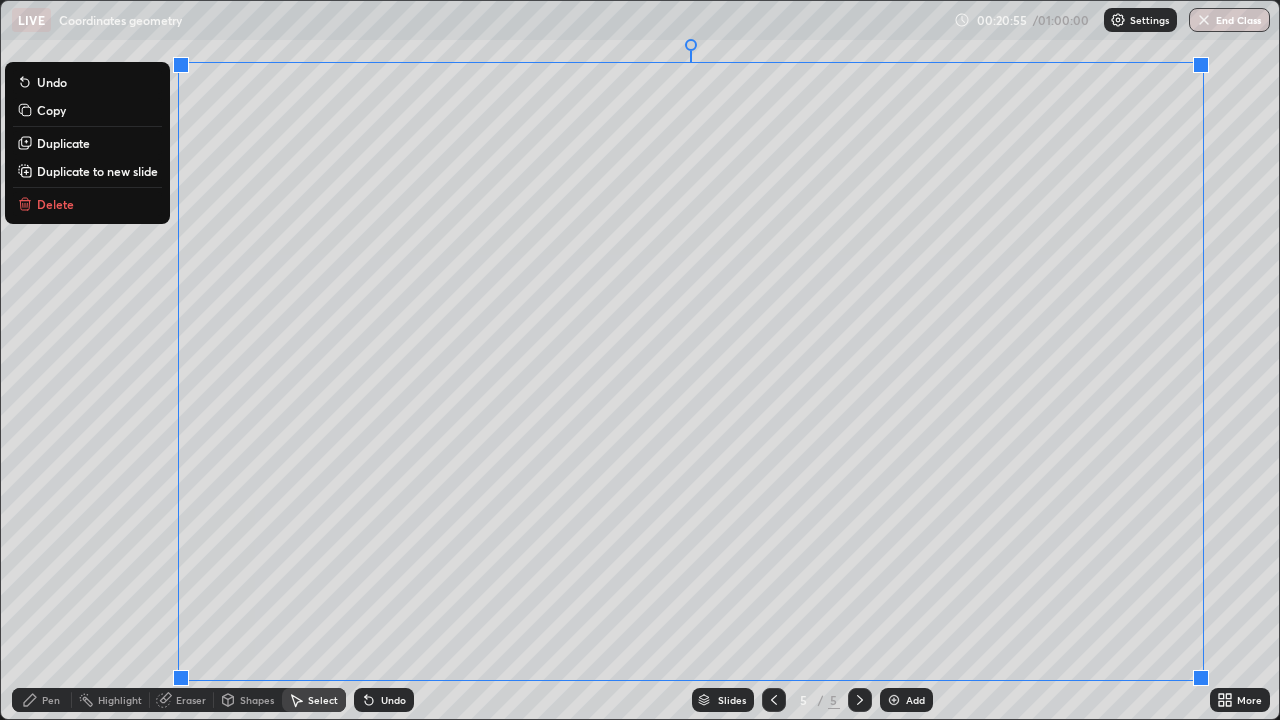 click on "Duplicate to new slide" at bounding box center (97, 171) 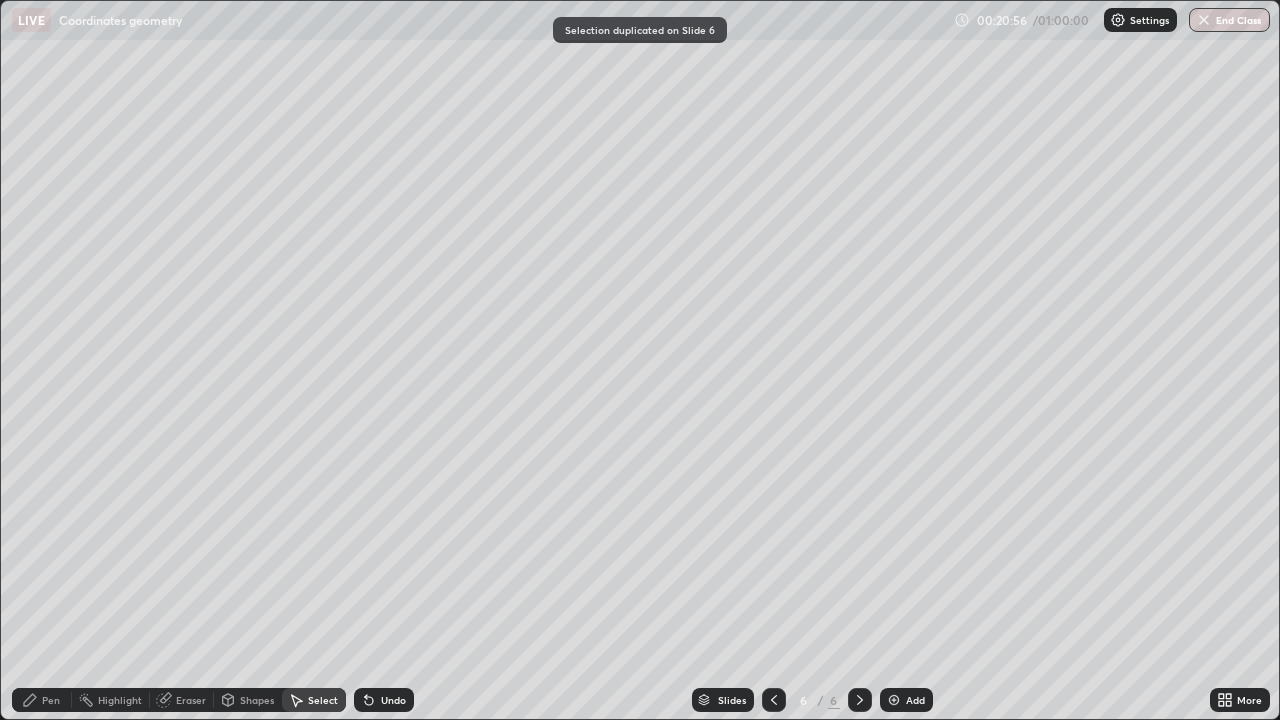 click on "Eraser" at bounding box center [191, 700] 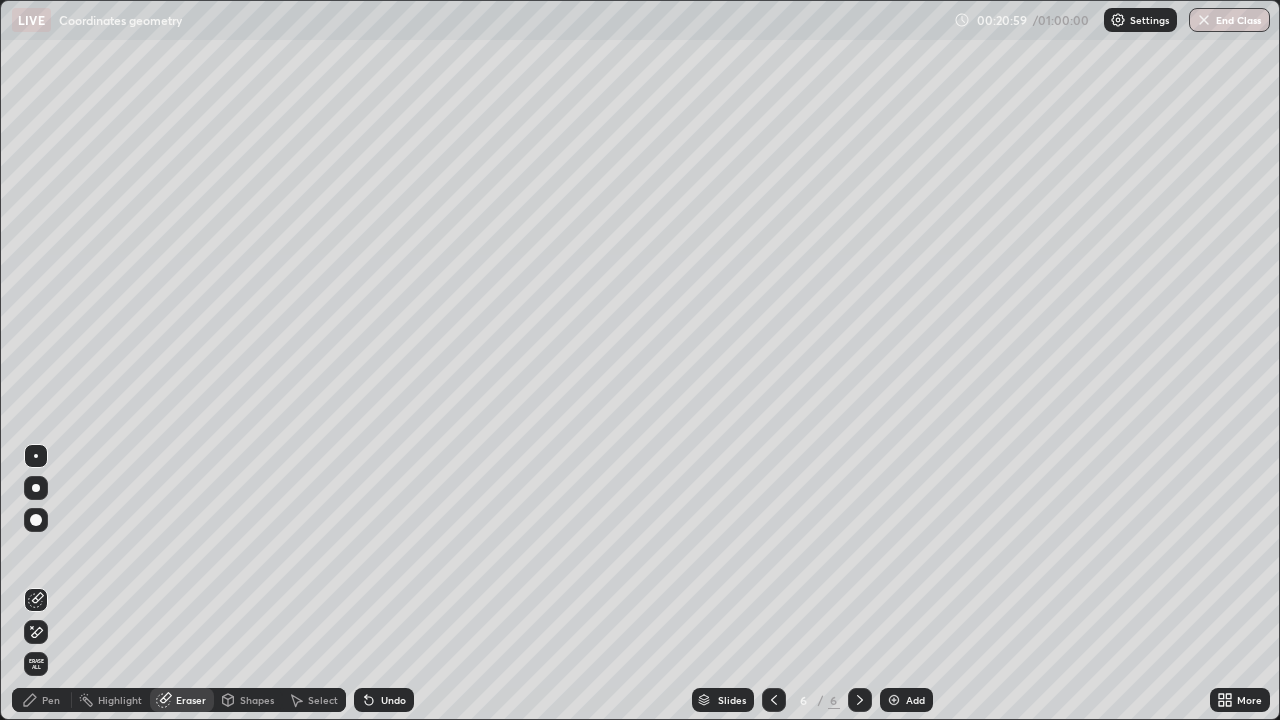 click on "Pen" at bounding box center (51, 700) 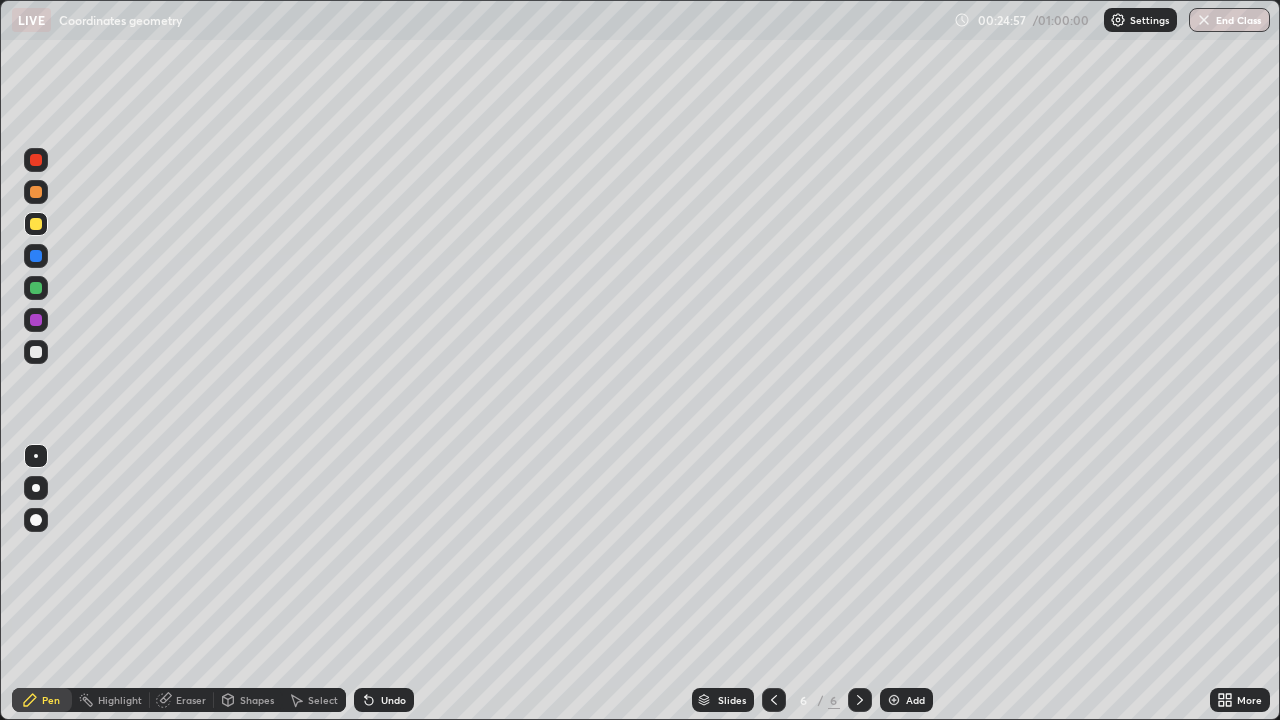 click on "Select" at bounding box center (314, 700) 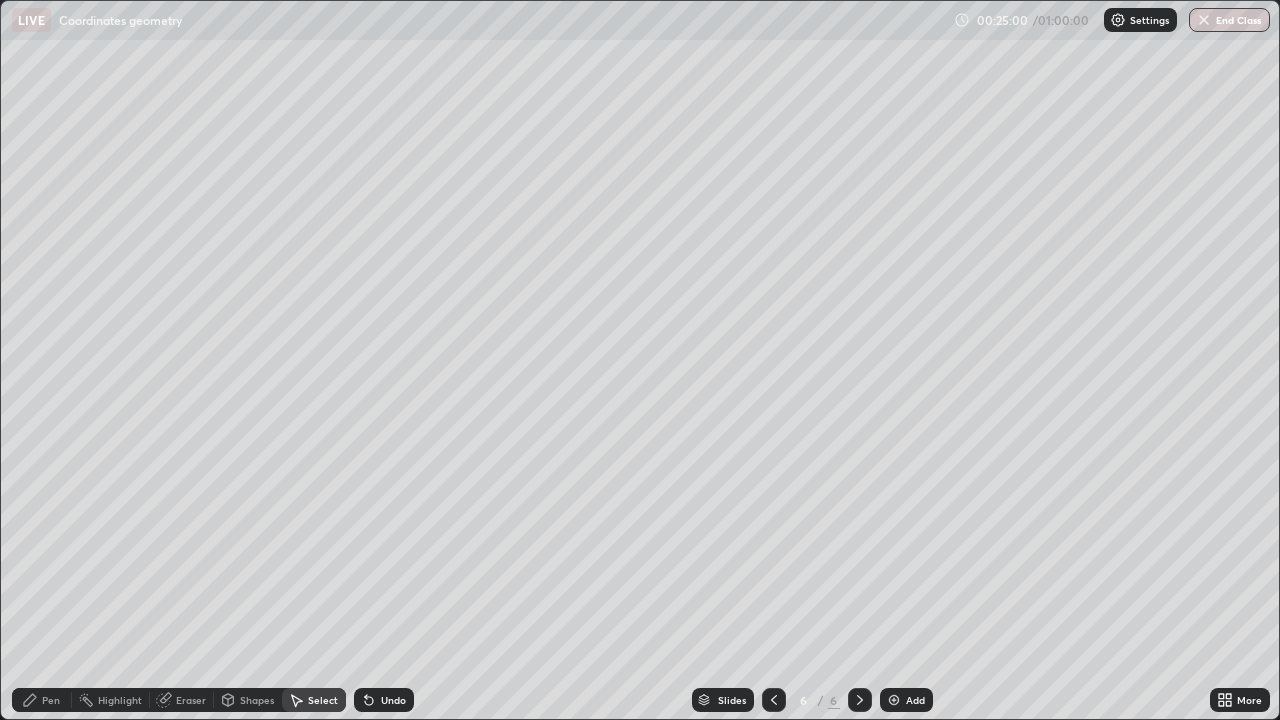 click on "Select" at bounding box center [323, 700] 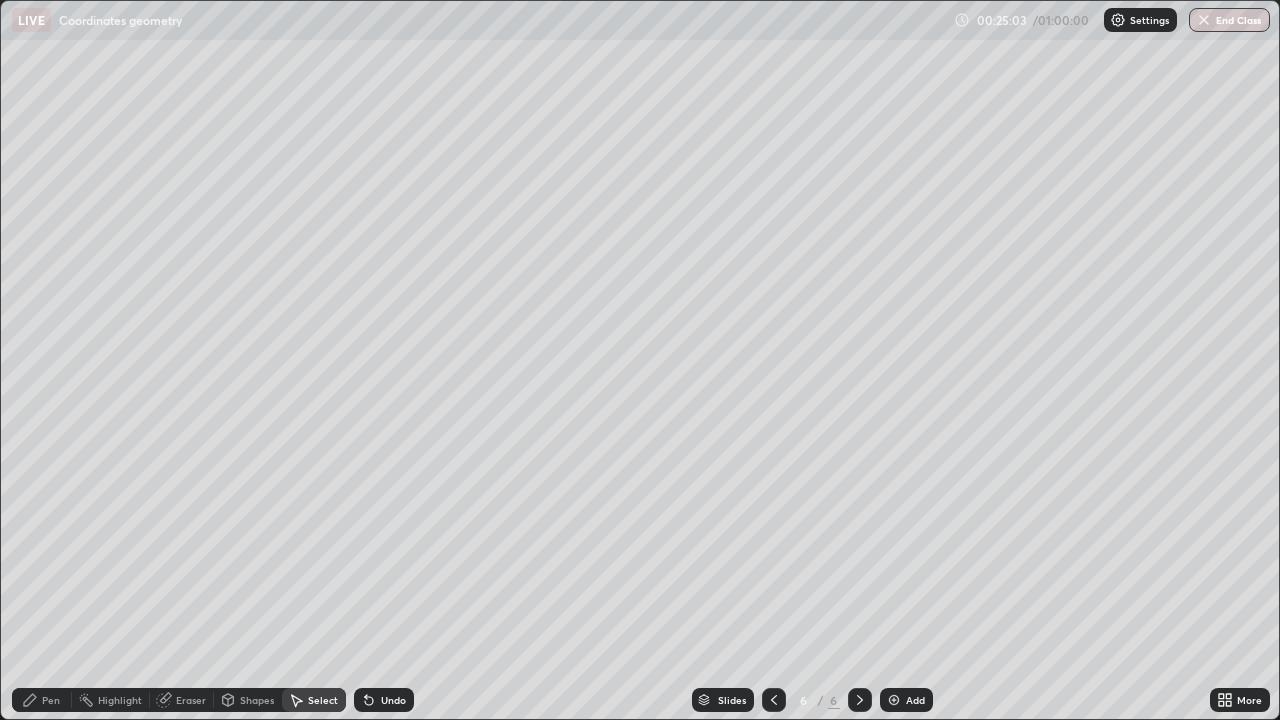 click 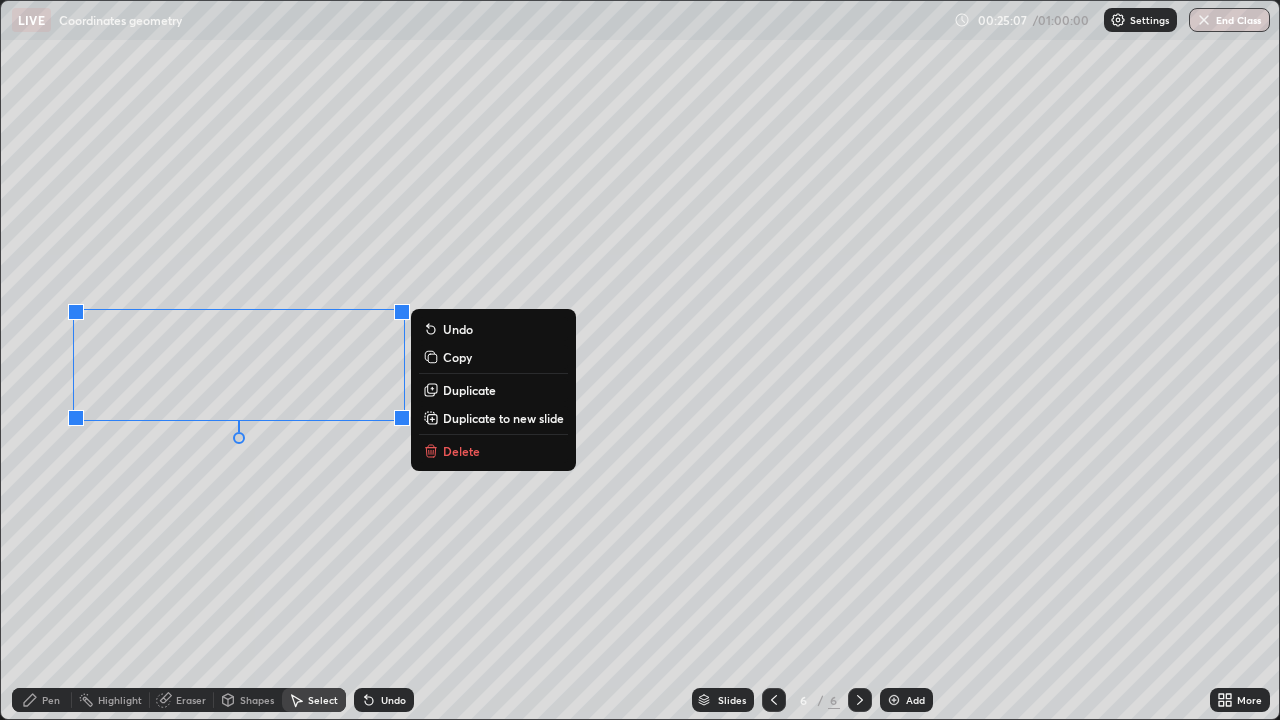 click on "Duplicate to new slide" at bounding box center [503, 418] 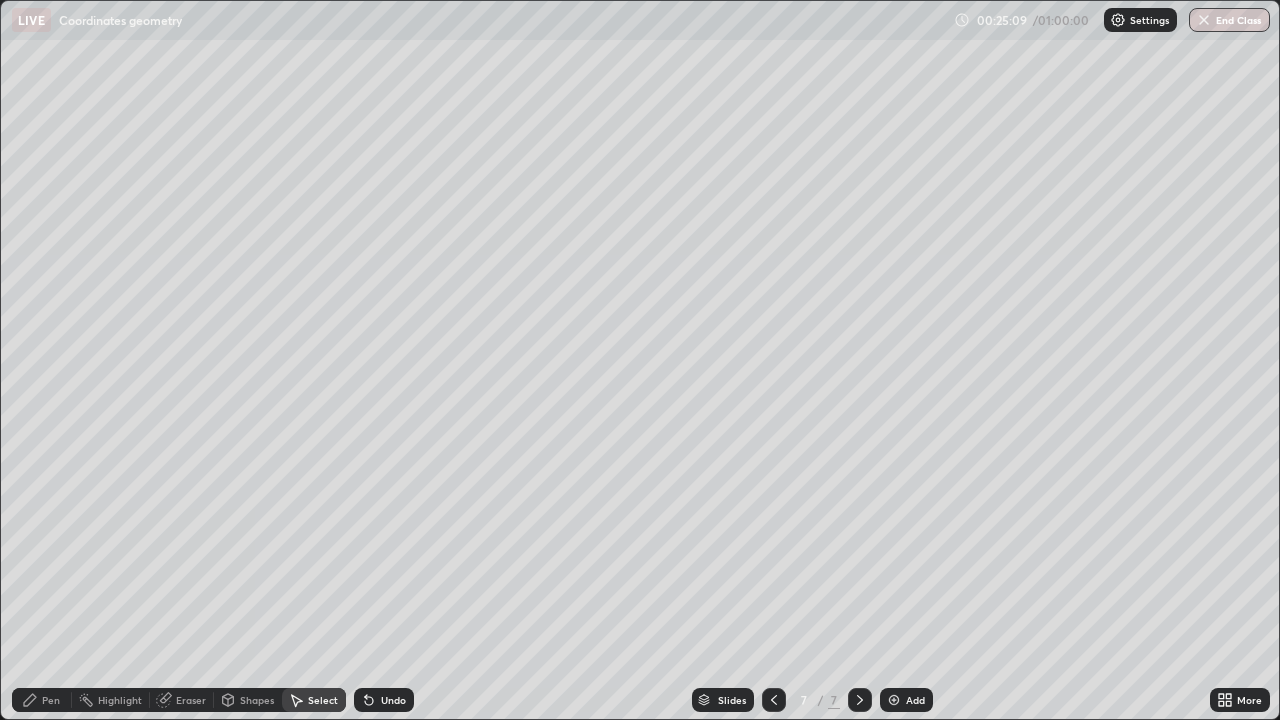 click on "Select" at bounding box center (323, 700) 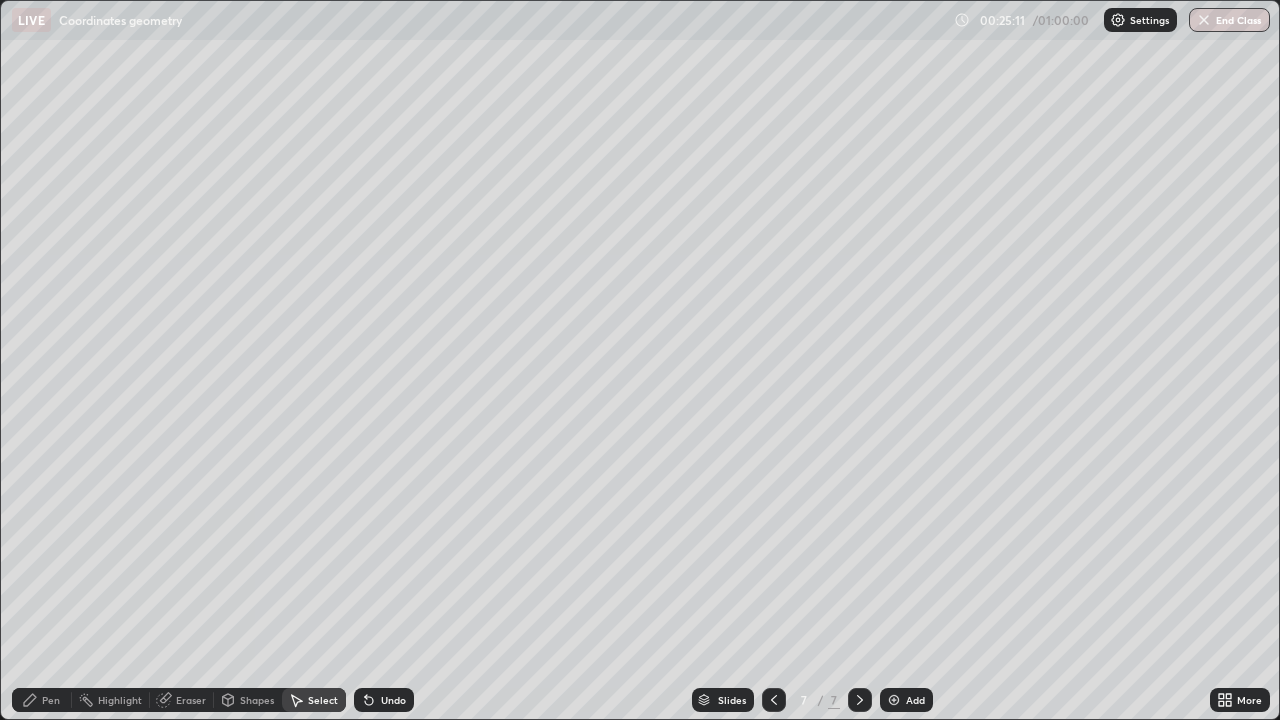 click on "Select" at bounding box center (314, 700) 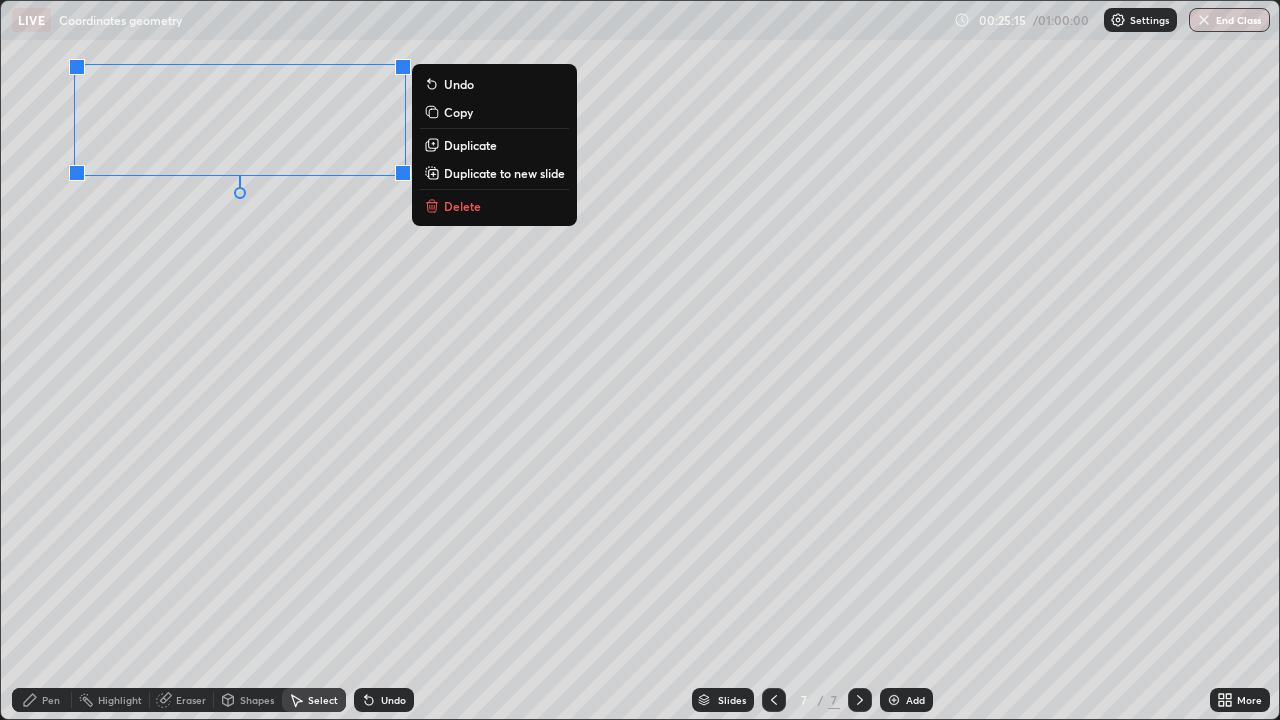 click on "0 ° Undo Copy Duplicate Duplicate to new slide Delete" at bounding box center (640, 360) 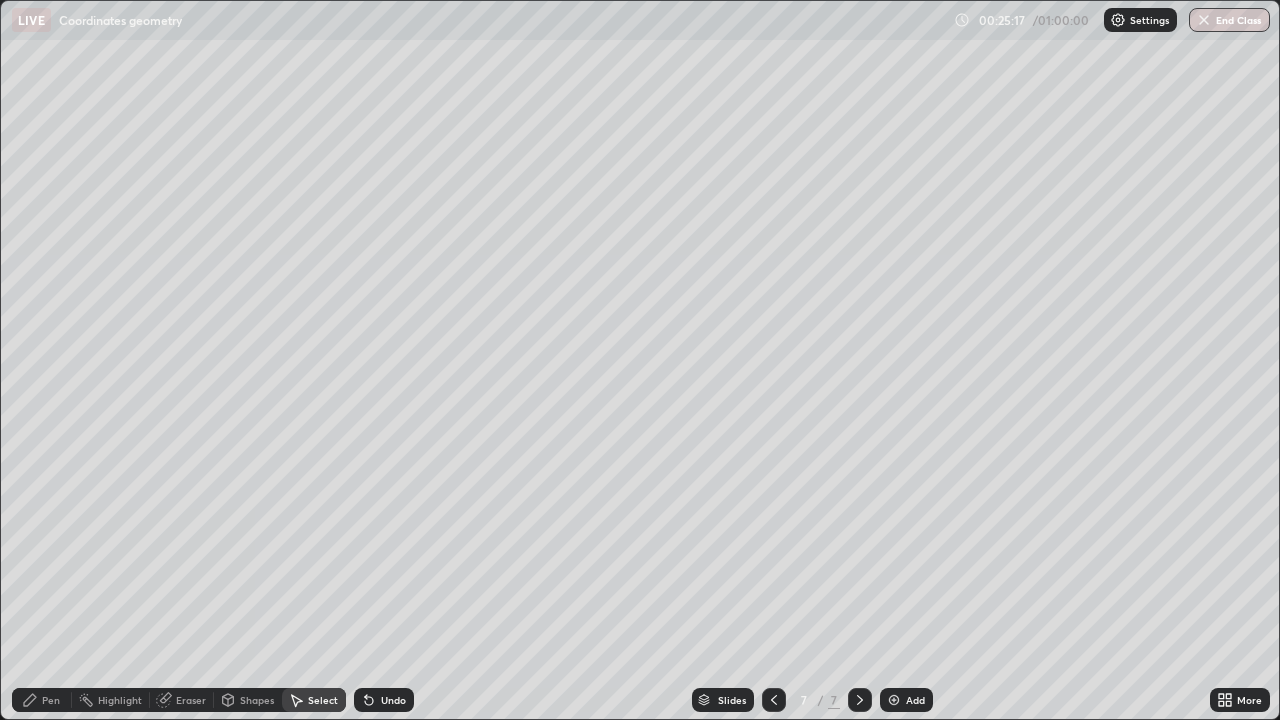 click on "Pen" at bounding box center (51, 700) 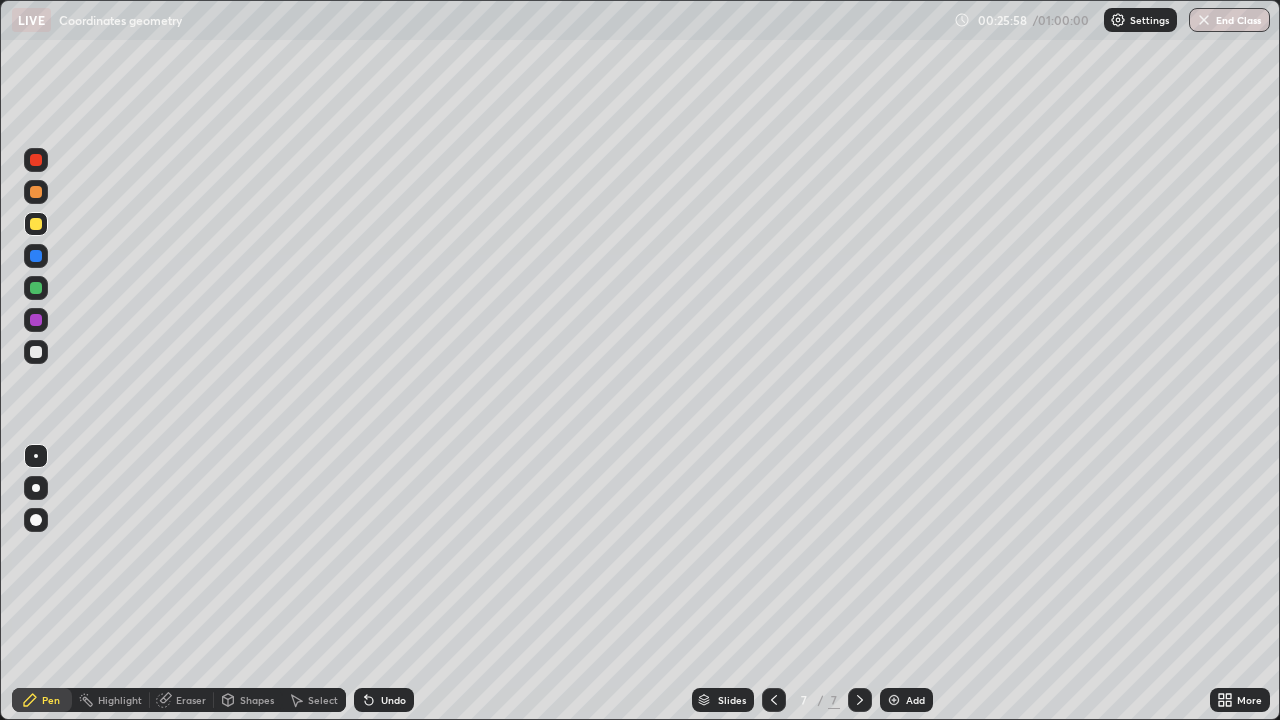 click on "Undo" at bounding box center (384, 700) 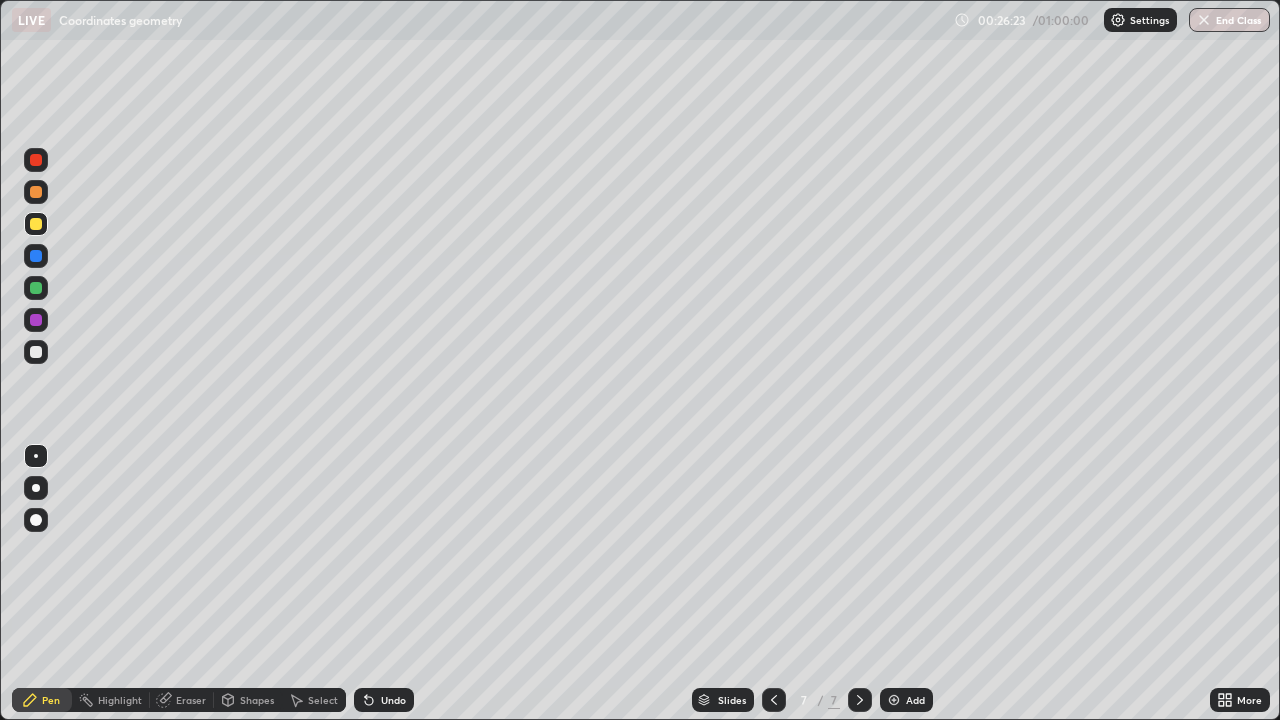 click at bounding box center (774, 700) 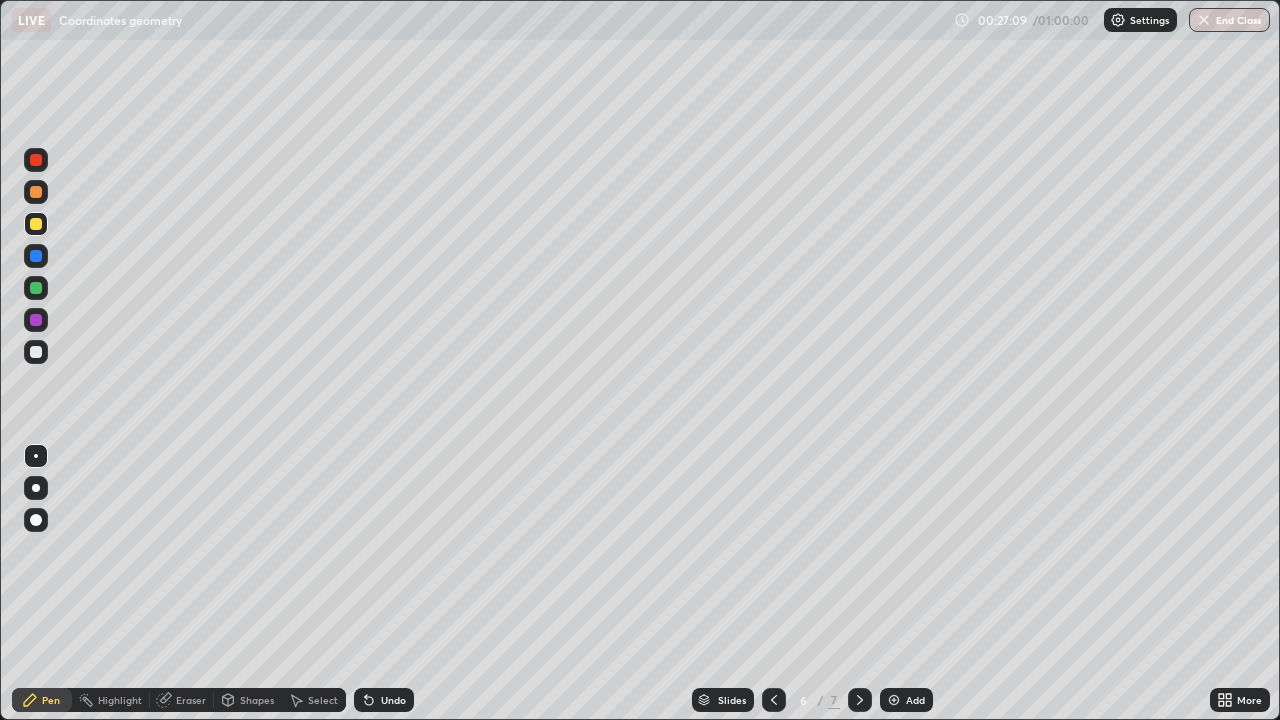 click 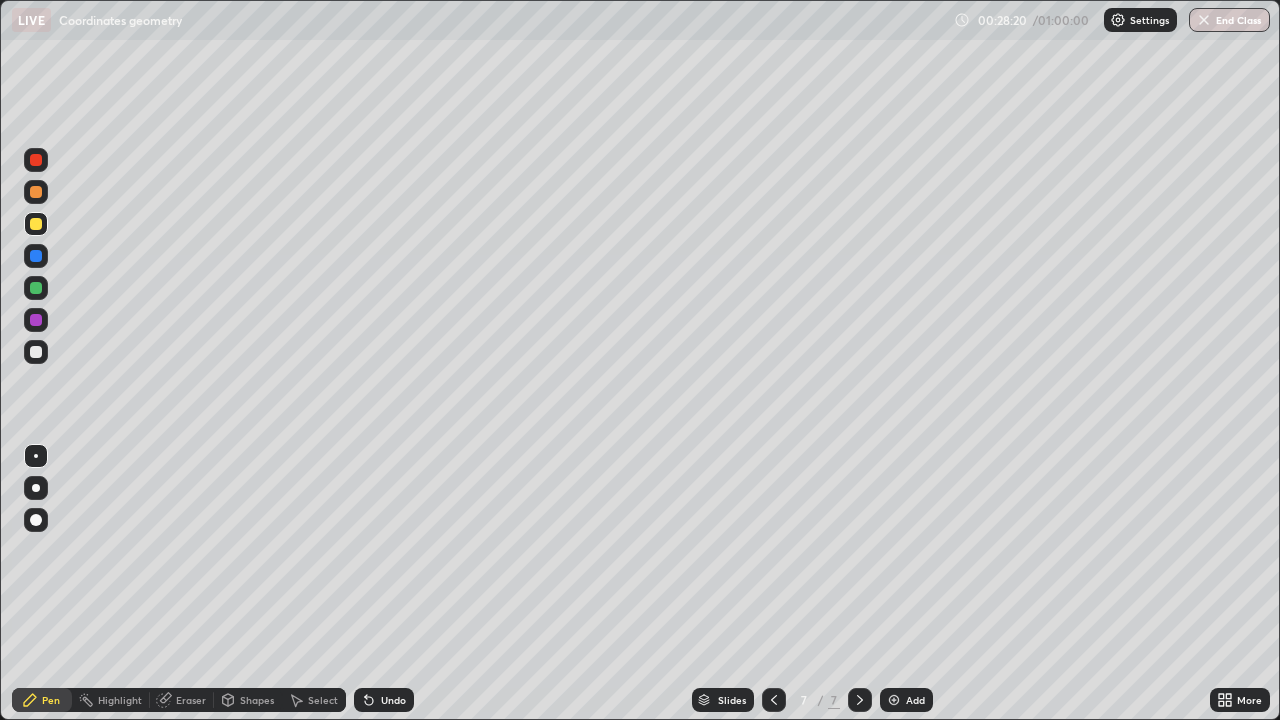 click 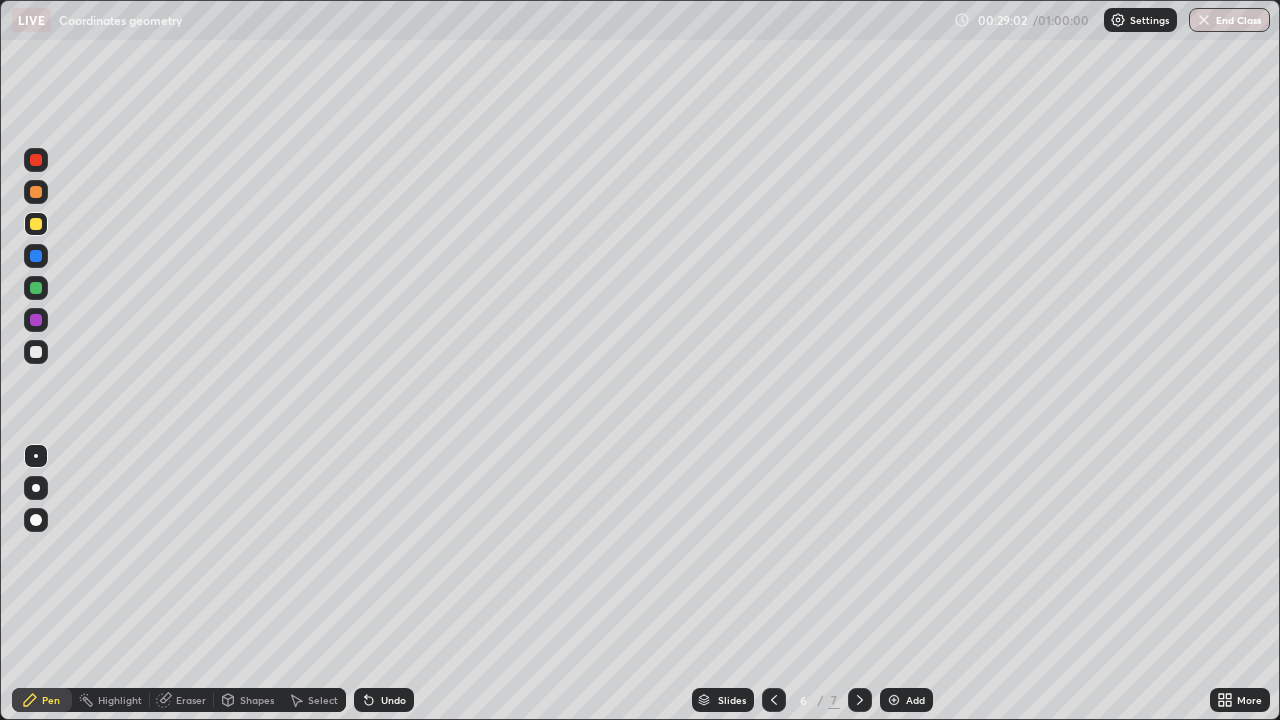 click 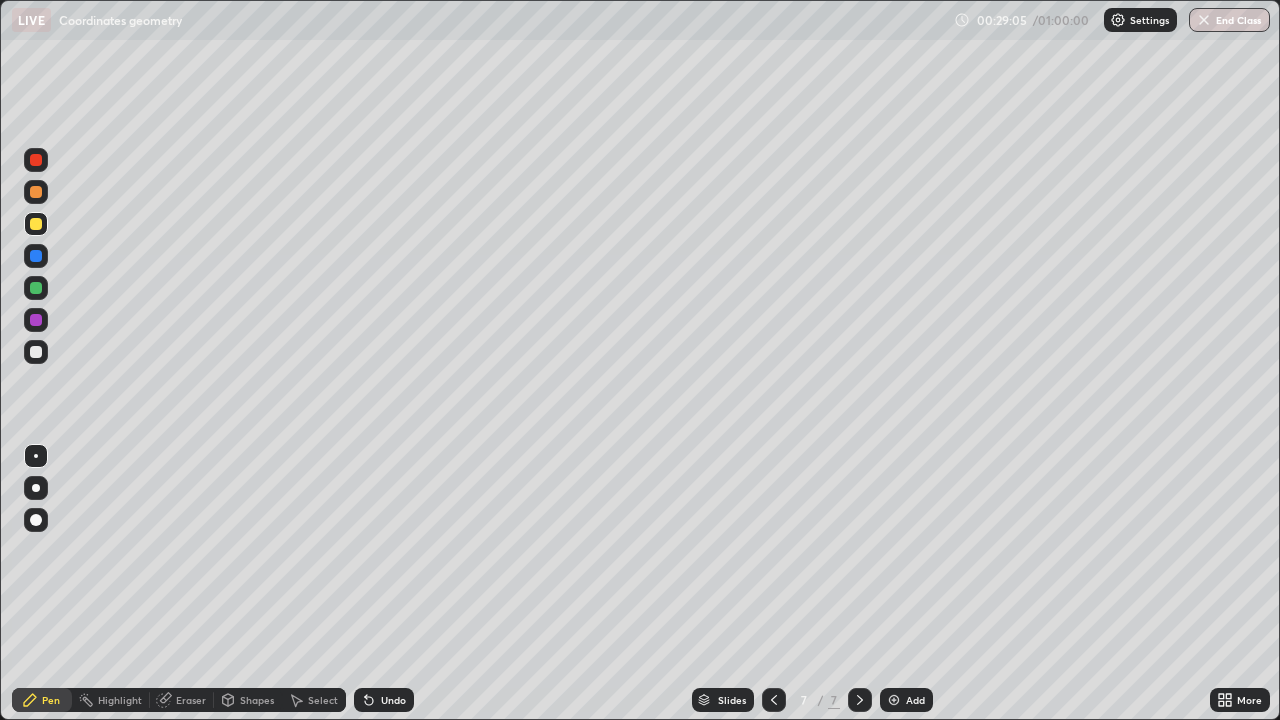 click 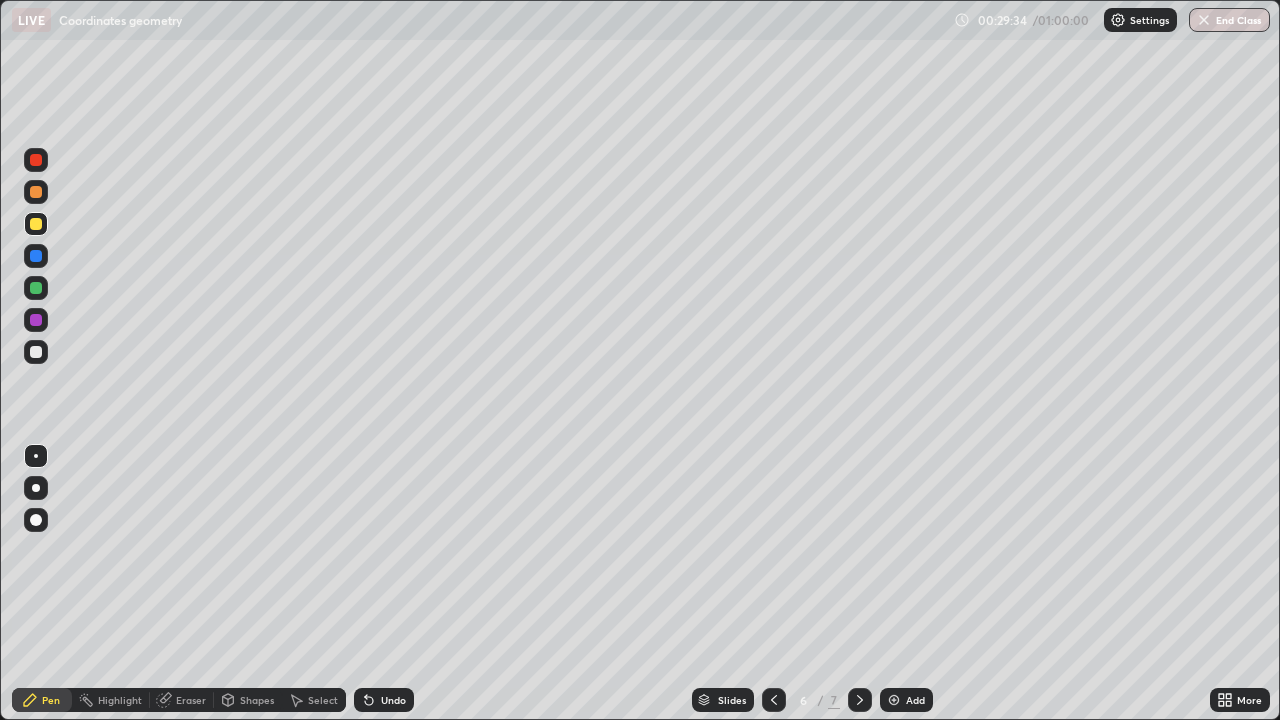 click 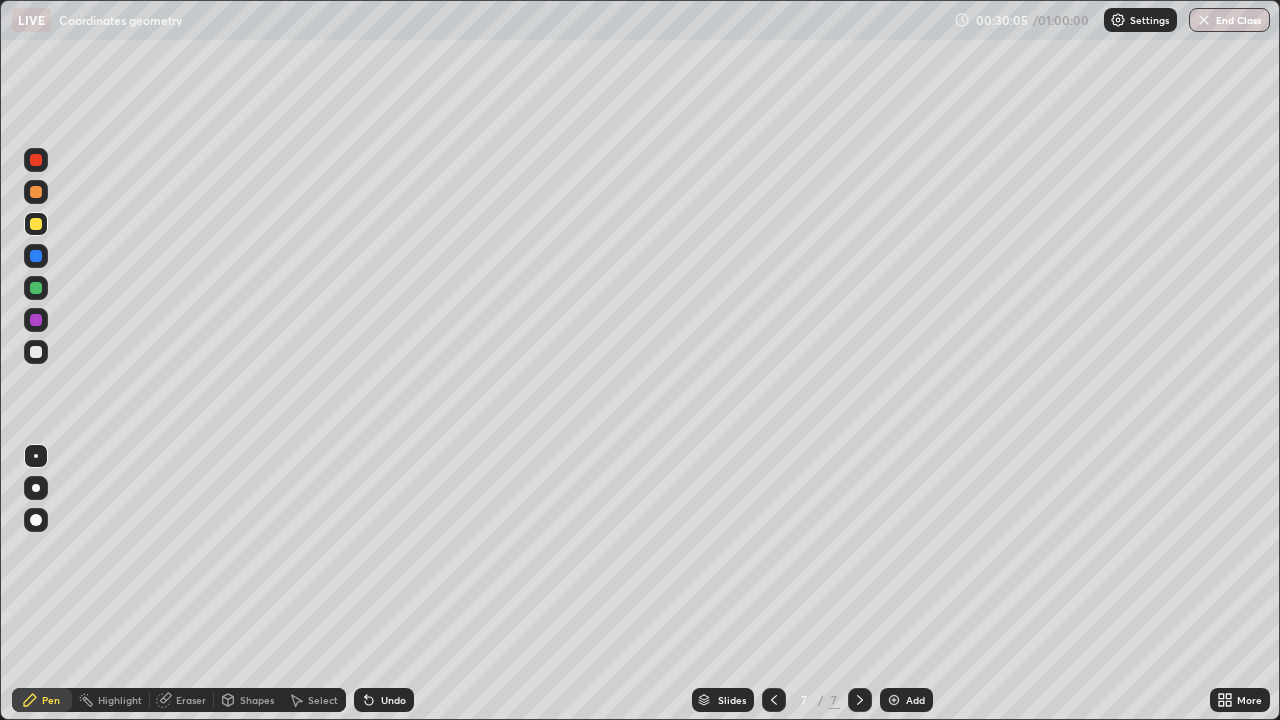 click on "Add" at bounding box center (915, 700) 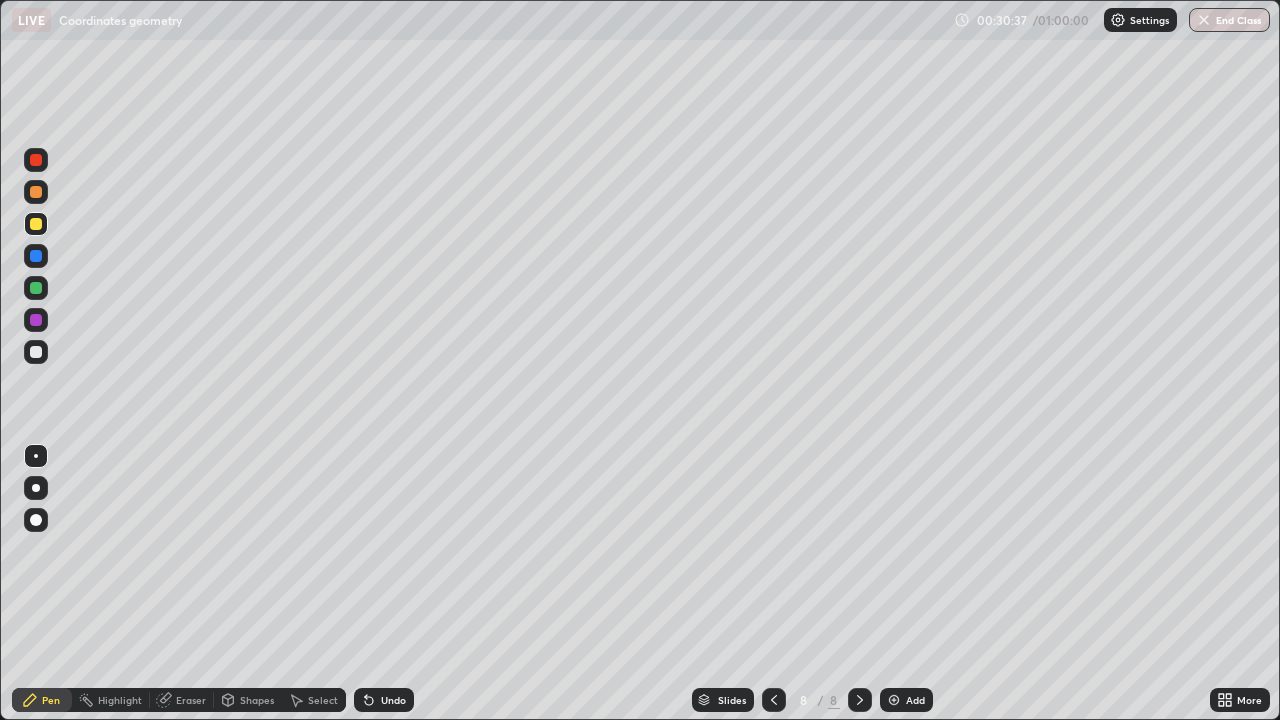 click 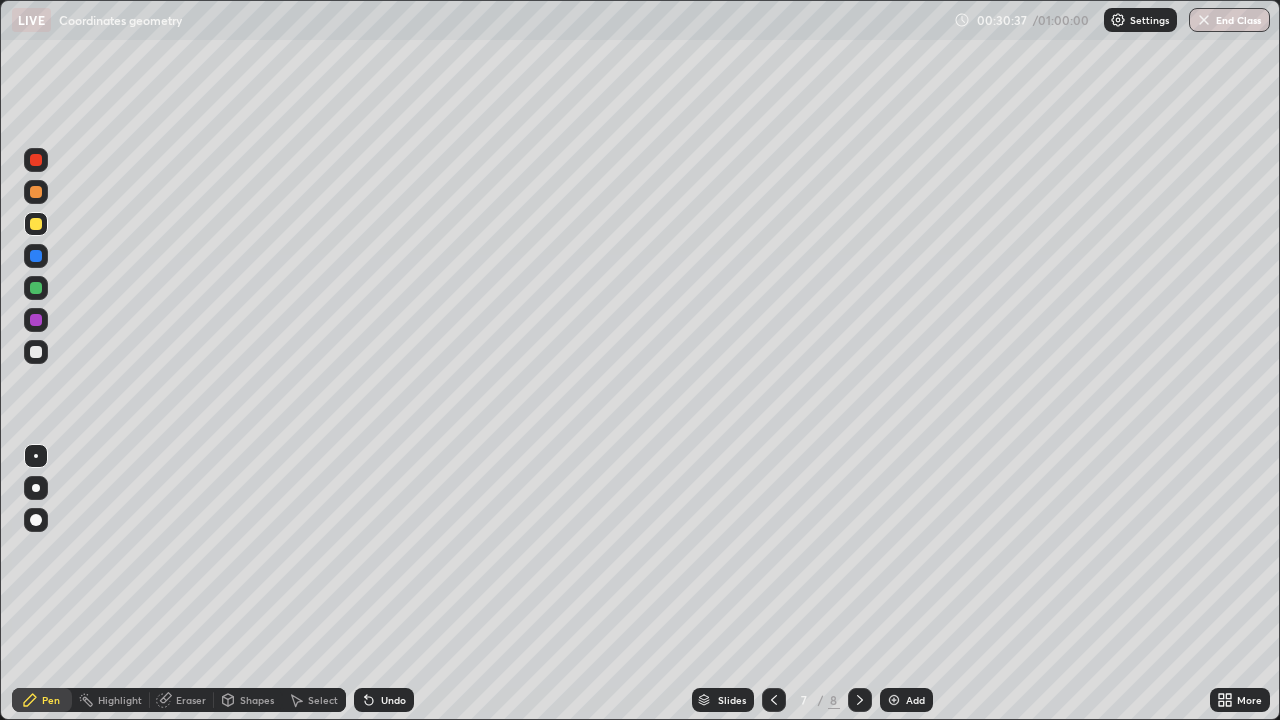 click 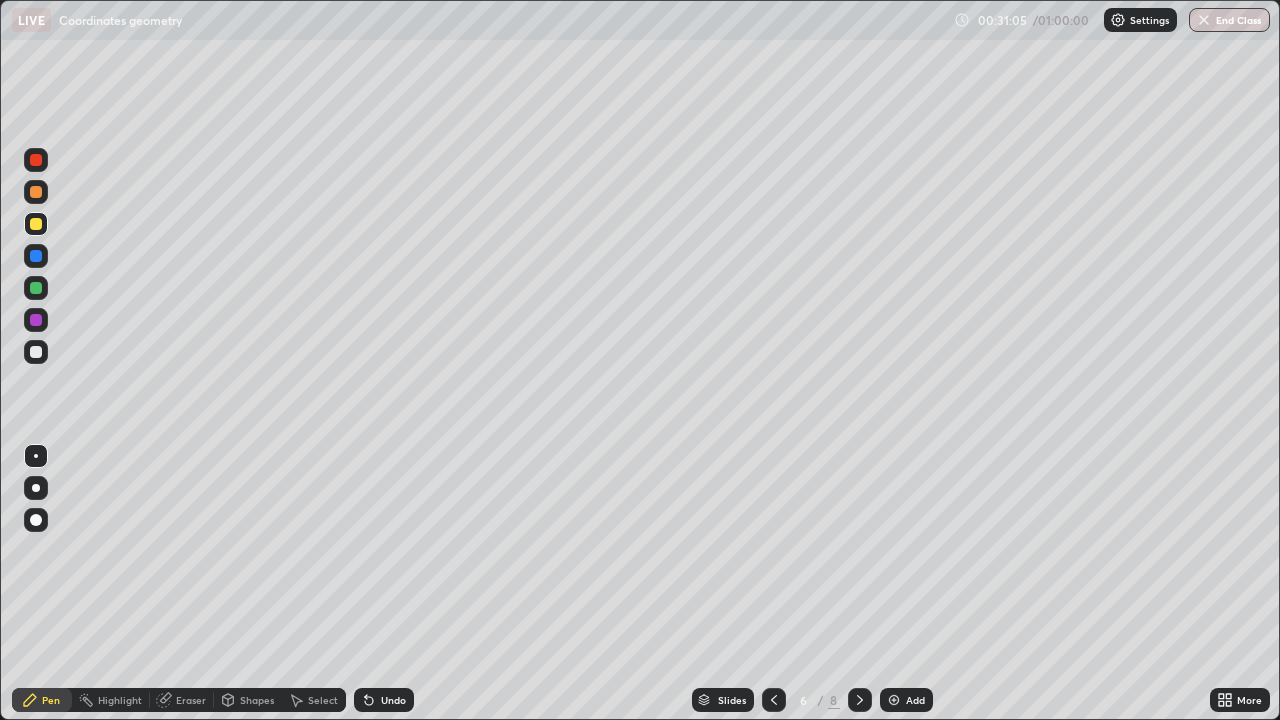 click 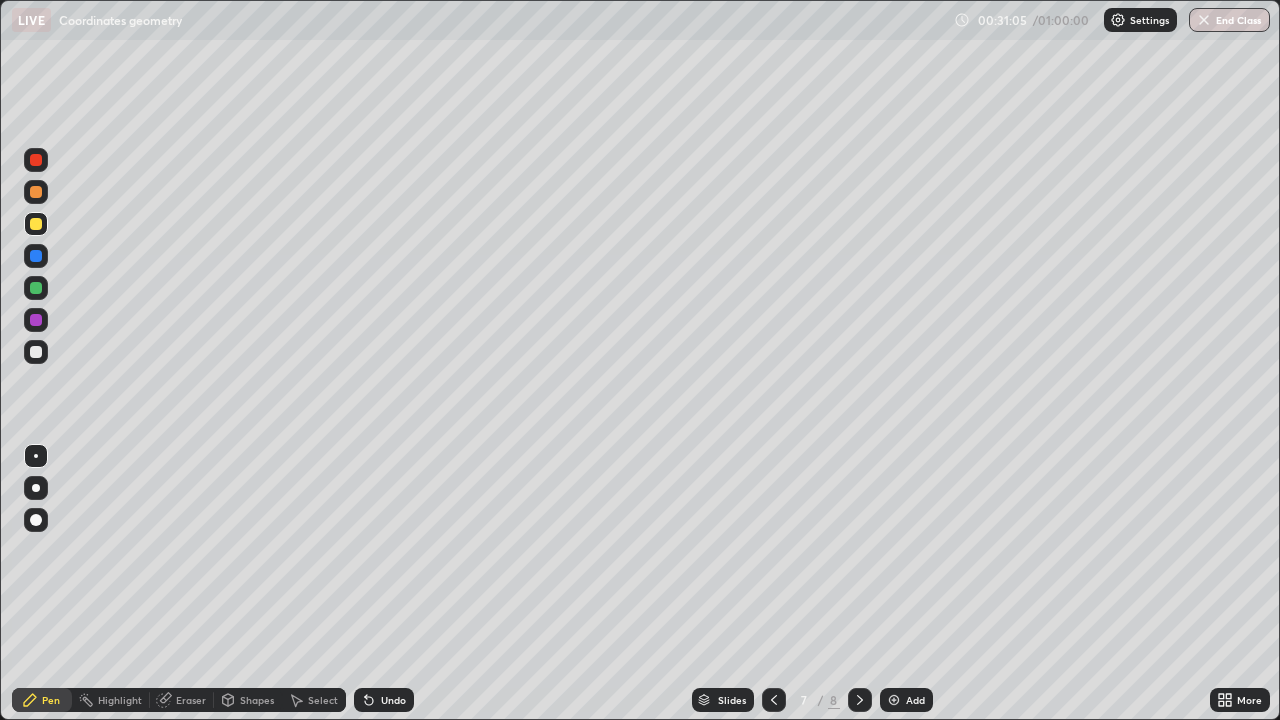 click 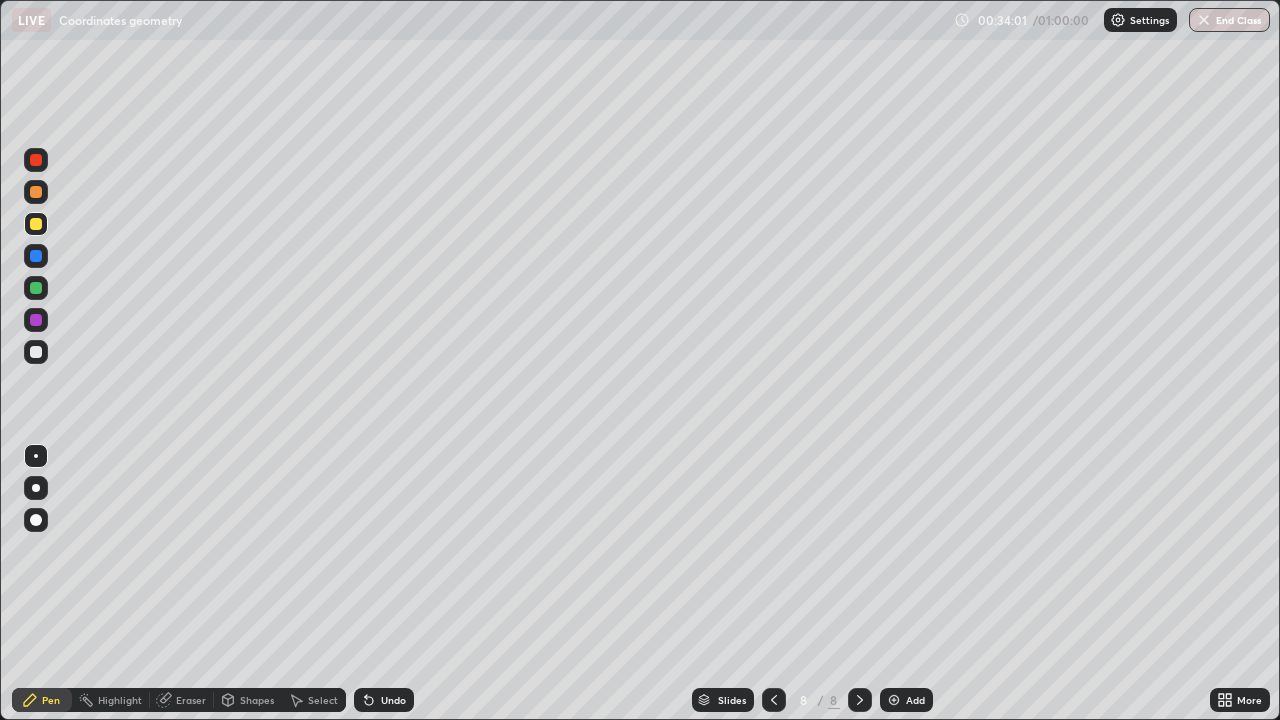 click at bounding box center [894, 700] 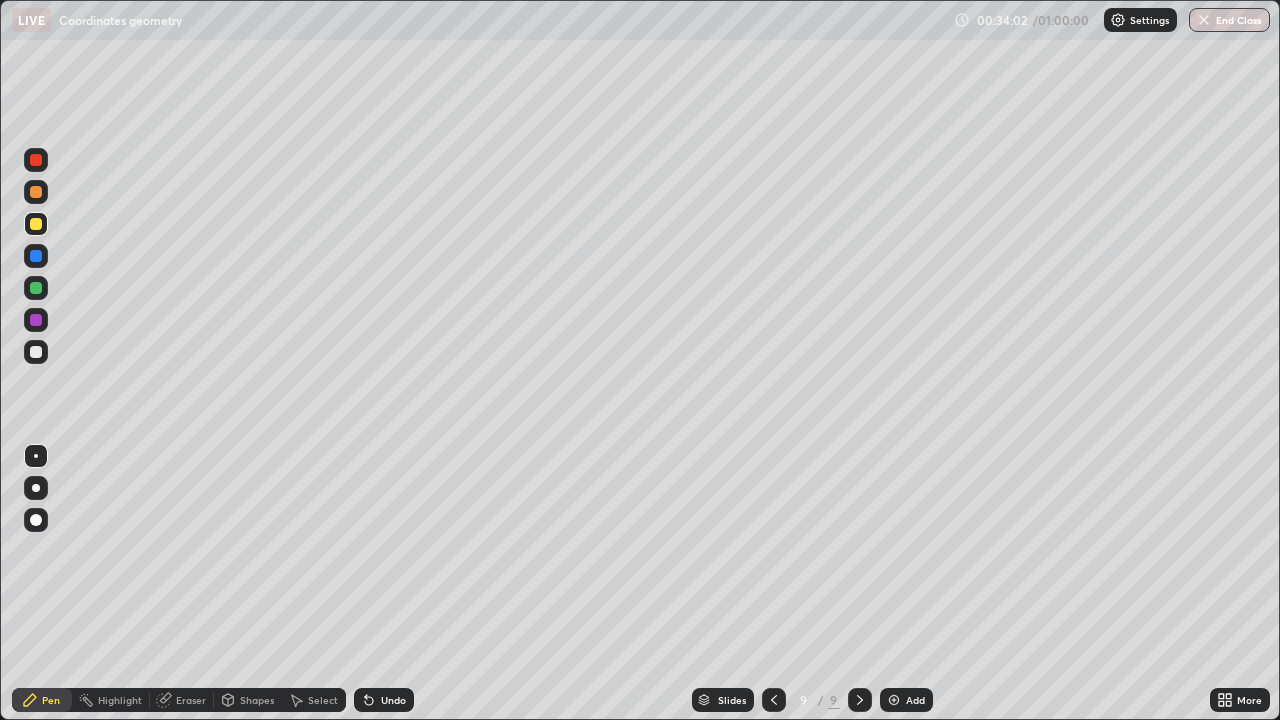 click 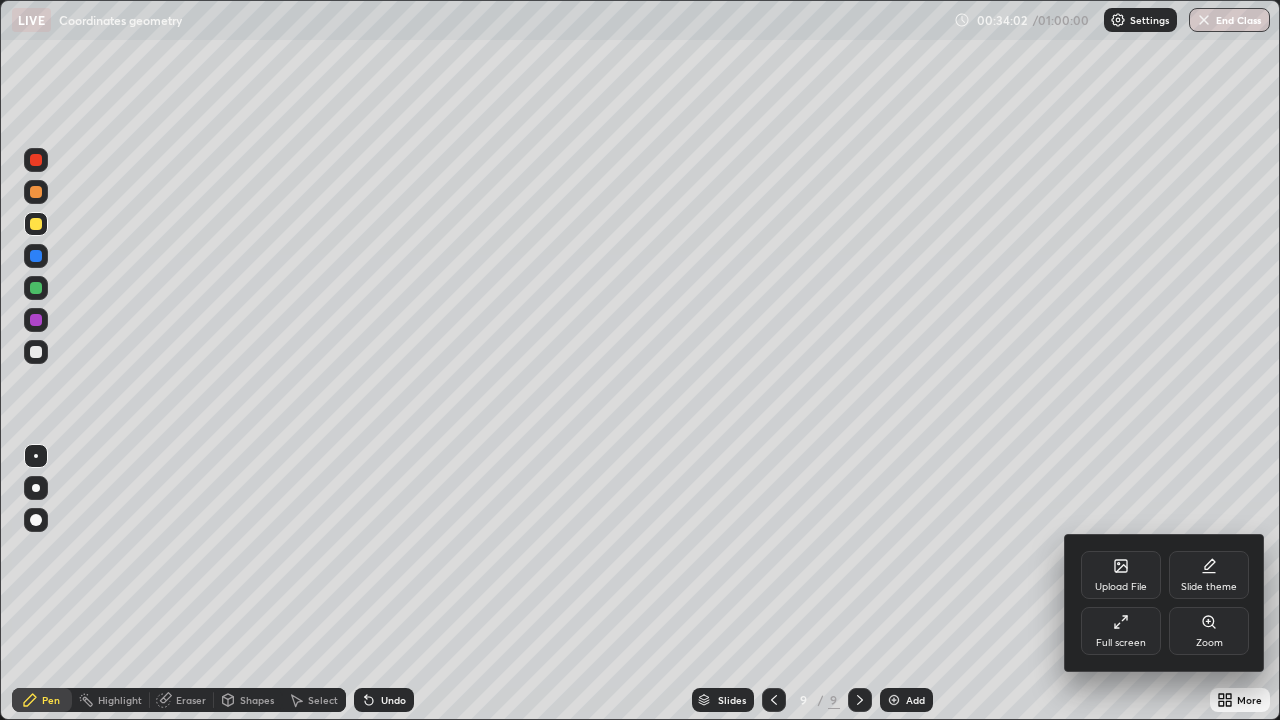 click on "Upload File" at bounding box center [1121, 575] 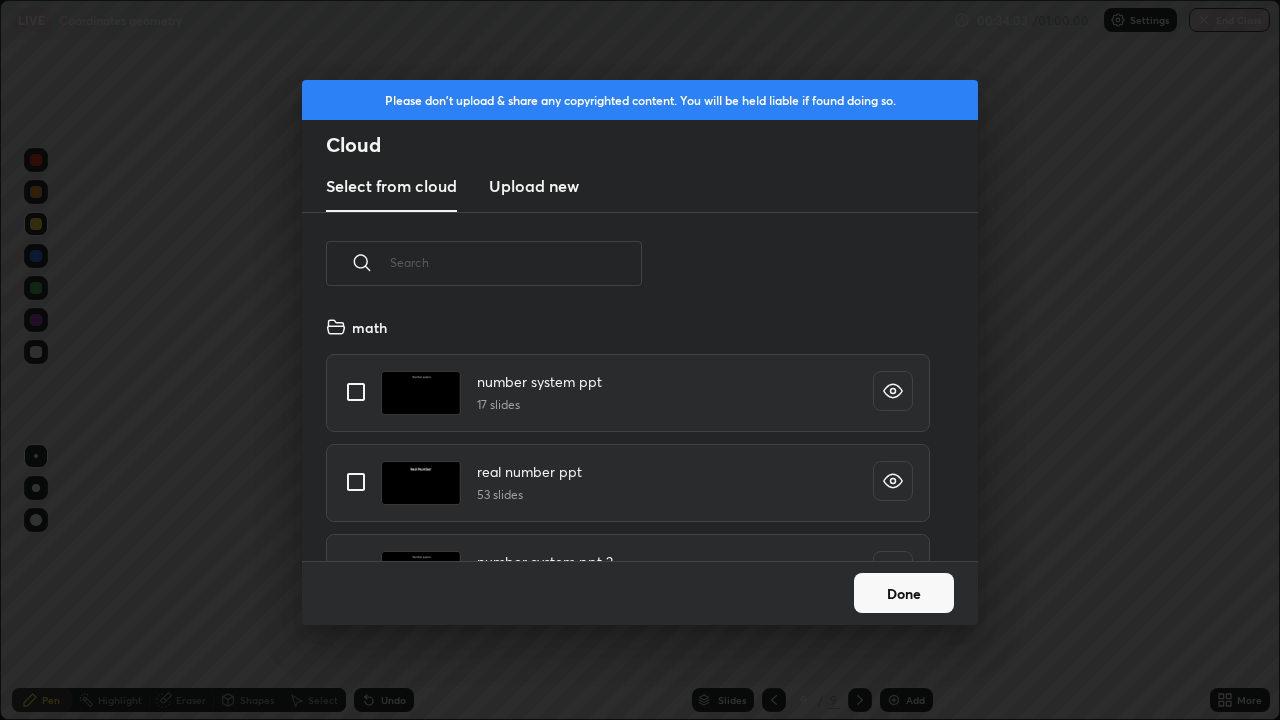 scroll, scrollTop: 7, scrollLeft: 11, axis: both 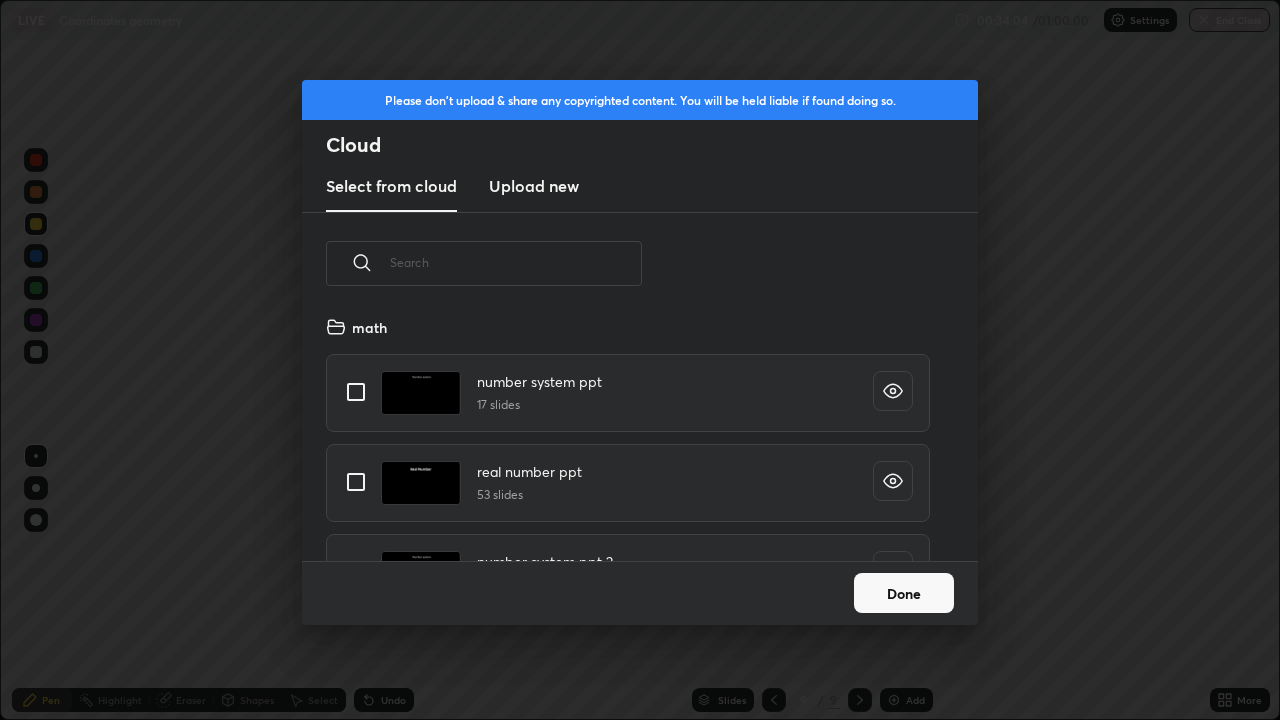 click on "Done" at bounding box center (904, 593) 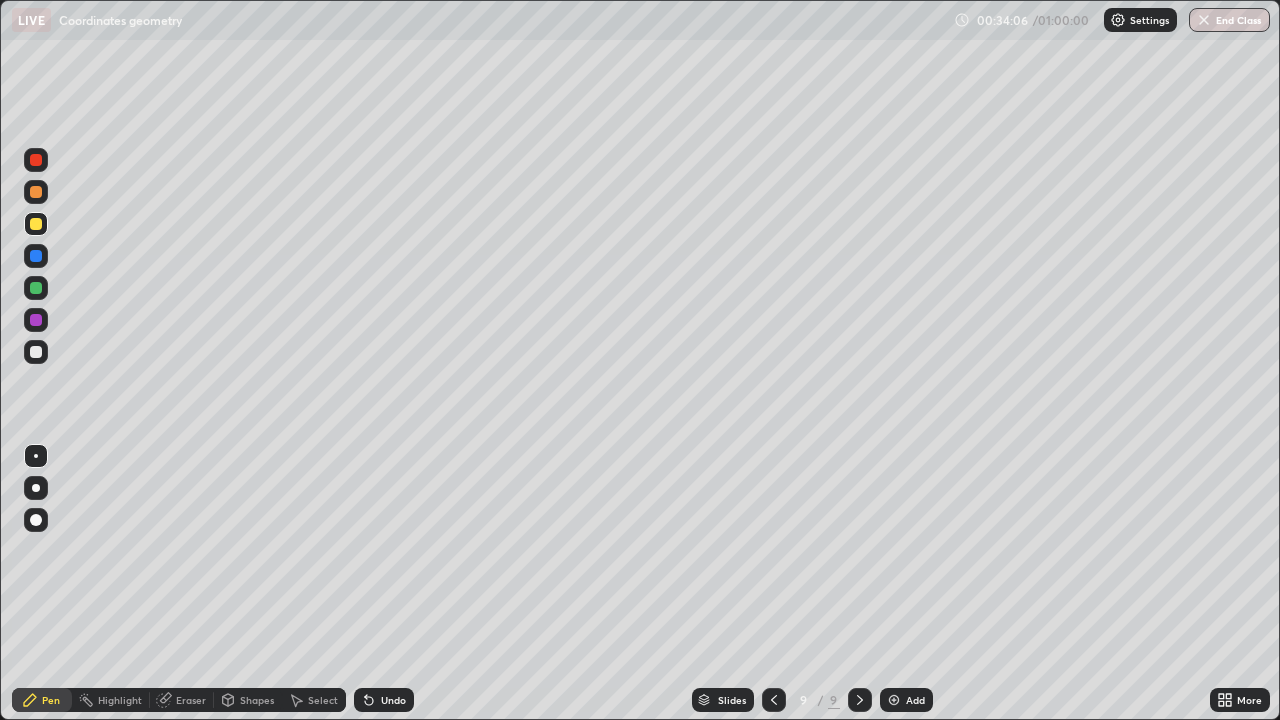 click on "More" at bounding box center (1240, 700) 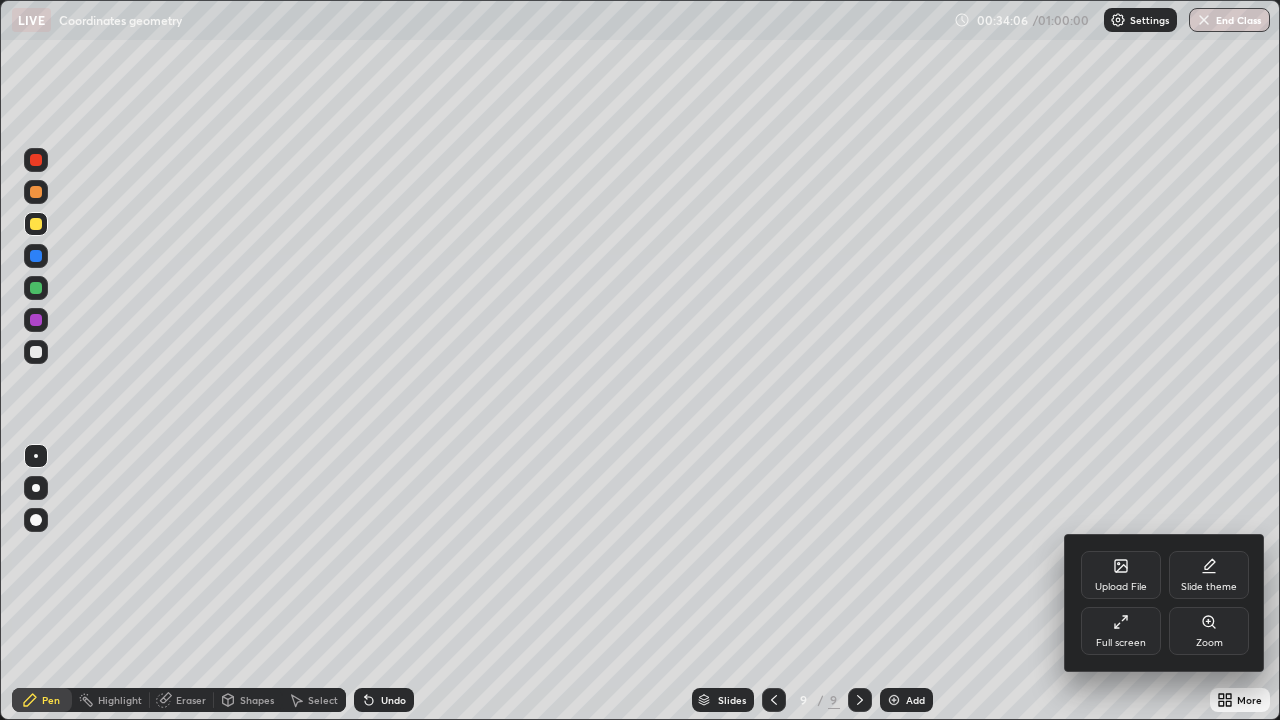 click on "Full screen" at bounding box center [1121, 631] 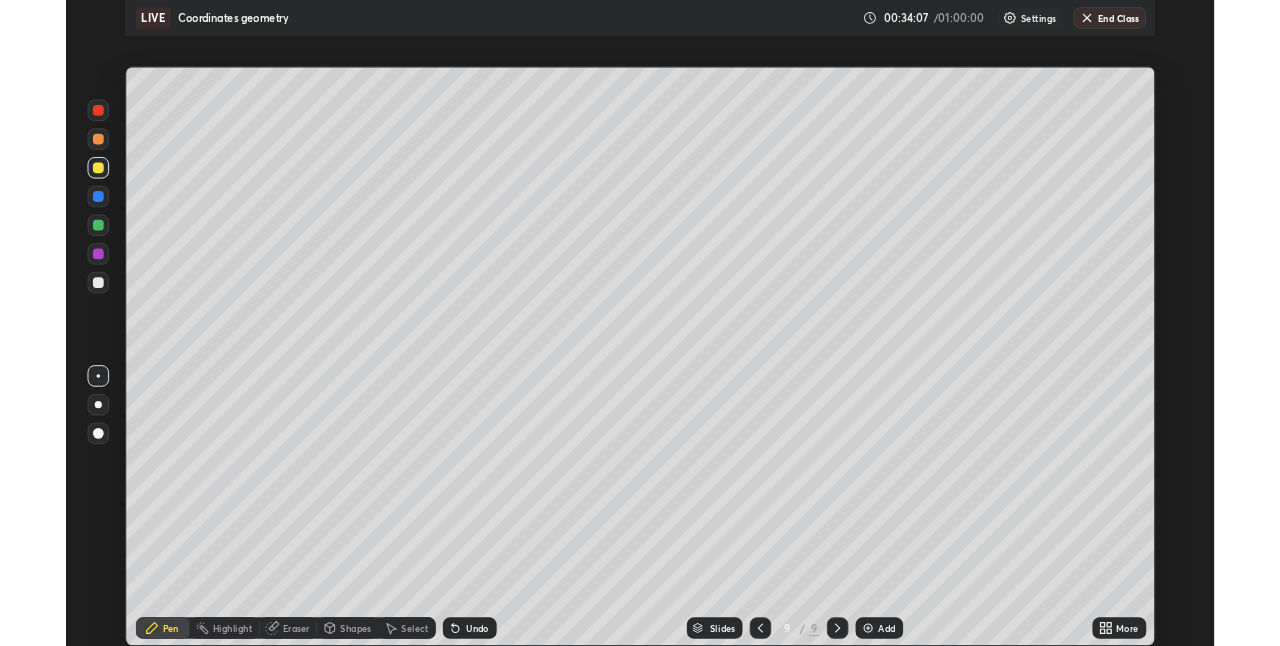 scroll, scrollTop: 646, scrollLeft: 1280, axis: both 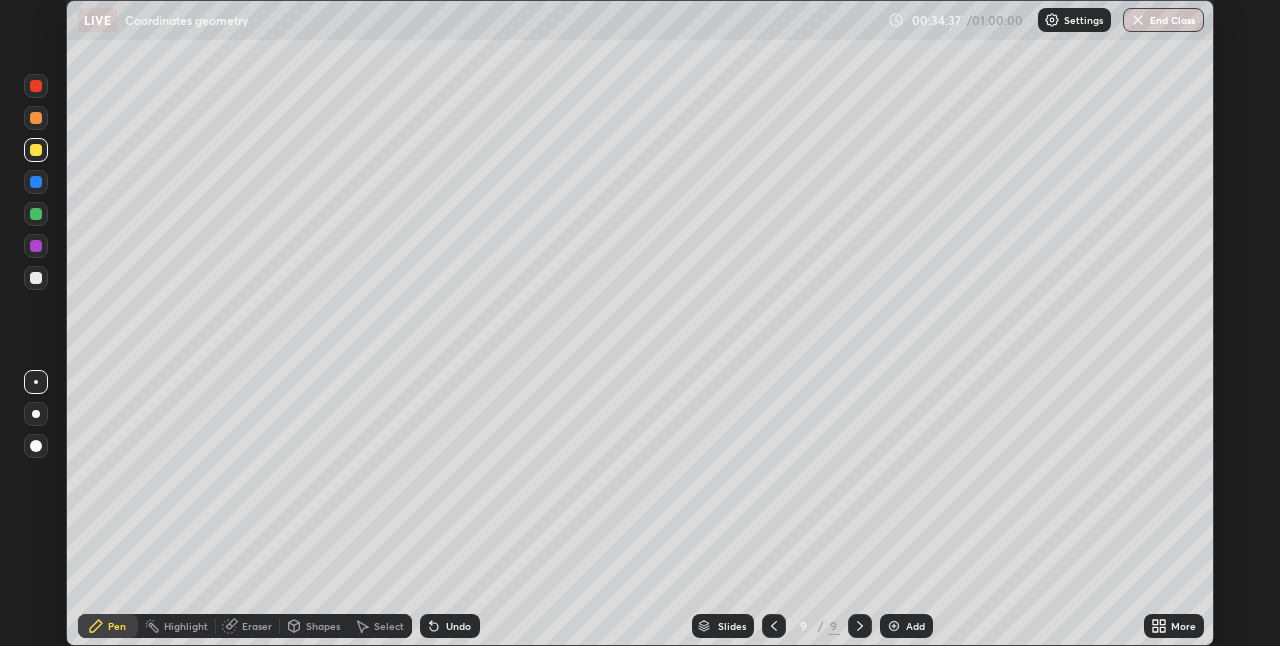 click 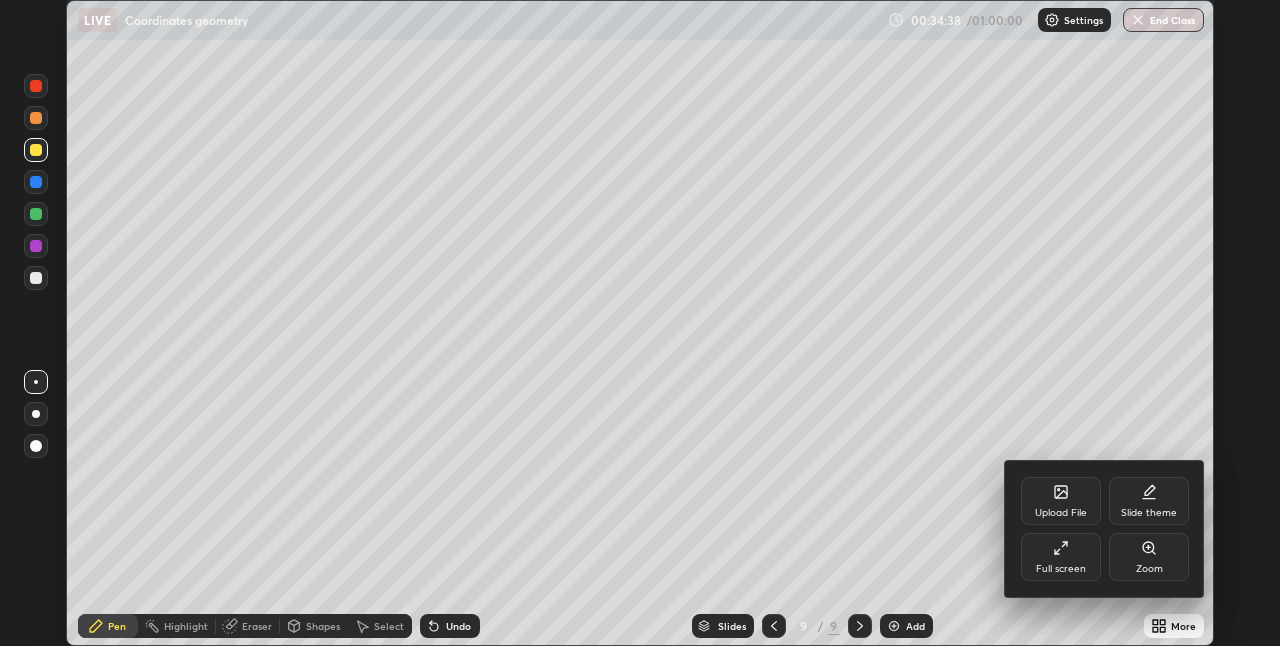 click 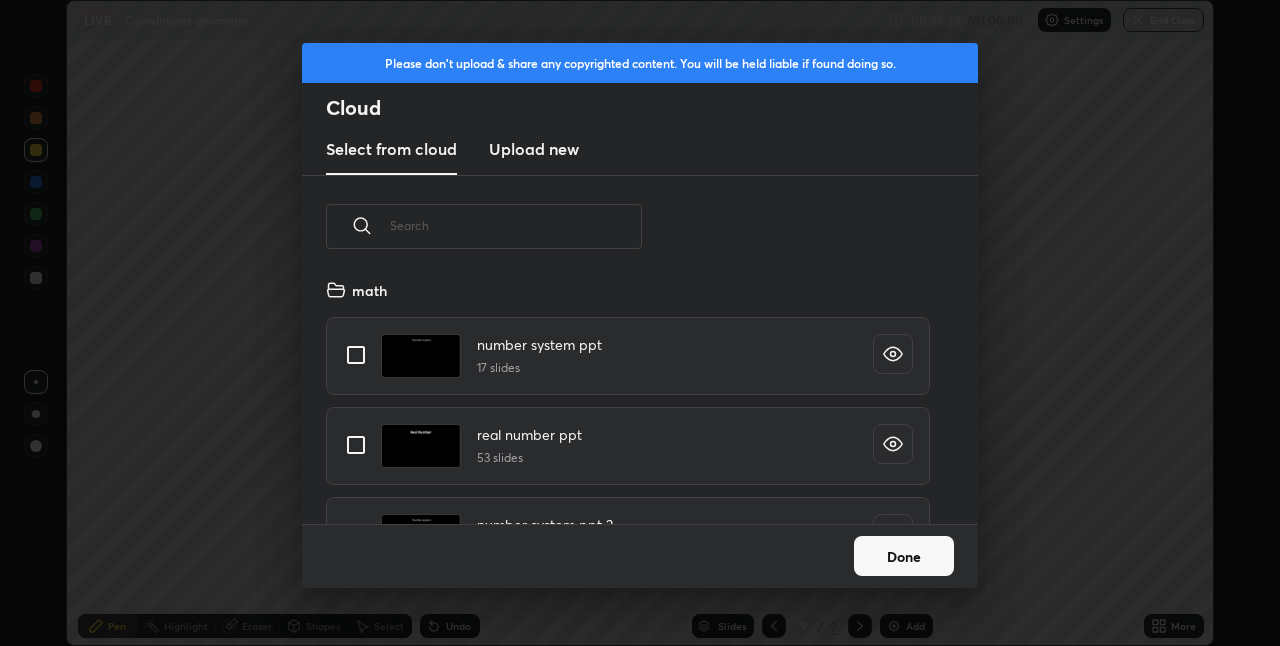 scroll, scrollTop: 7, scrollLeft: 11, axis: both 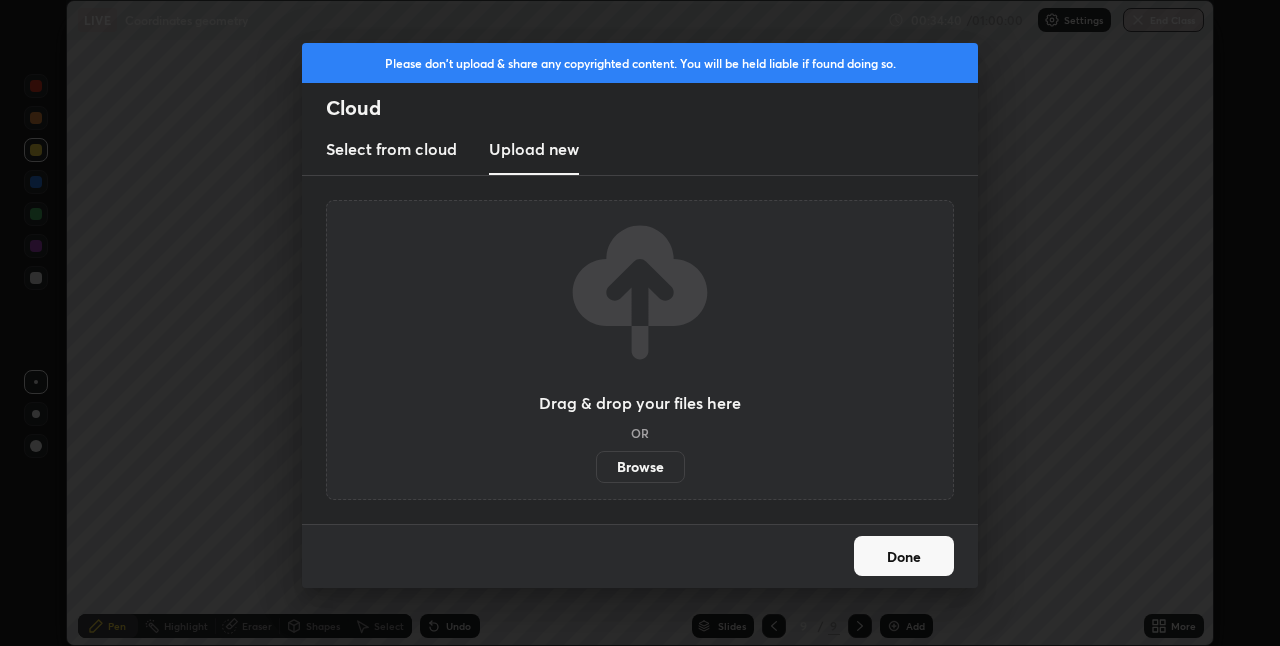 click on "Browse" at bounding box center (640, 467) 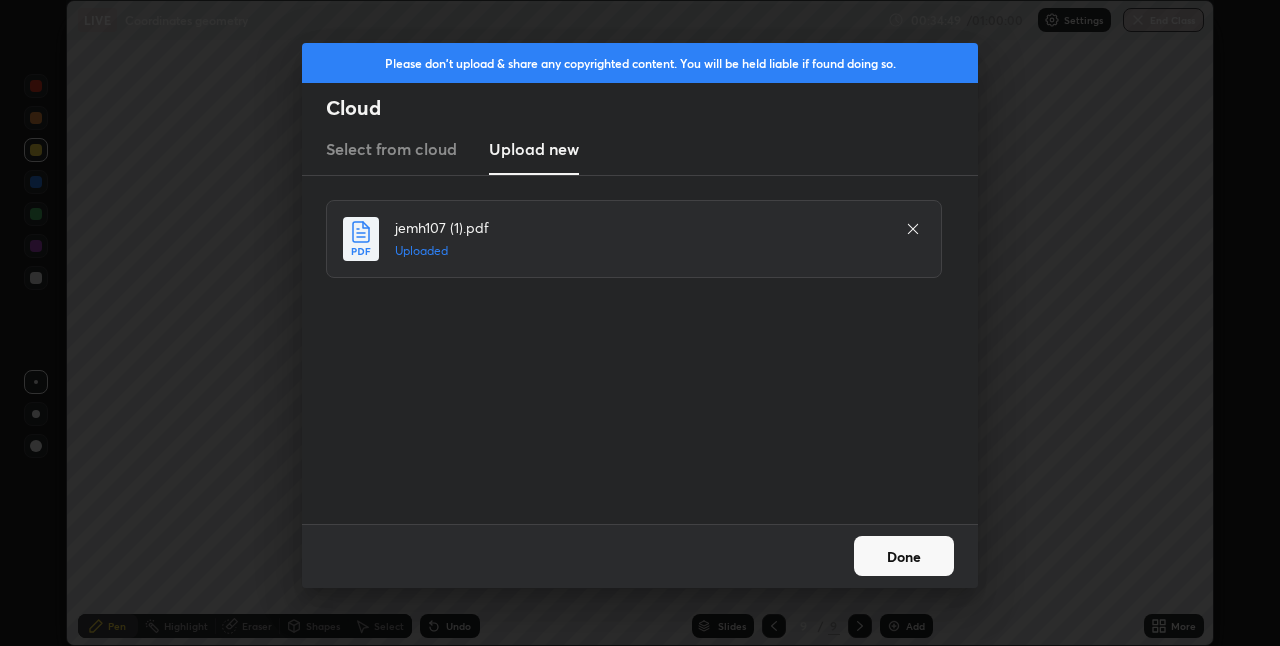 click on "Done" at bounding box center (904, 556) 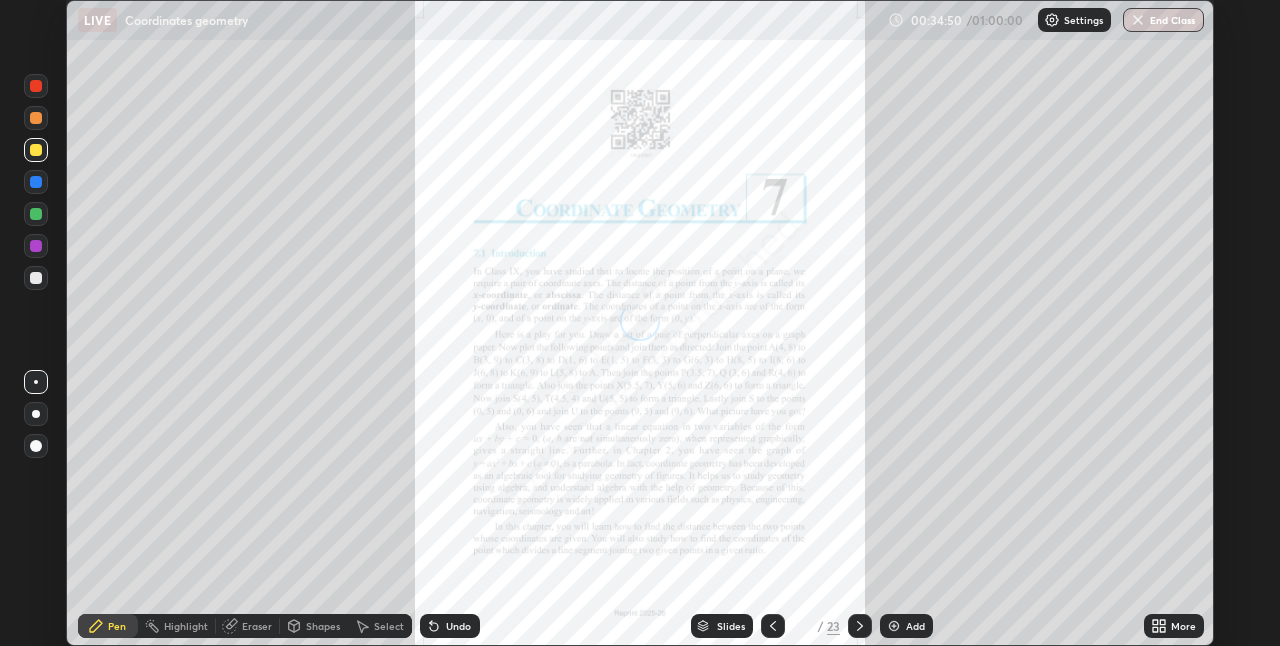 click 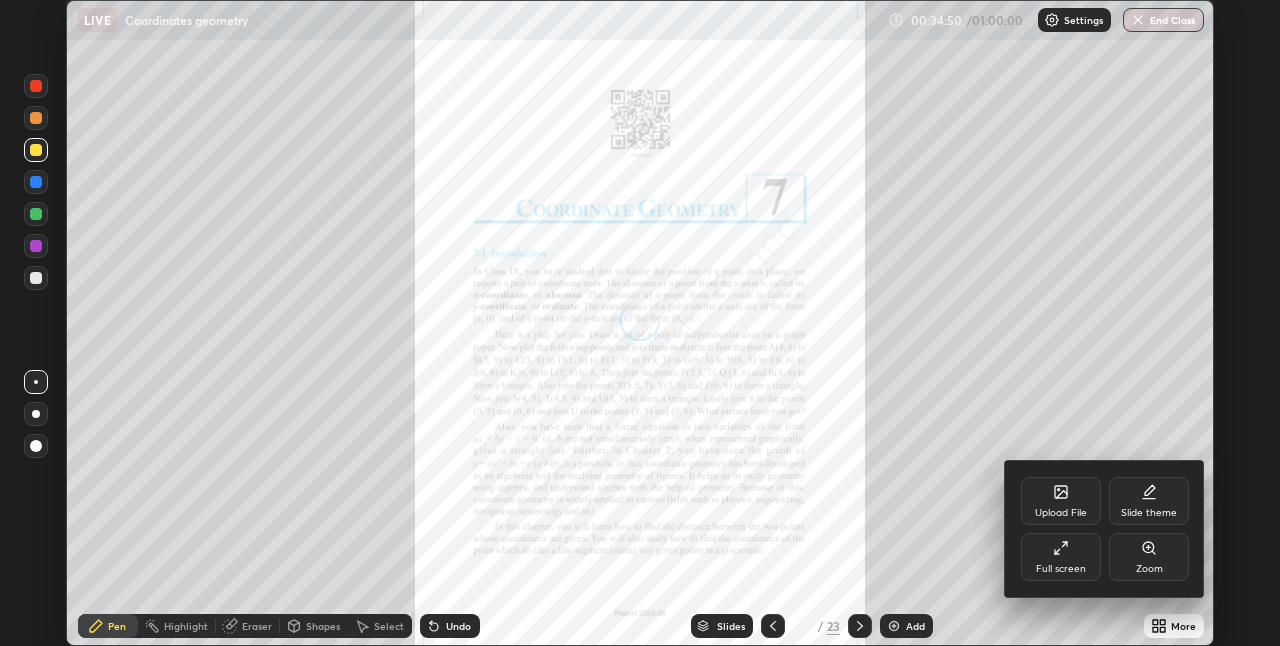 click at bounding box center (640, 323) 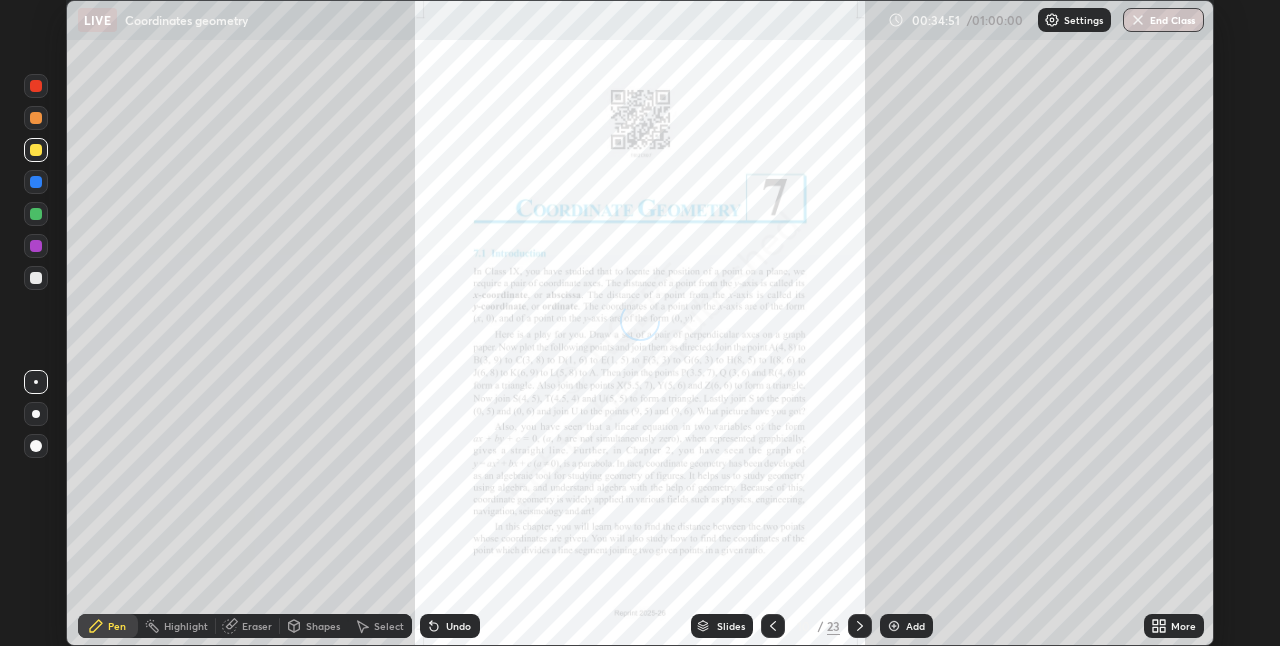 click 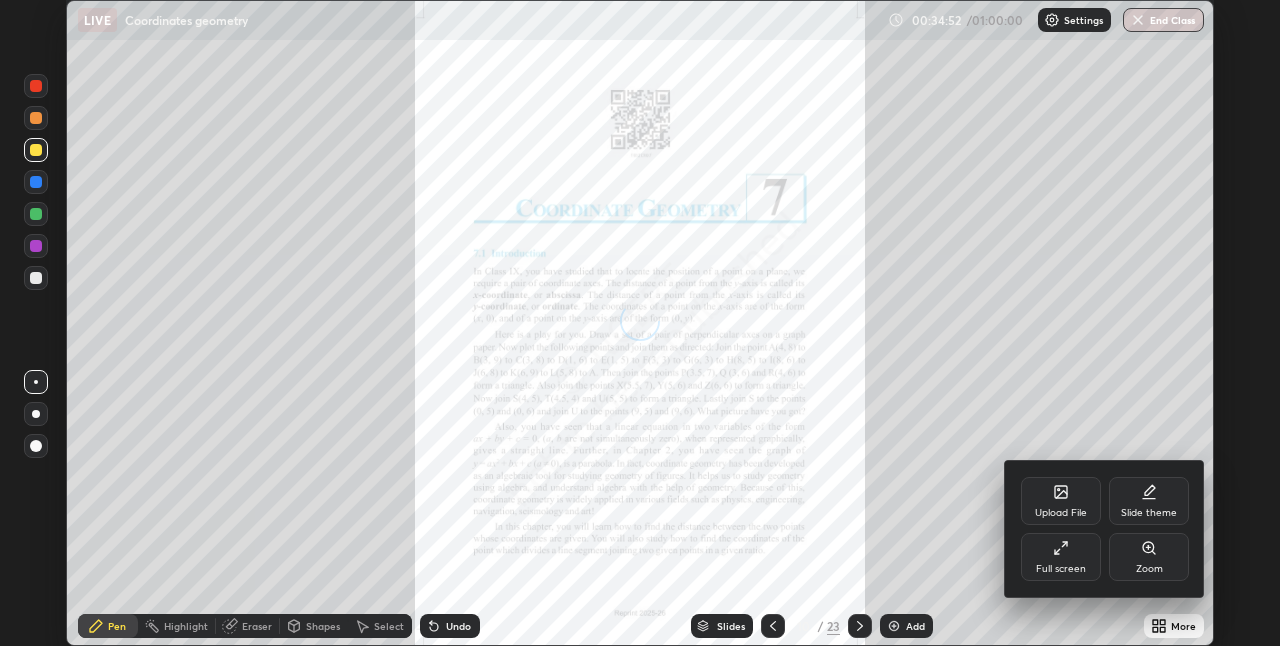 click on "Full screen" at bounding box center [1061, 557] 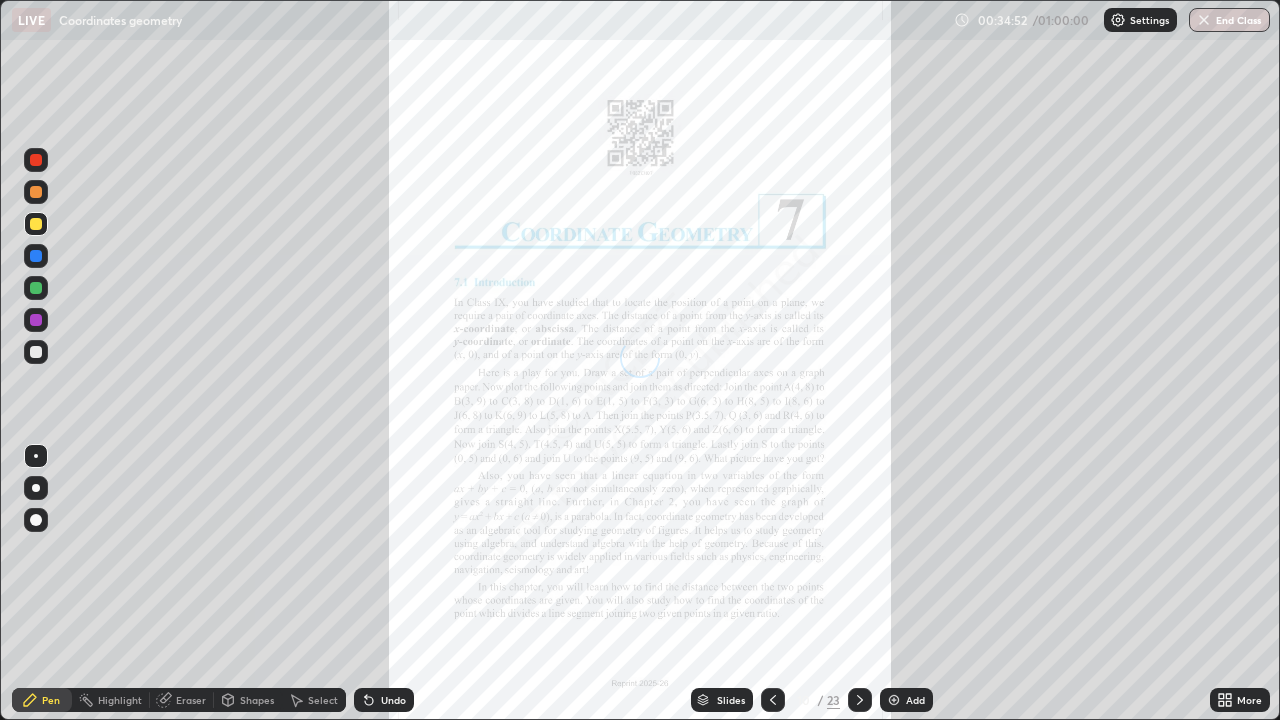 scroll, scrollTop: 99280, scrollLeft: 98720, axis: both 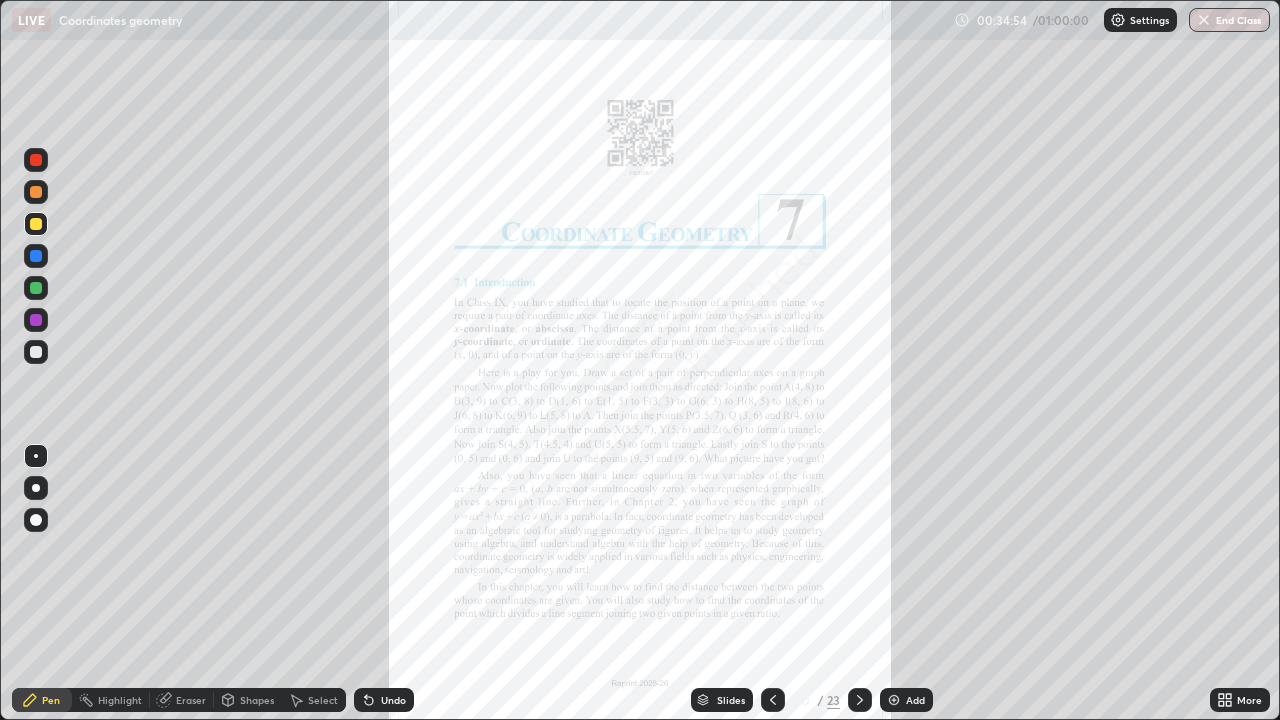 click on "Slides" at bounding box center (731, 700) 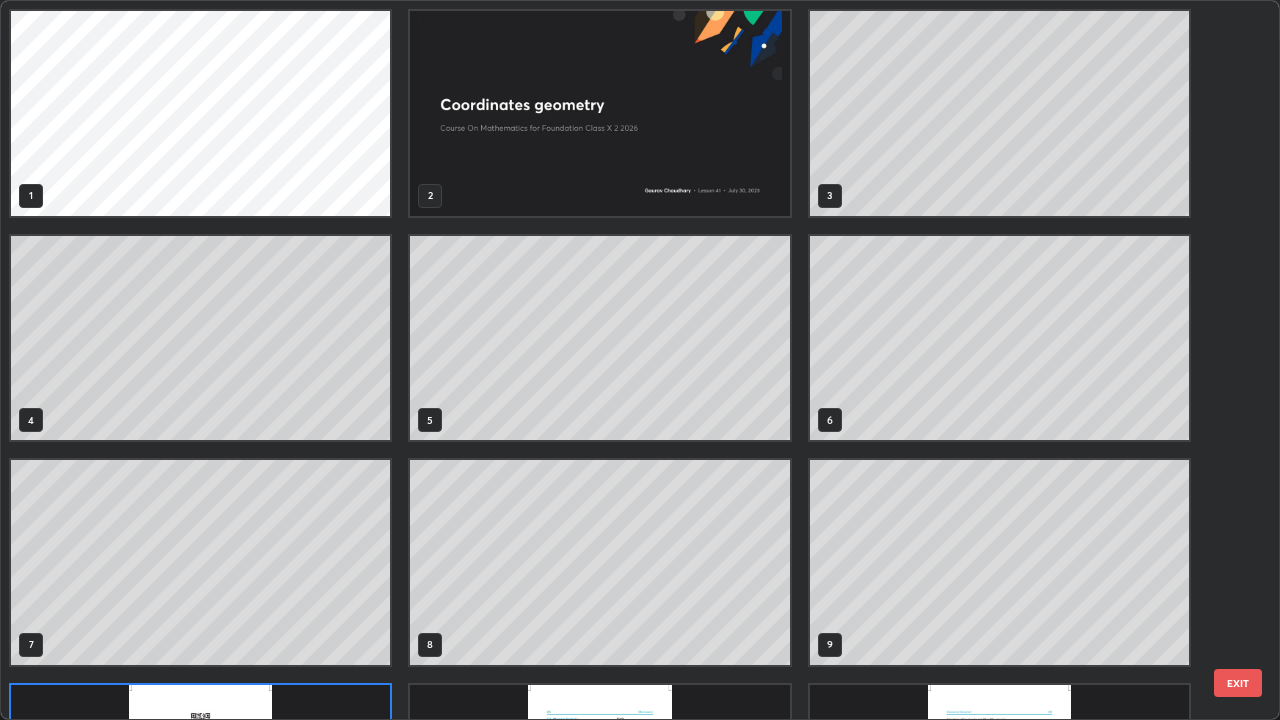 scroll, scrollTop: 180, scrollLeft: 0, axis: vertical 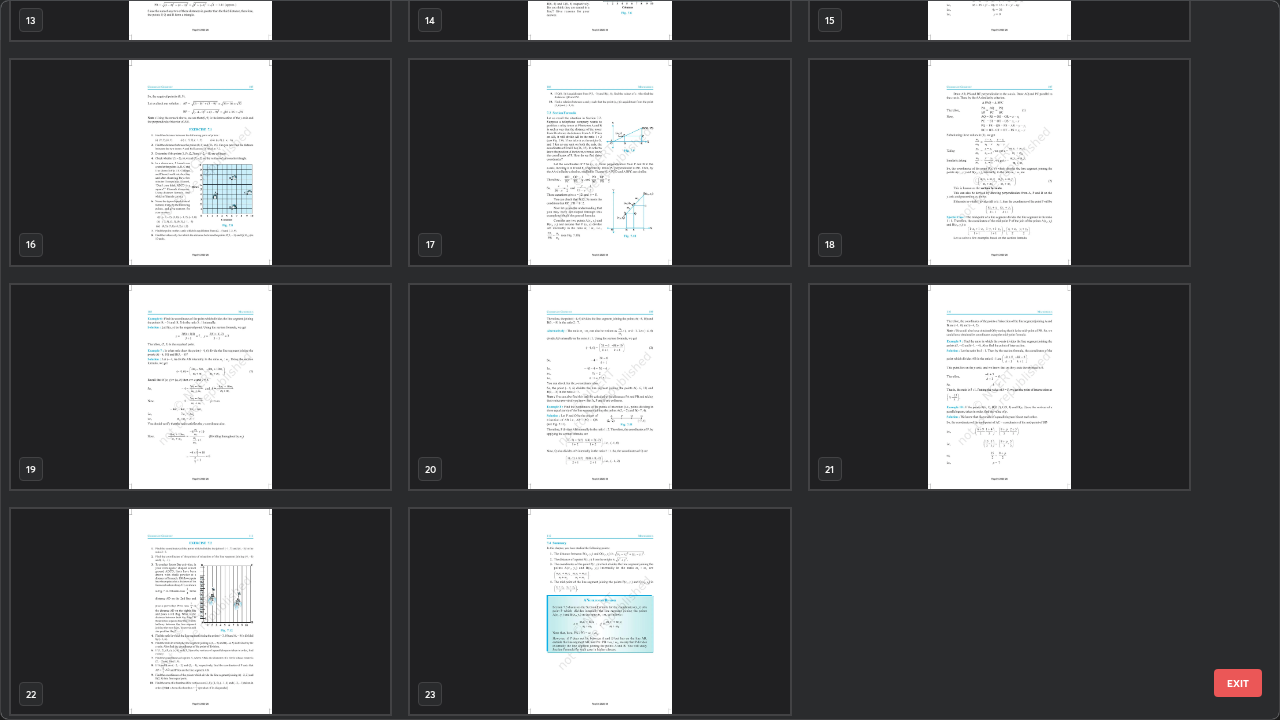 click at bounding box center [200, 611] 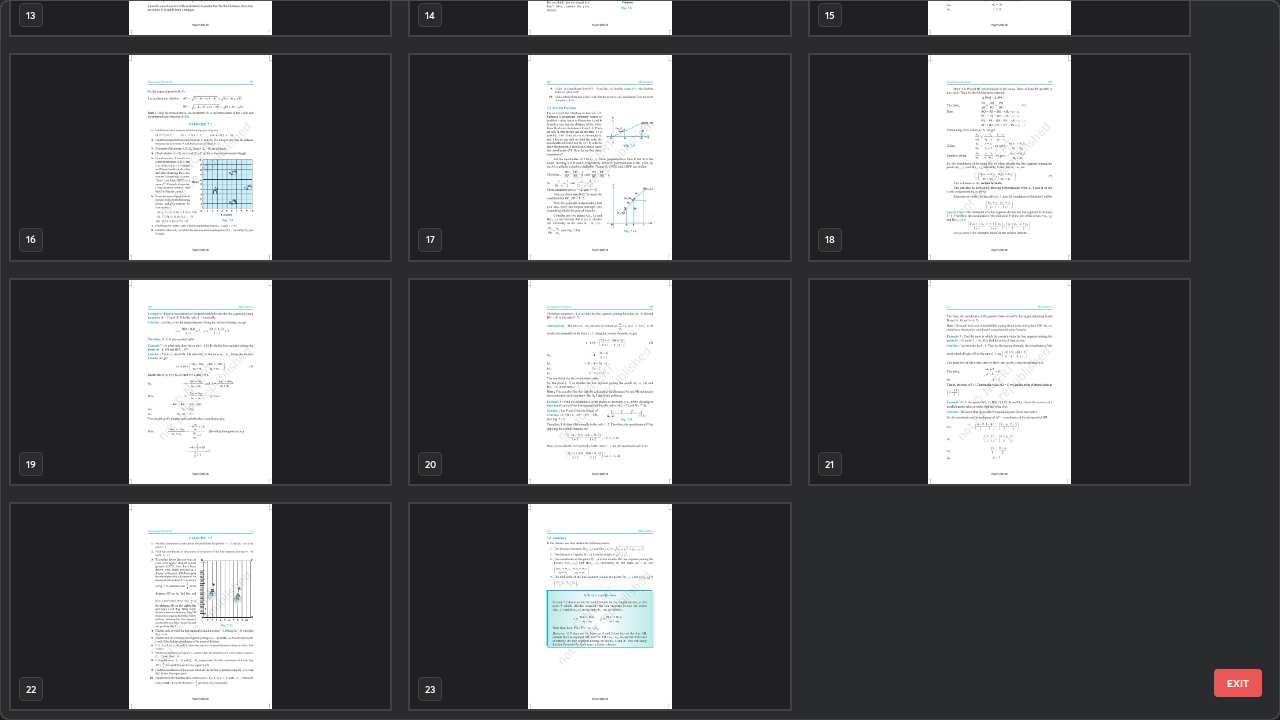 click at bounding box center (200, 606) 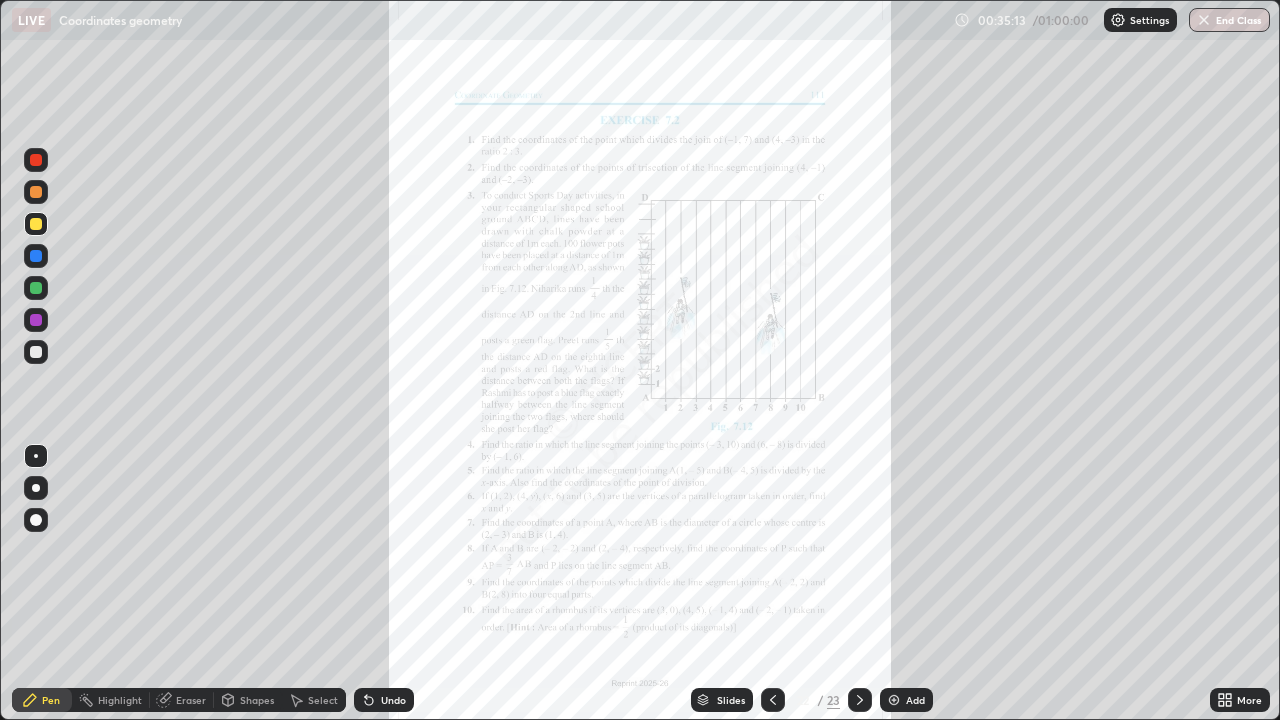 click 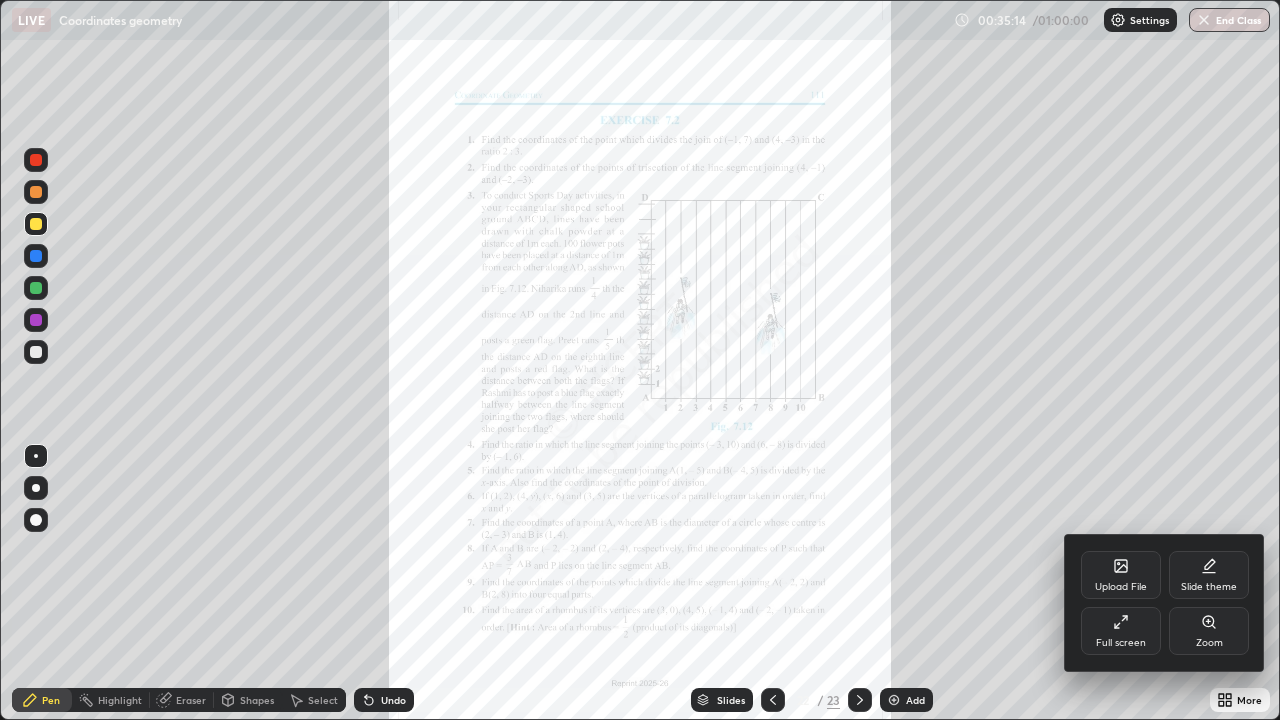 click on "Zoom" at bounding box center [1209, 631] 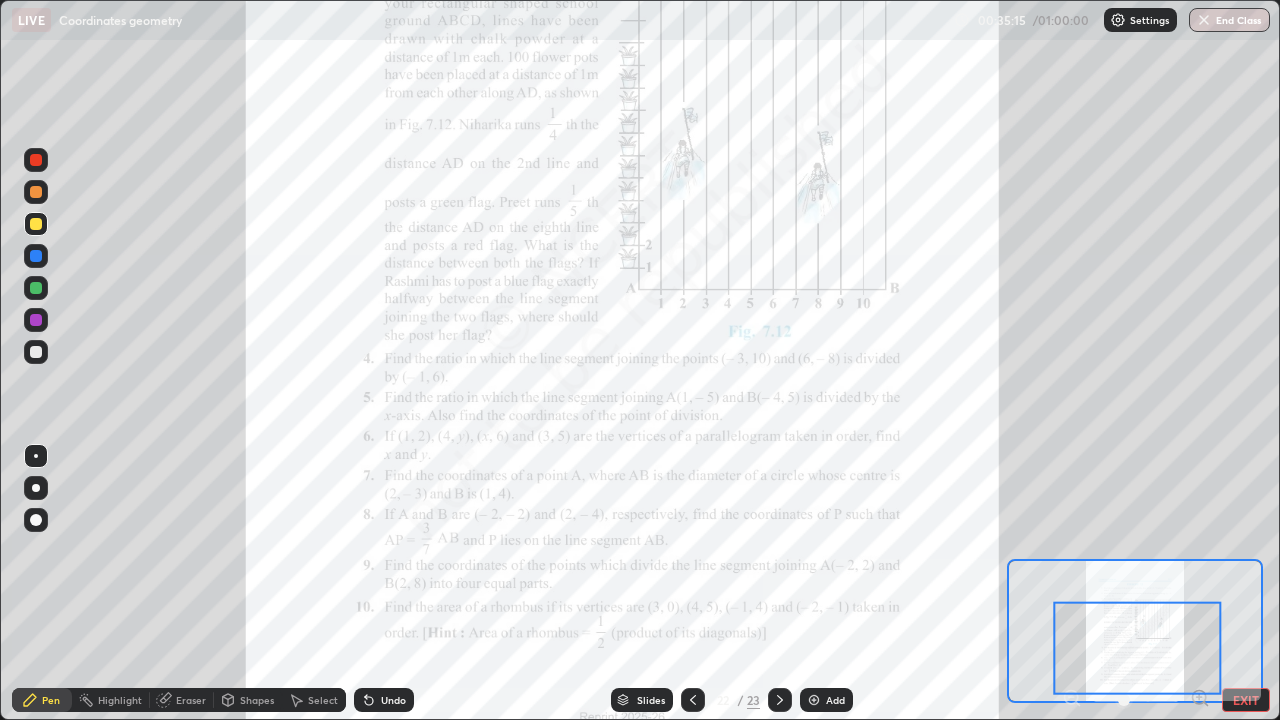 click 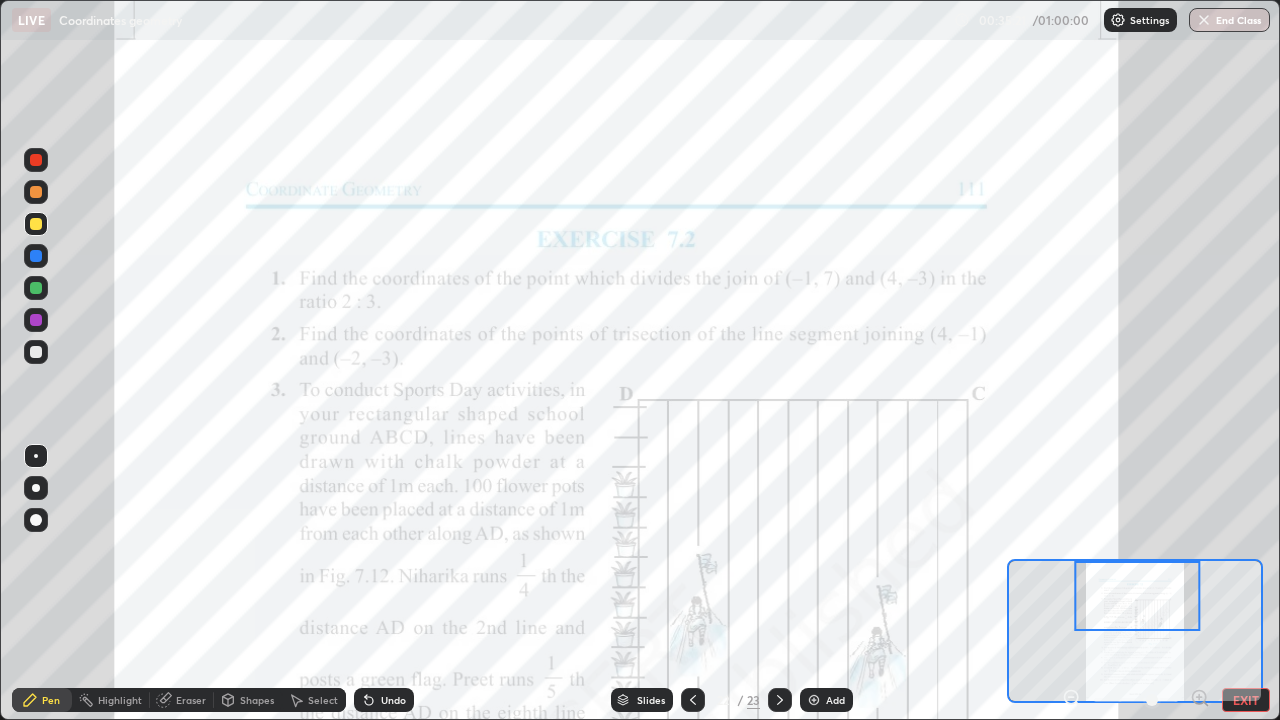 click 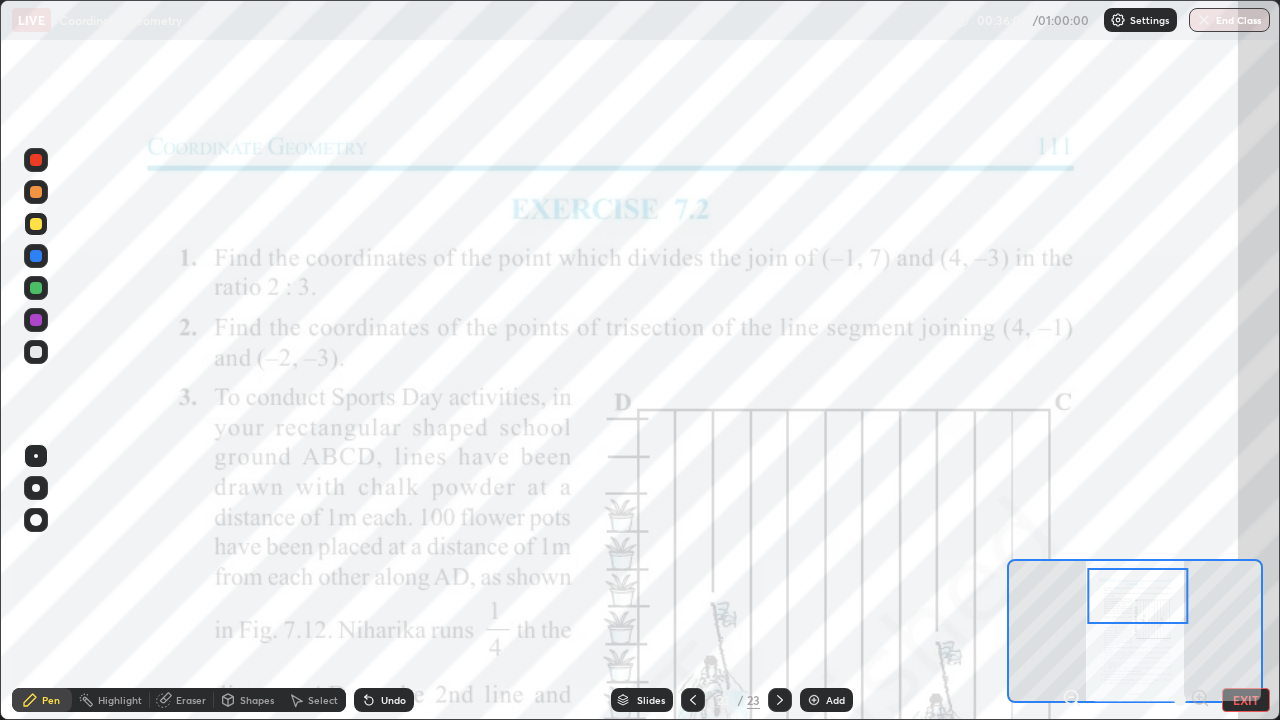click on "Add" at bounding box center (826, 700) 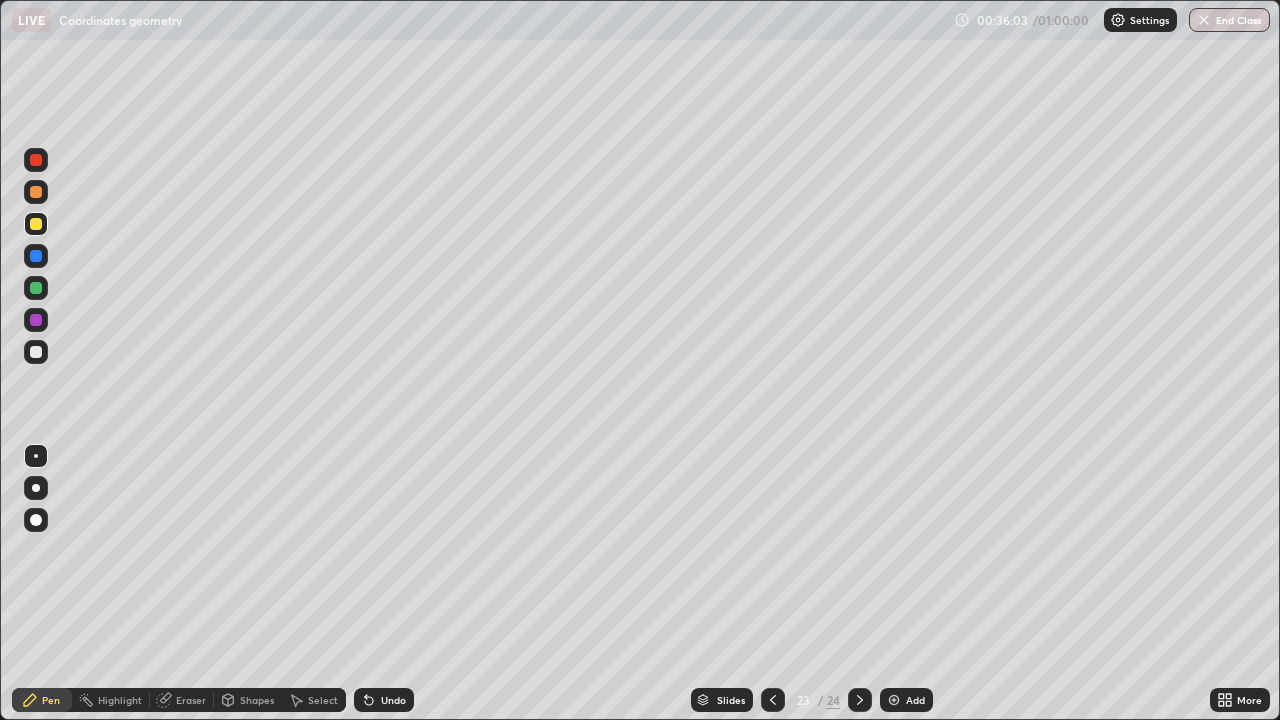click at bounding box center [36, 288] 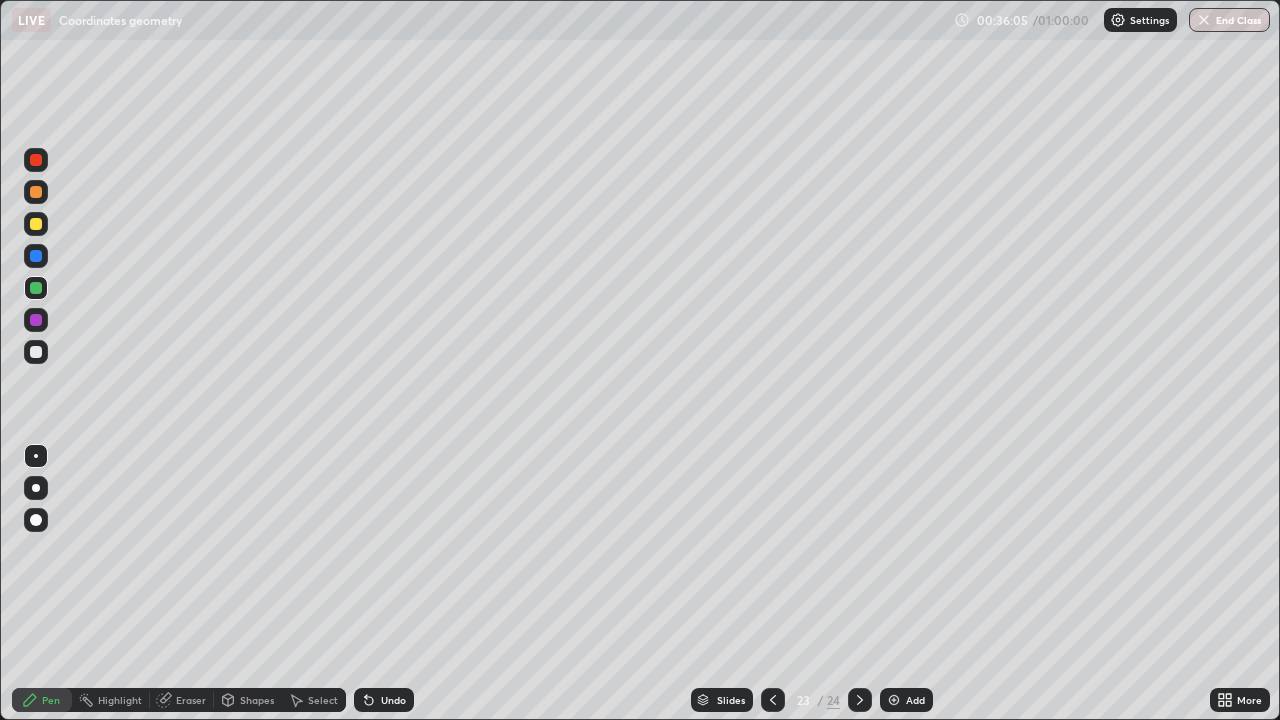 click 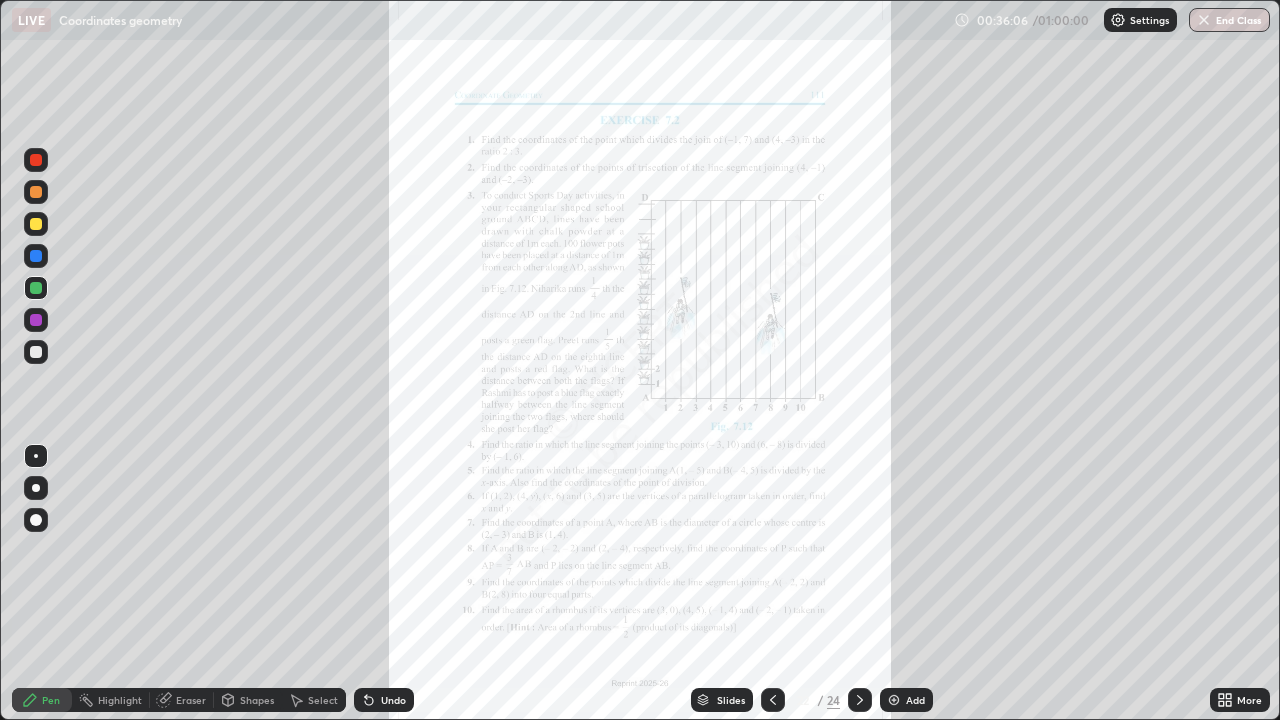 click 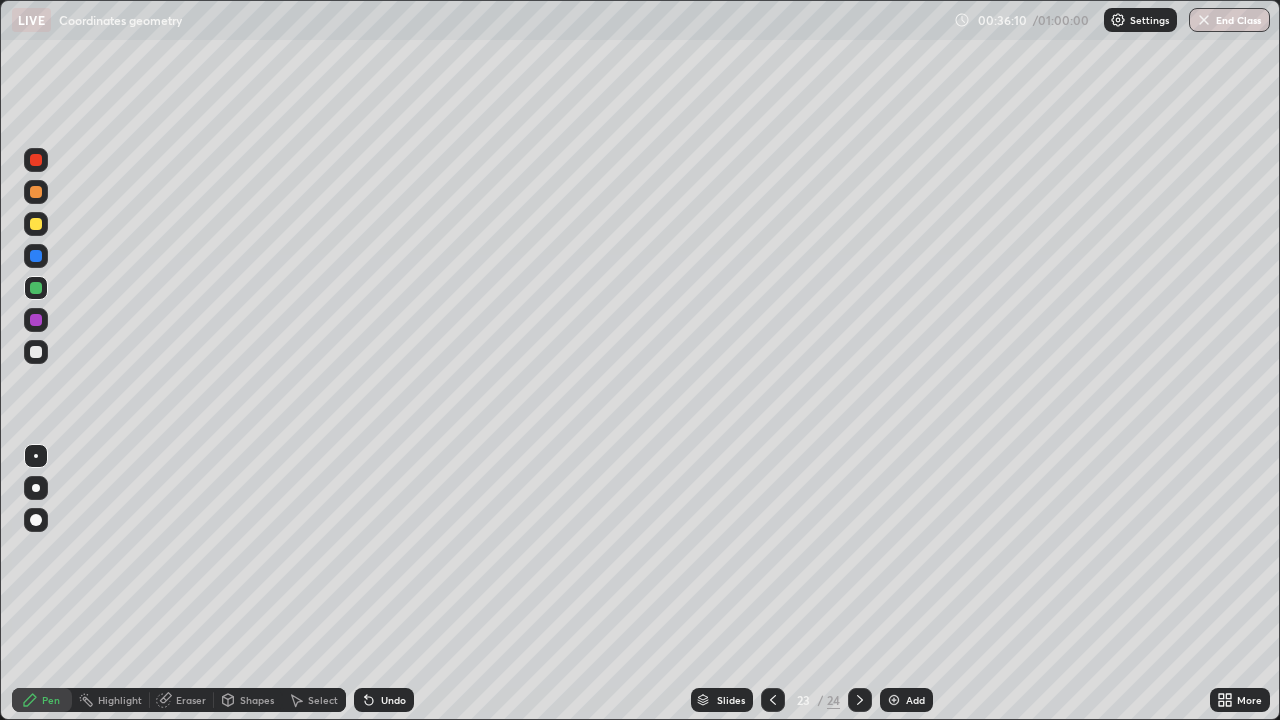 click 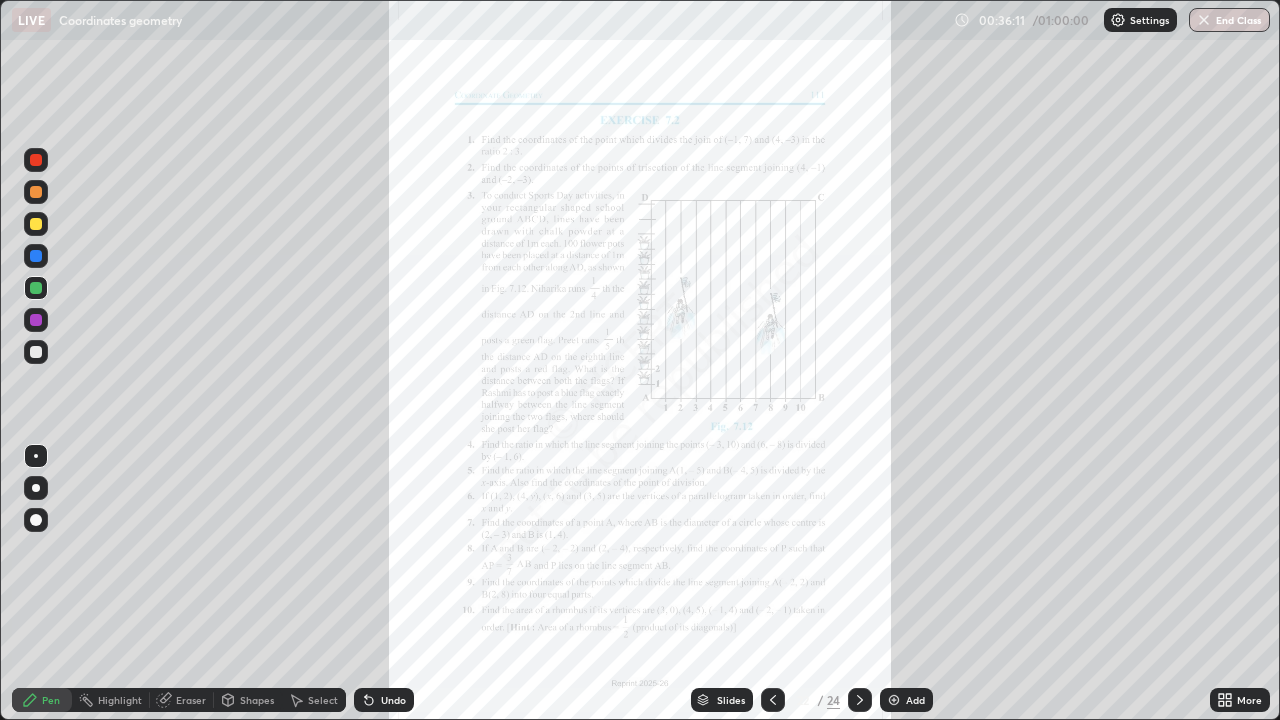 click 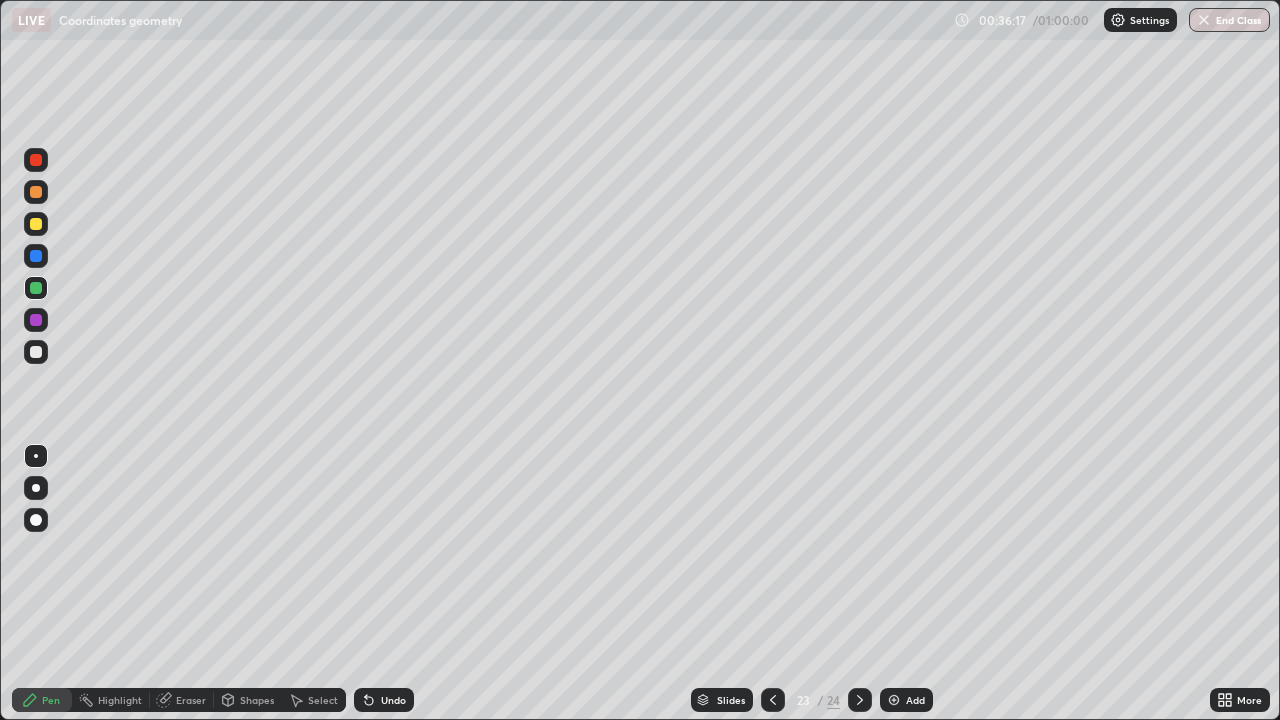 click 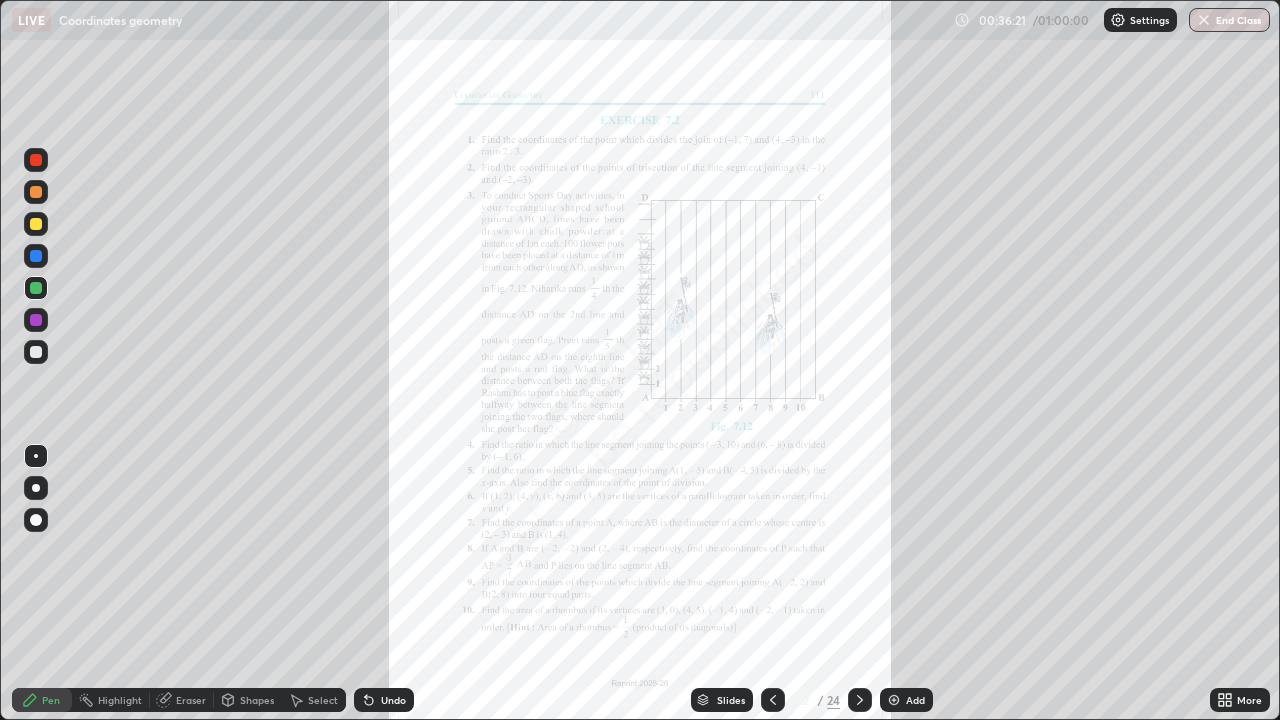 click 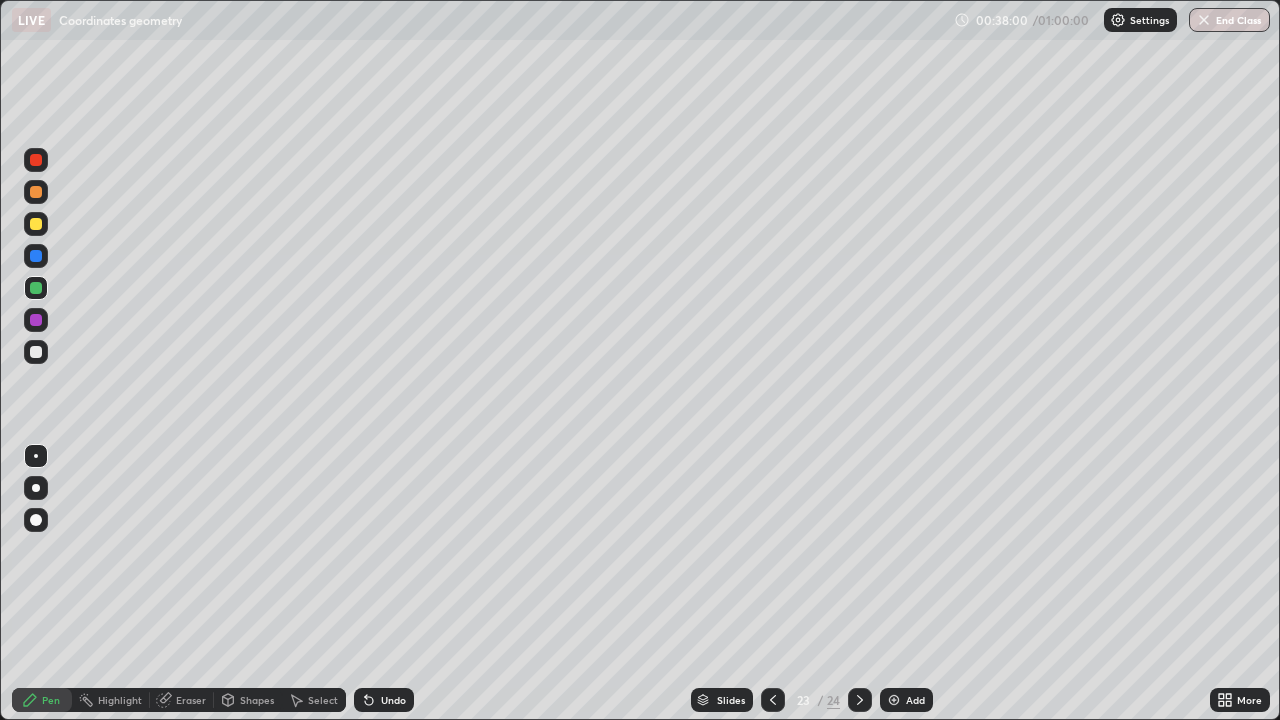 click on "Undo" at bounding box center [393, 700] 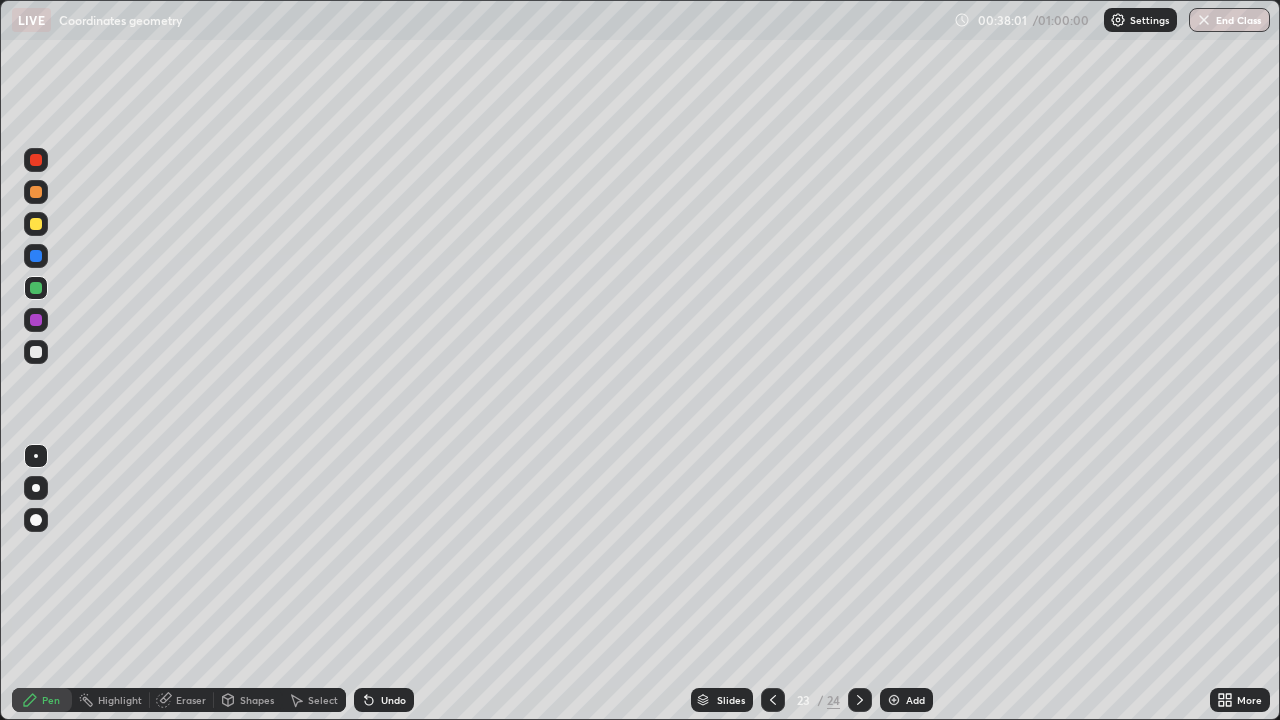 click on "Undo" at bounding box center (384, 700) 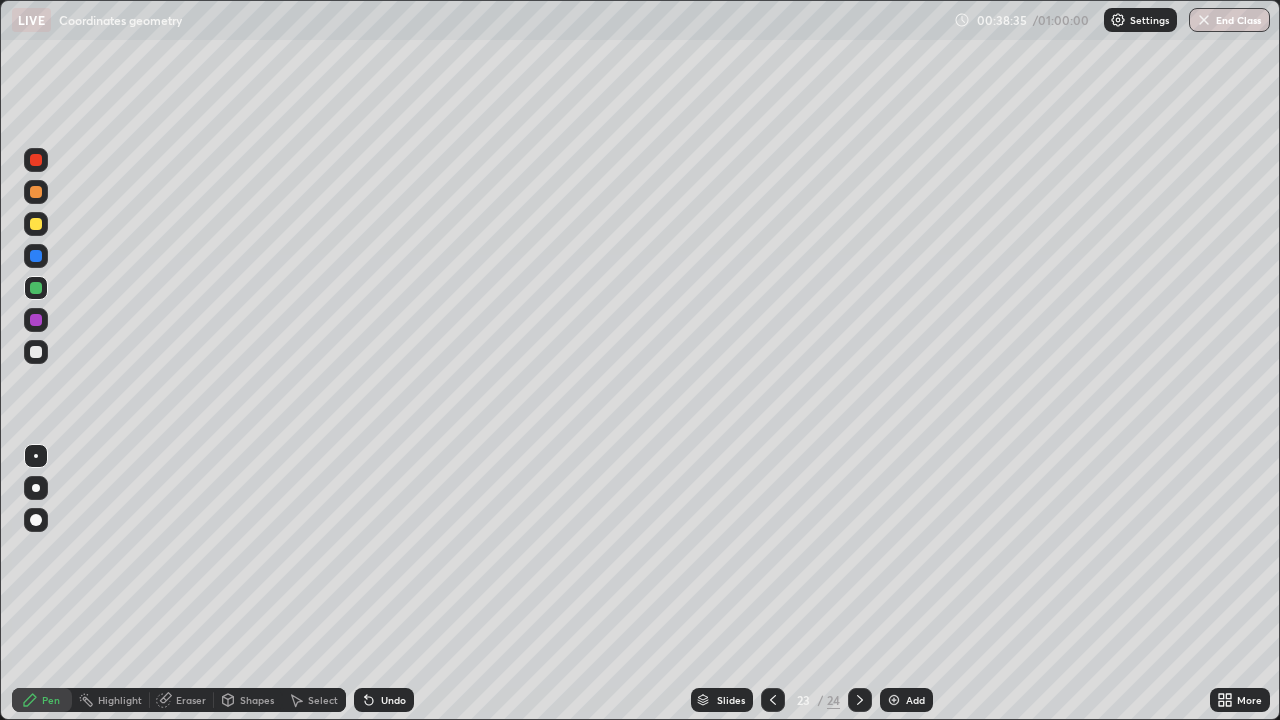 click on "Slides" at bounding box center [731, 700] 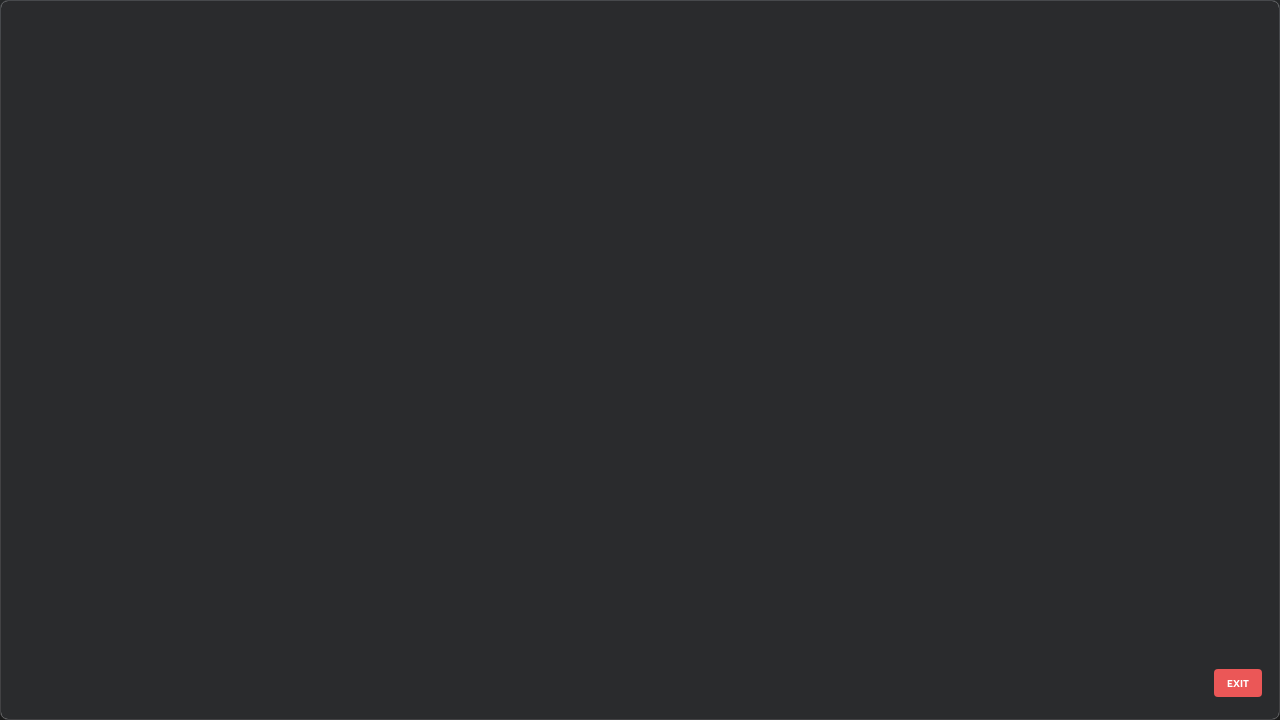scroll, scrollTop: 1079, scrollLeft: 0, axis: vertical 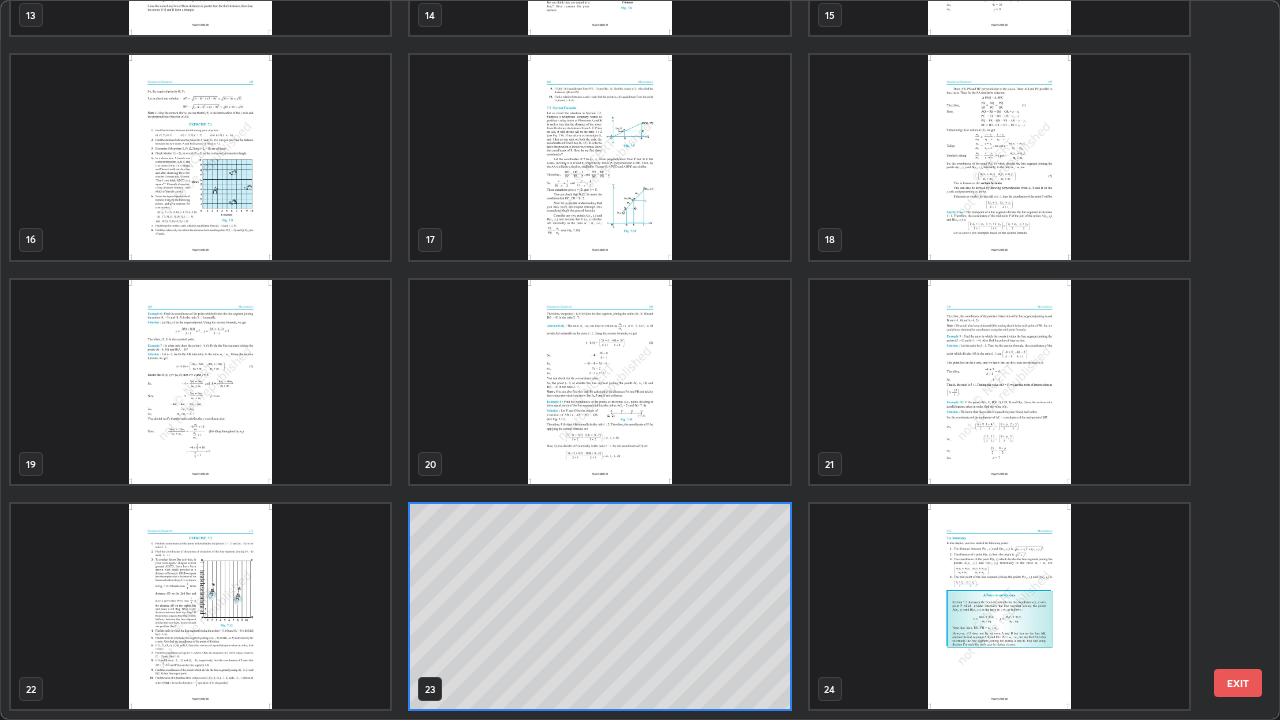 click at bounding box center (200, 606) 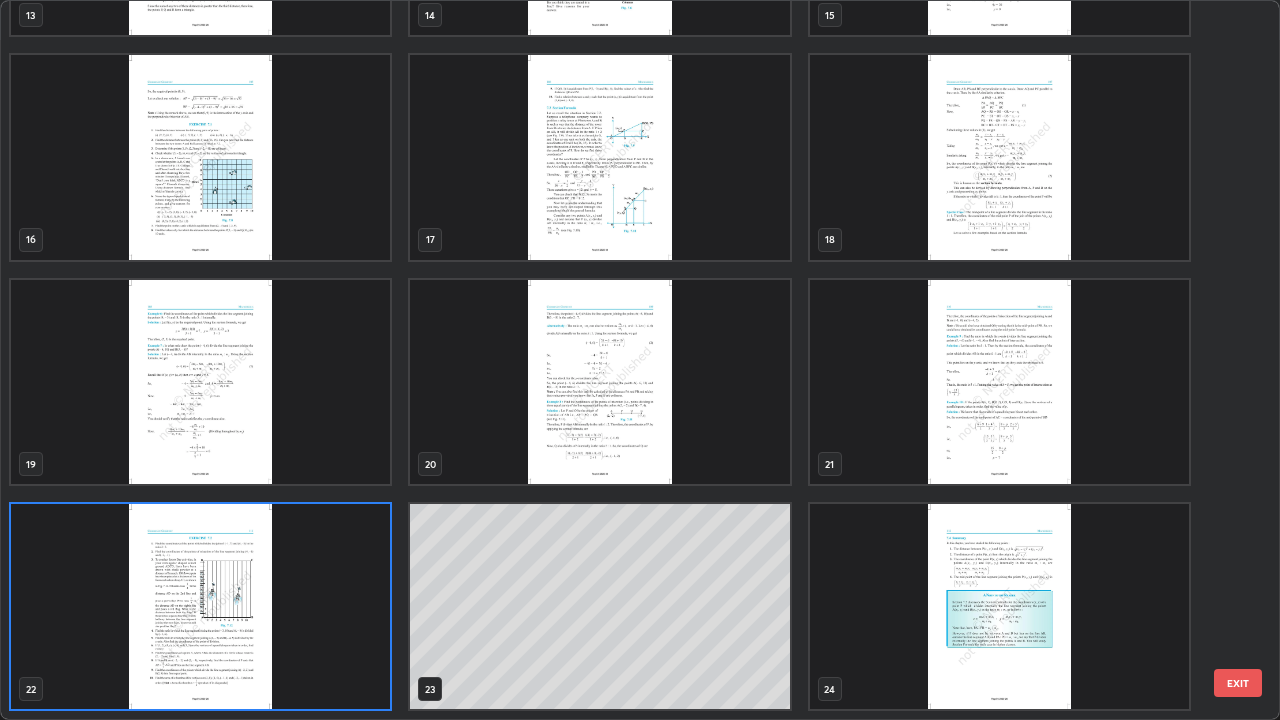 click at bounding box center [200, 606] 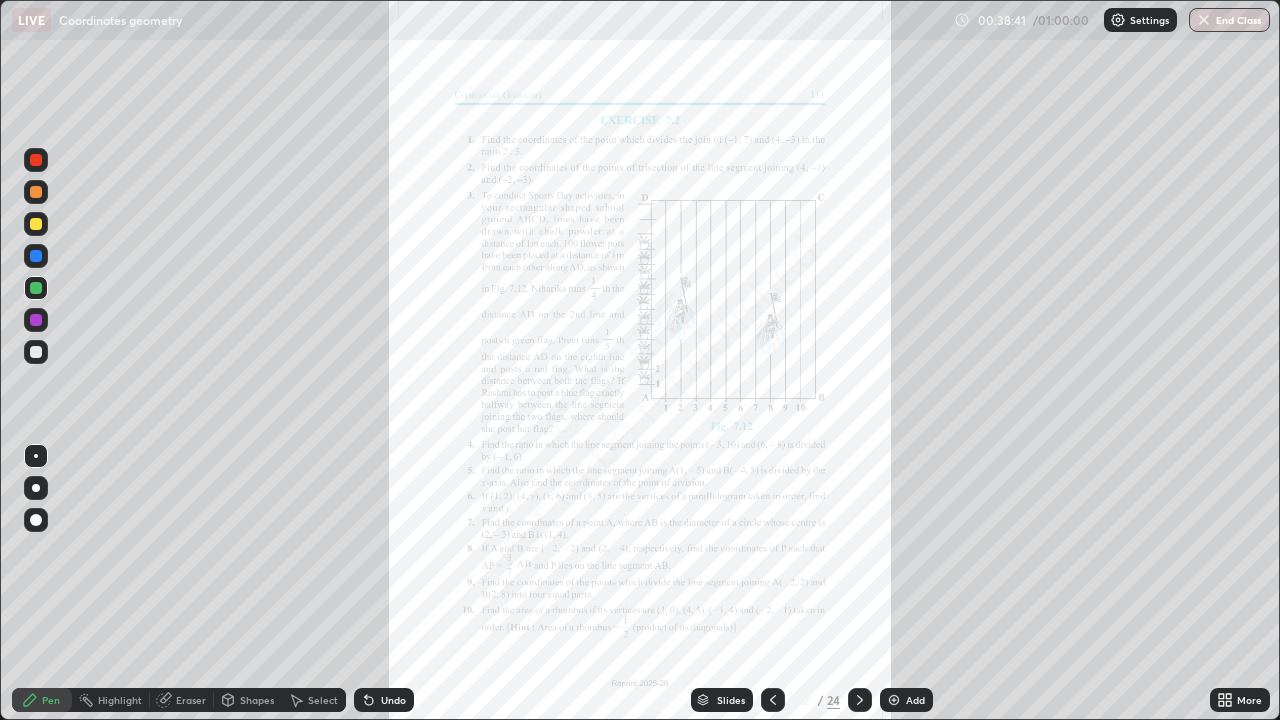 click 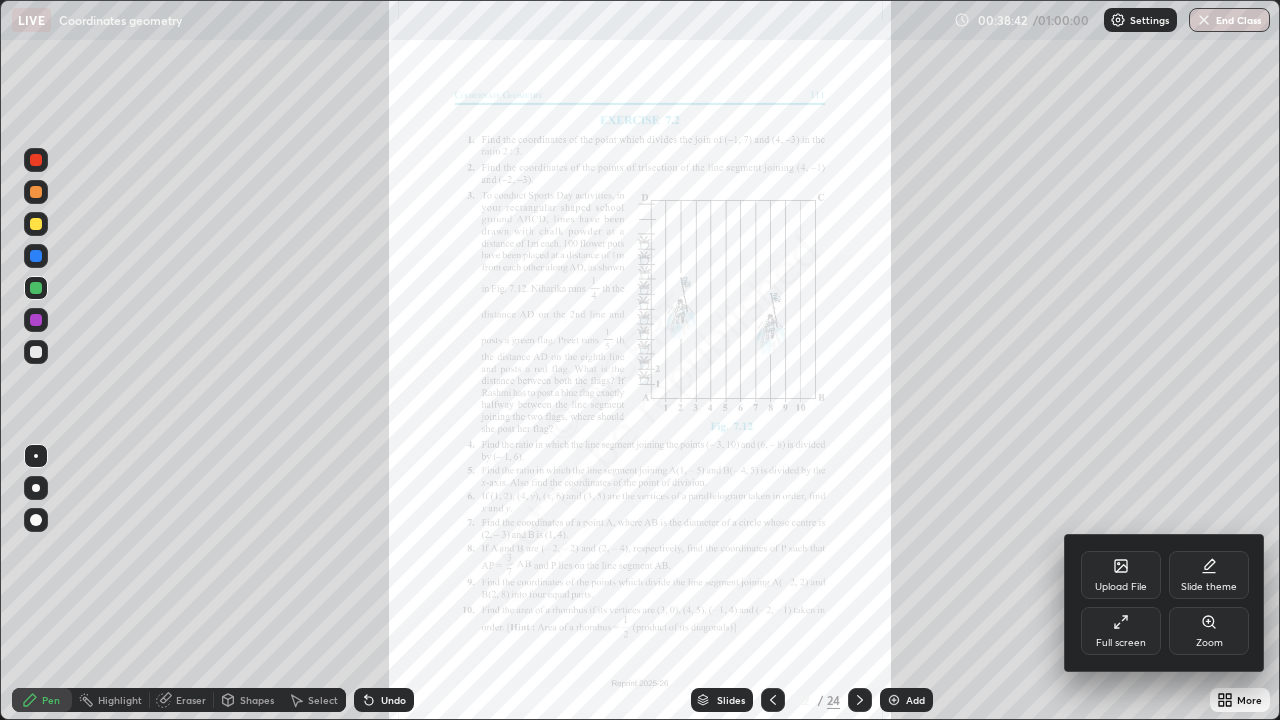 click on "Zoom" at bounding box center (1209, 643) 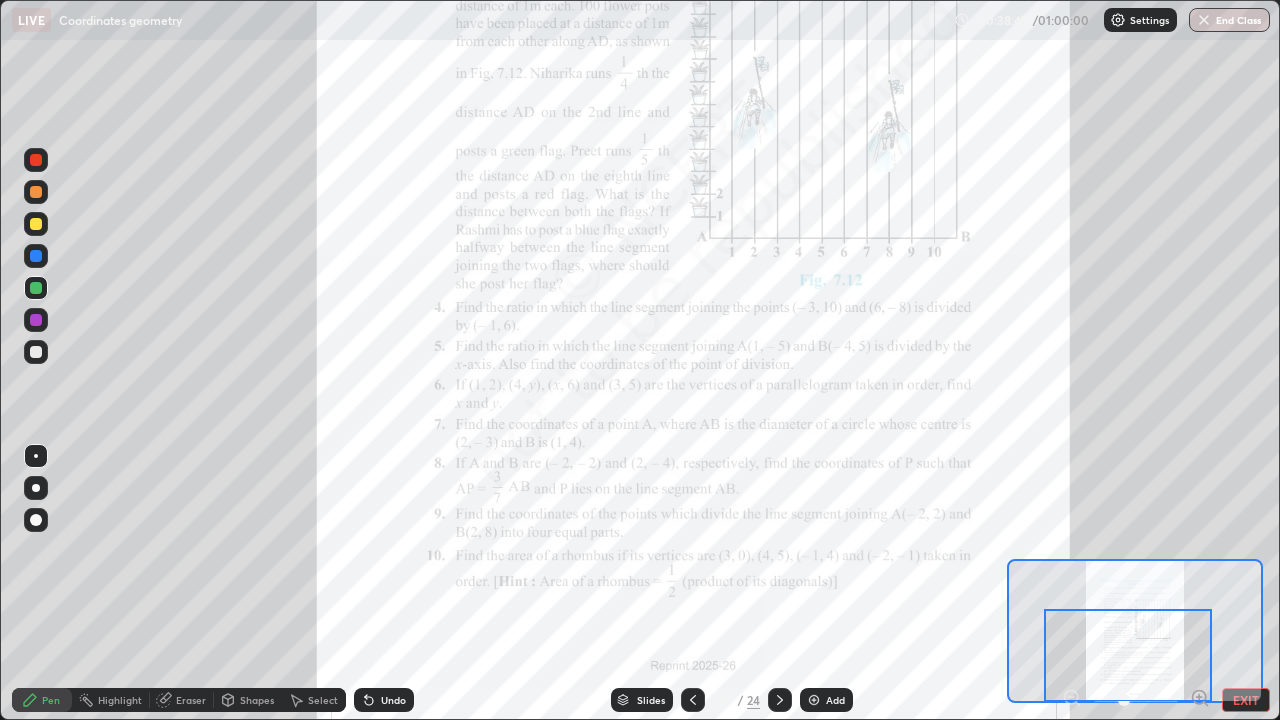 click at bounding box center [1128, 655] 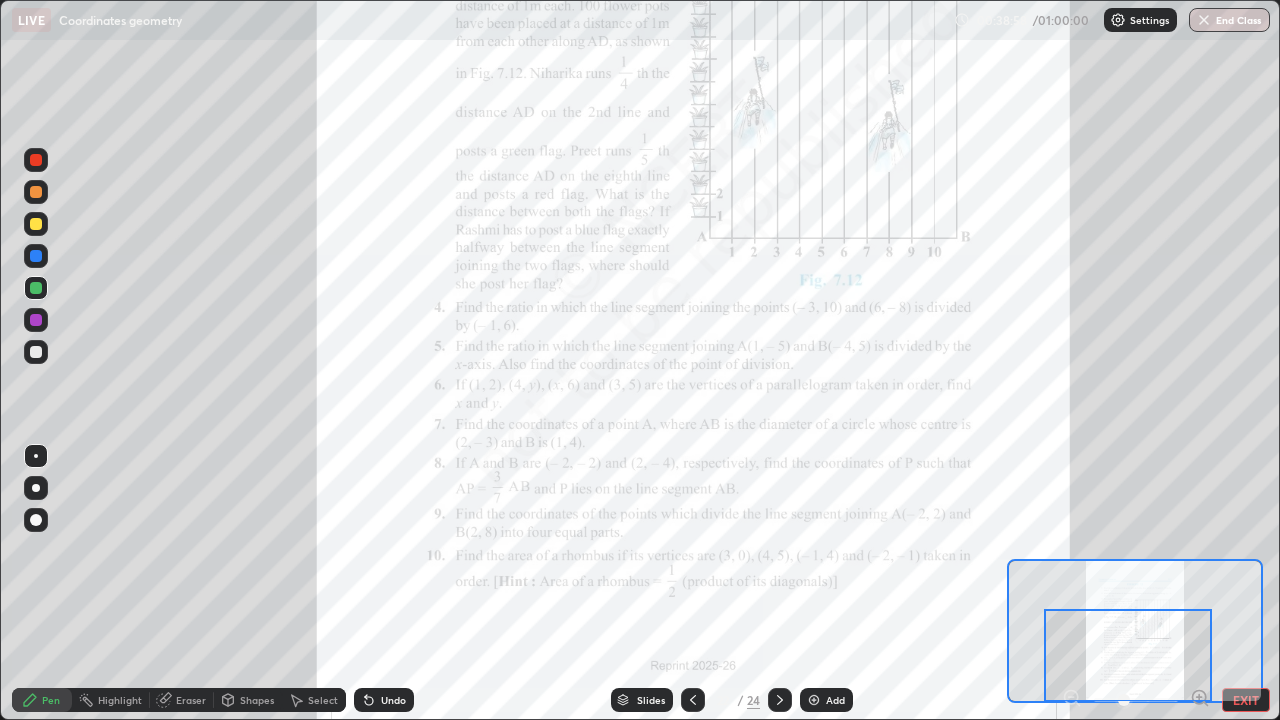 click at bounding box center [36, 320] 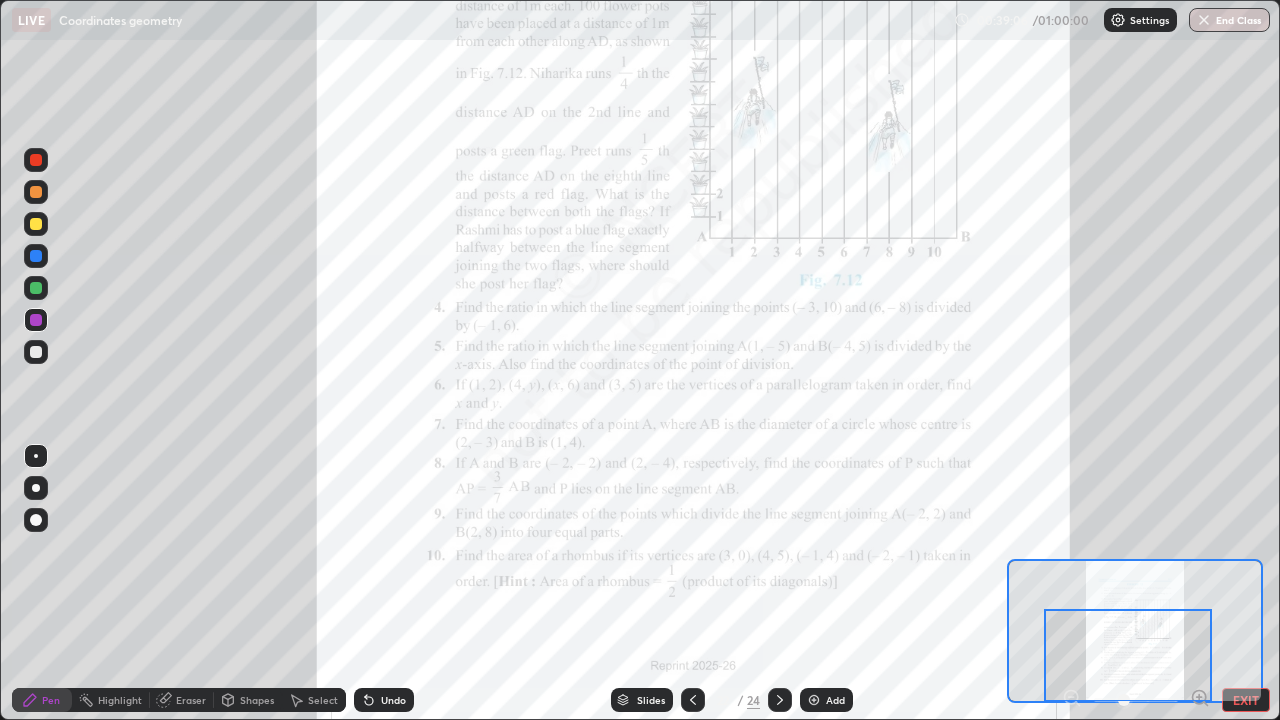 click at bounding box center [1128, 655] 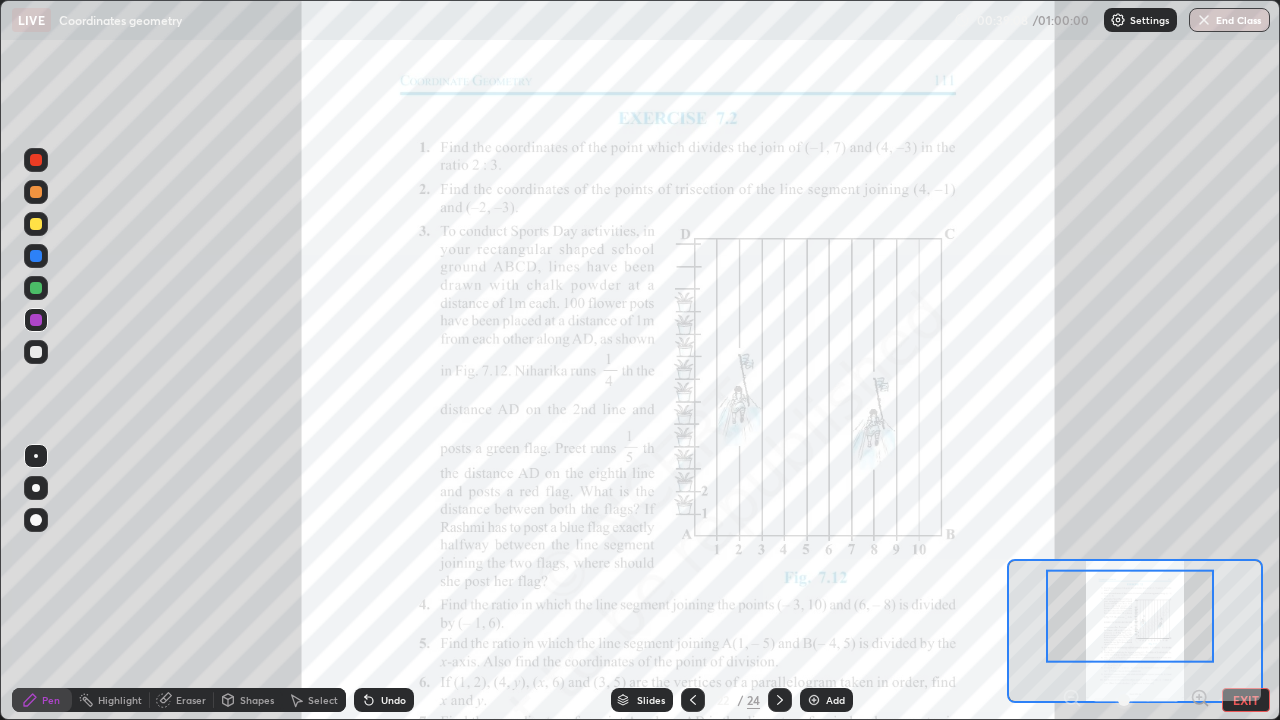 click 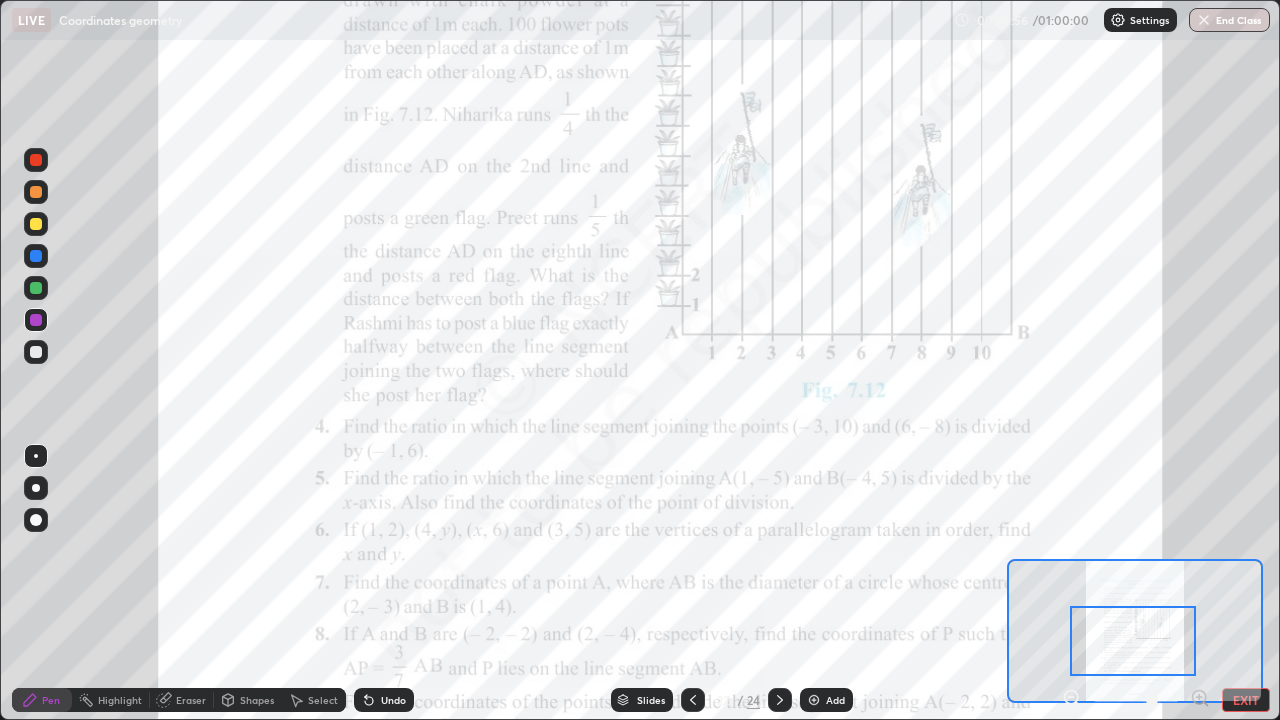 click at bounding box center [814, 700] 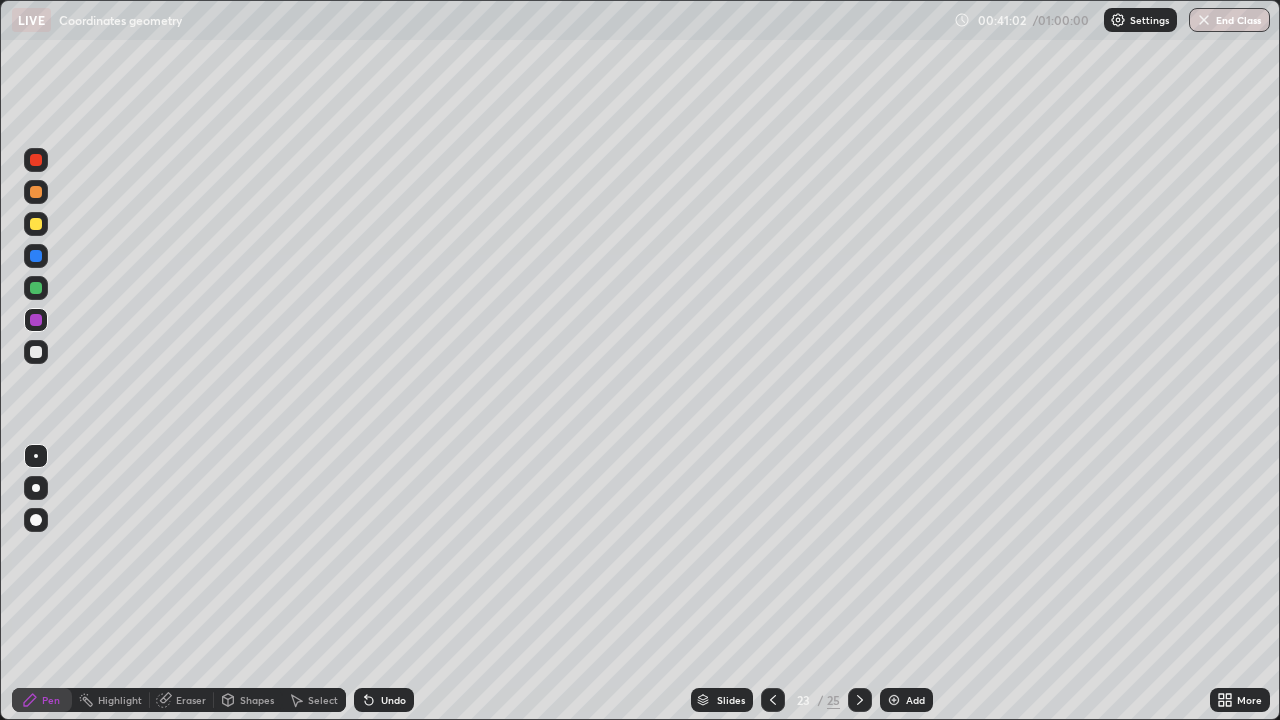 click 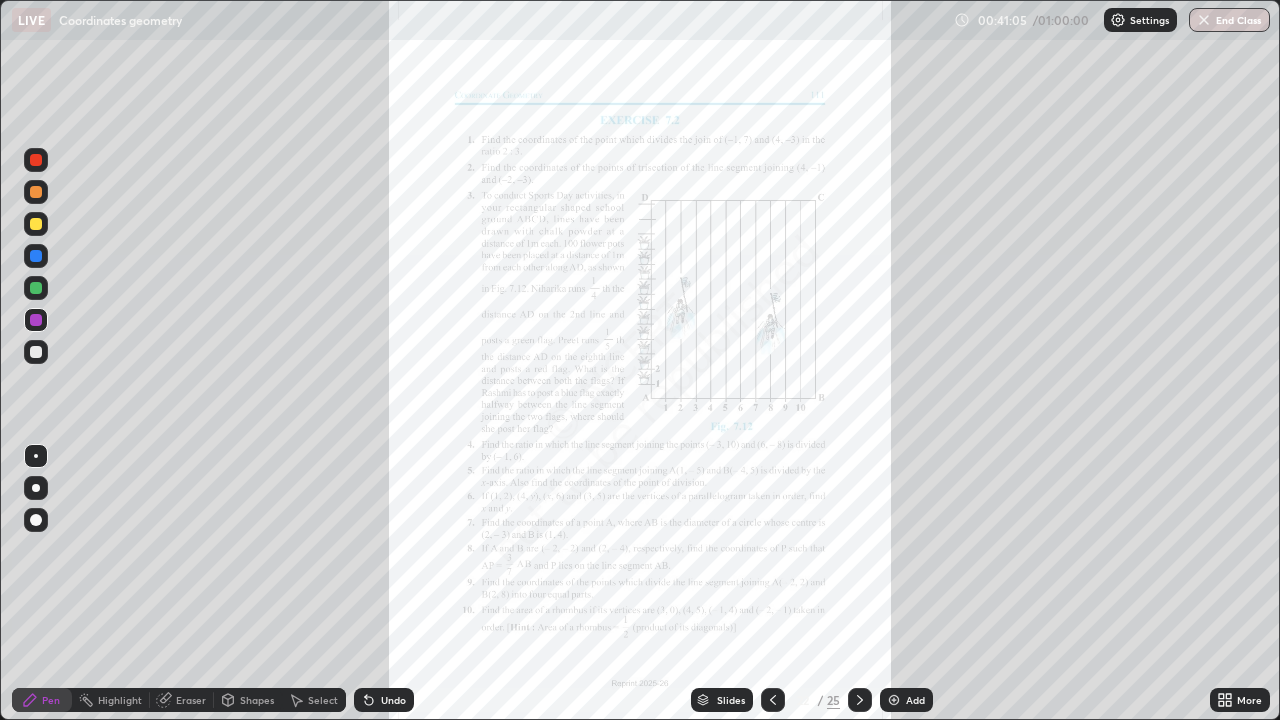 click at bounding box center (860, 700) 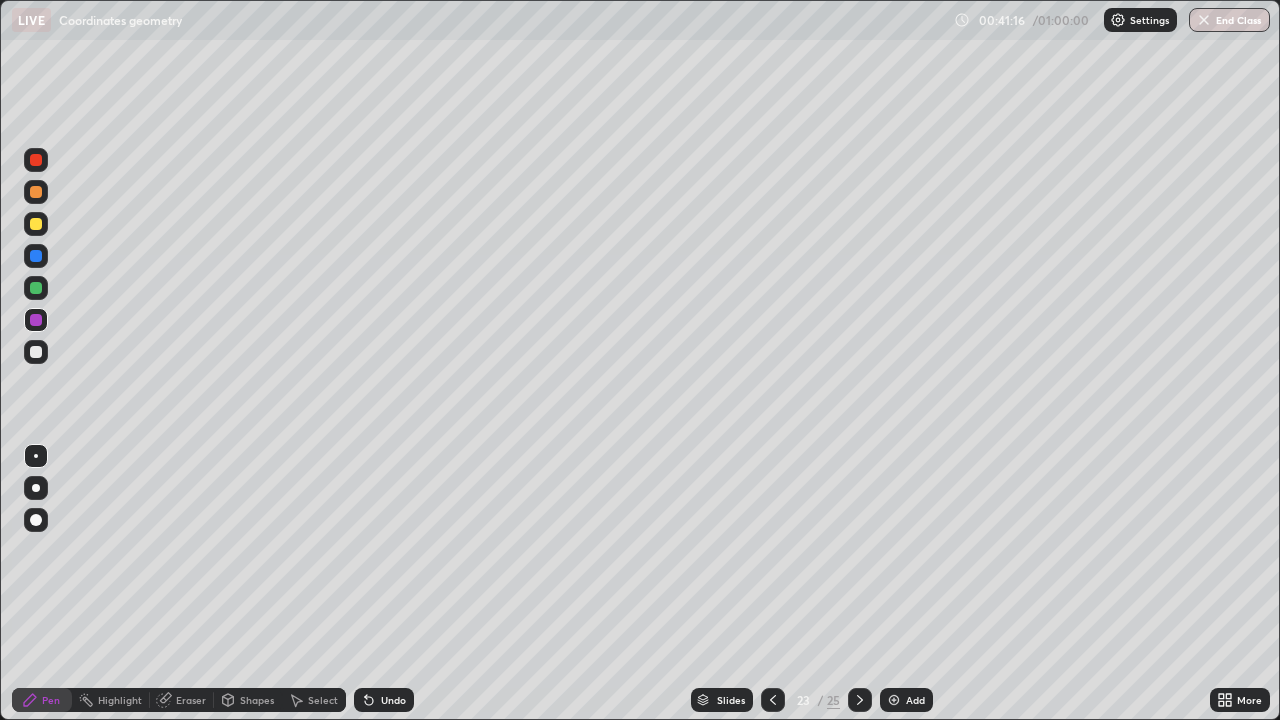 click 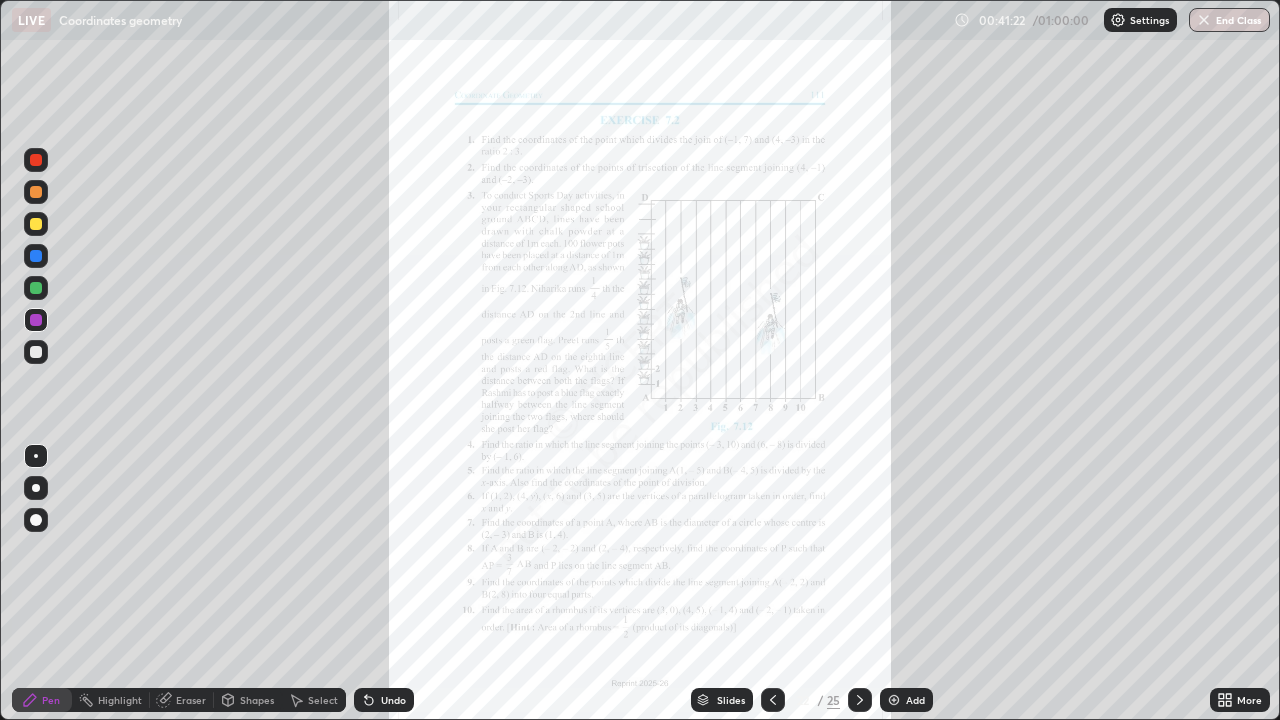 click at bounding box center (860, 700) 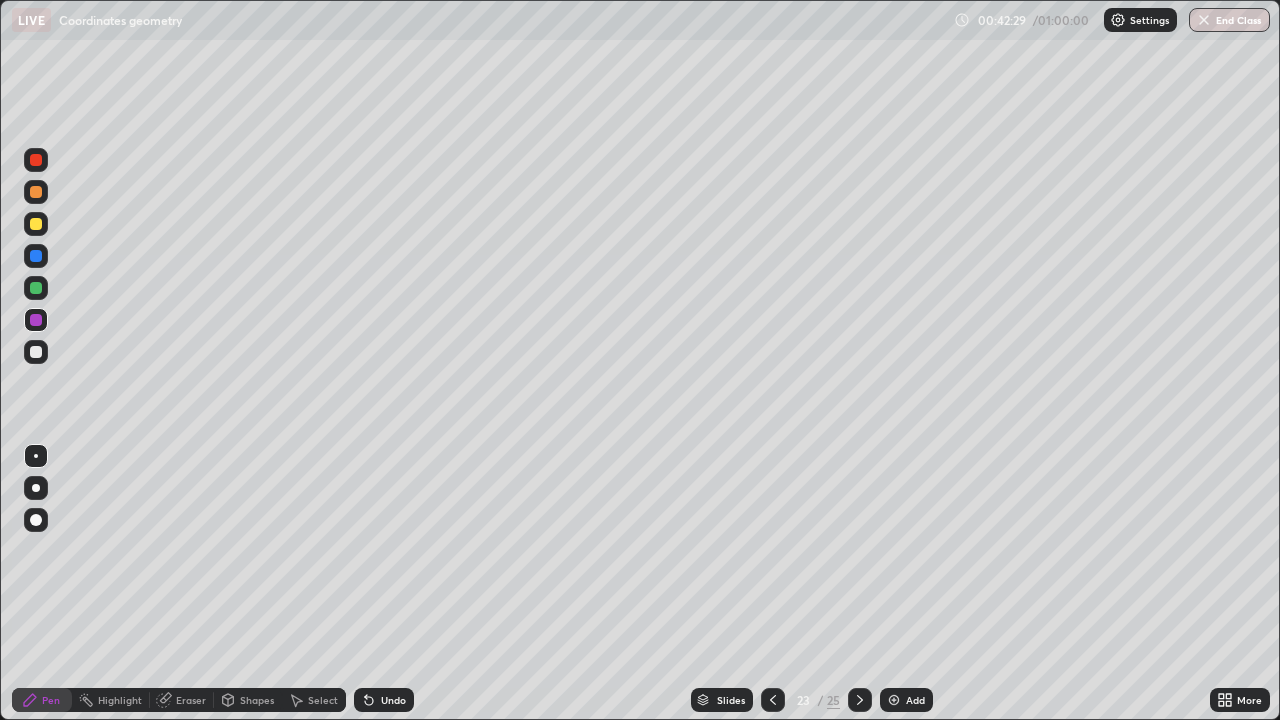 click on "Eraser" at bounding box center (182, 700) 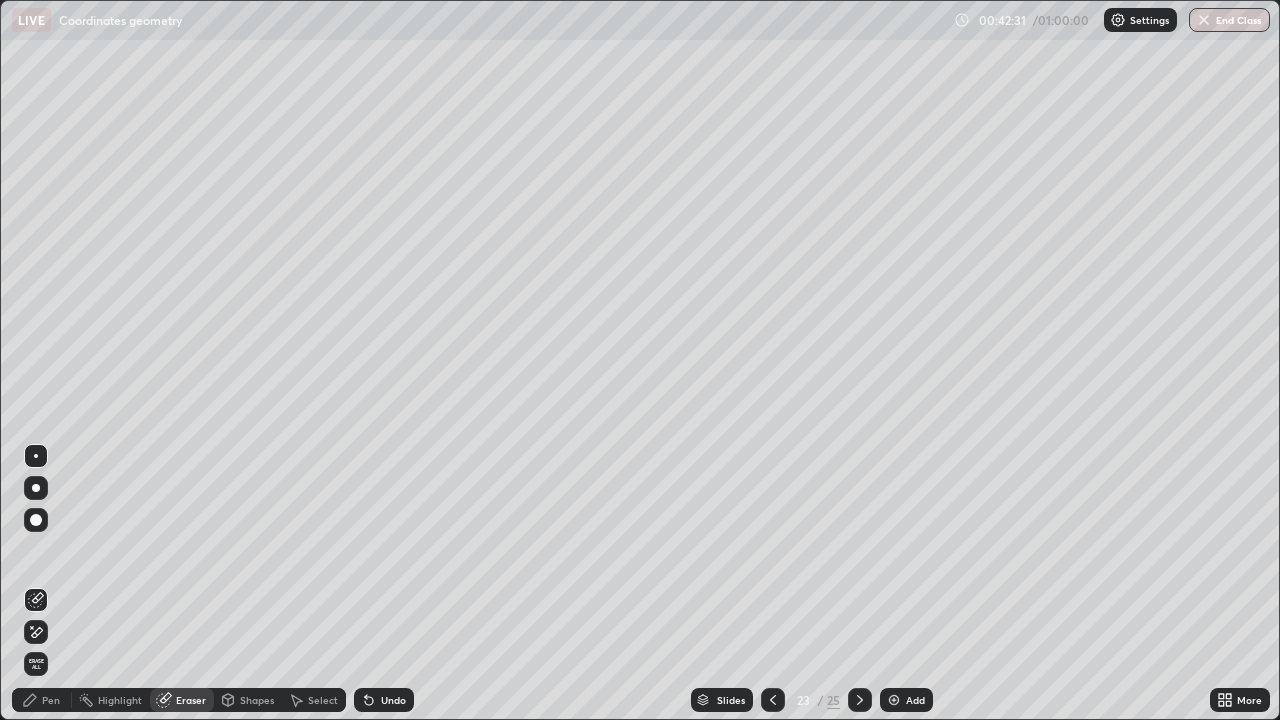 click on "Pen" at bounding box center (51, 700) 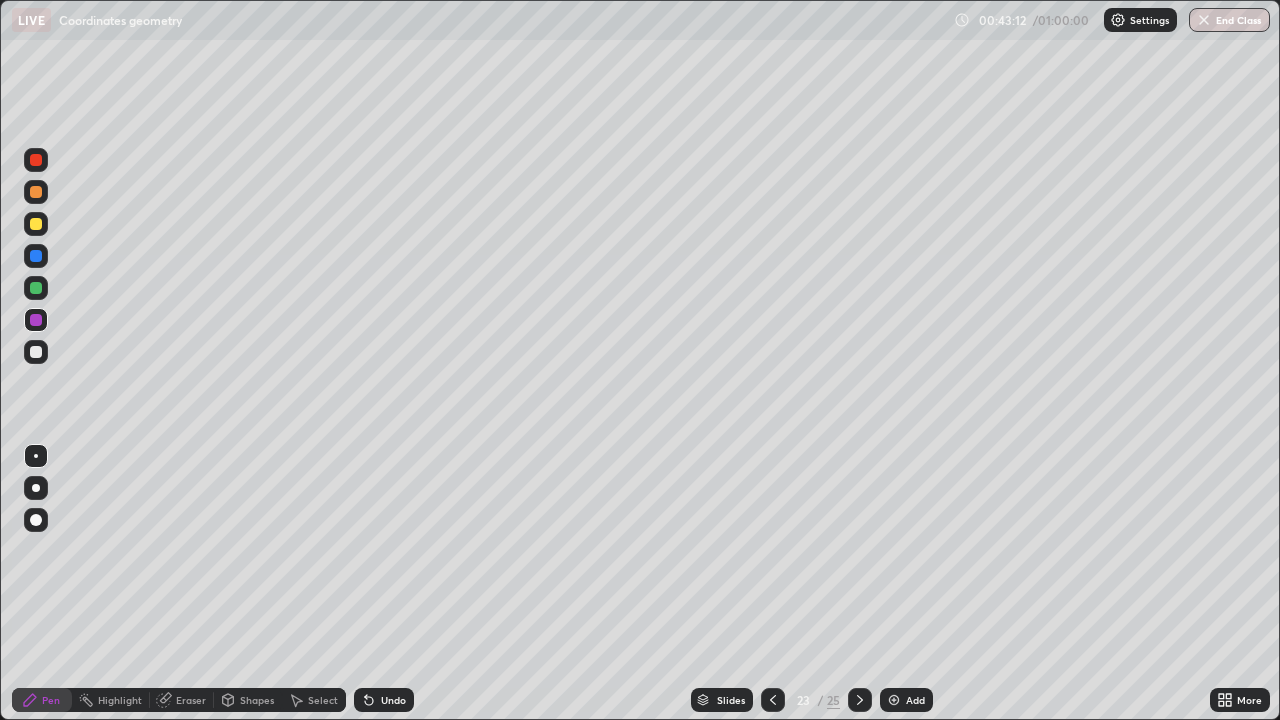 click at bounding box center (894, 700) 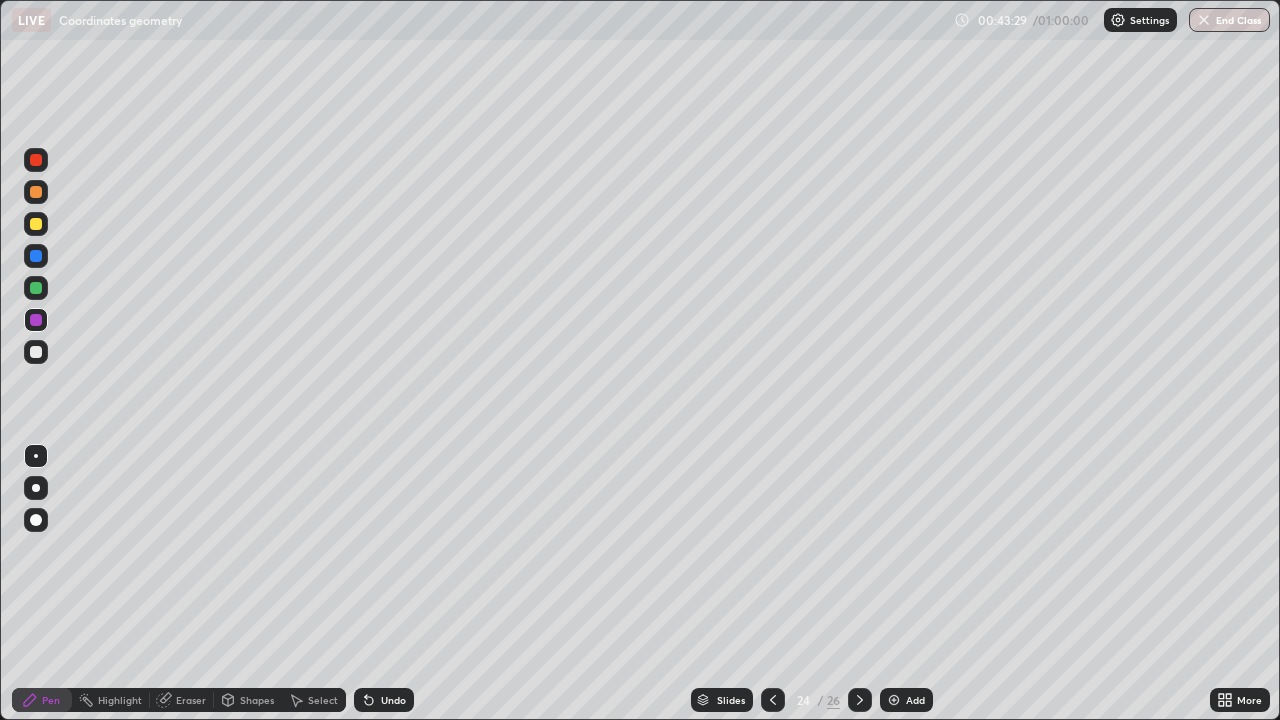 click at bounding box center [36, 192] 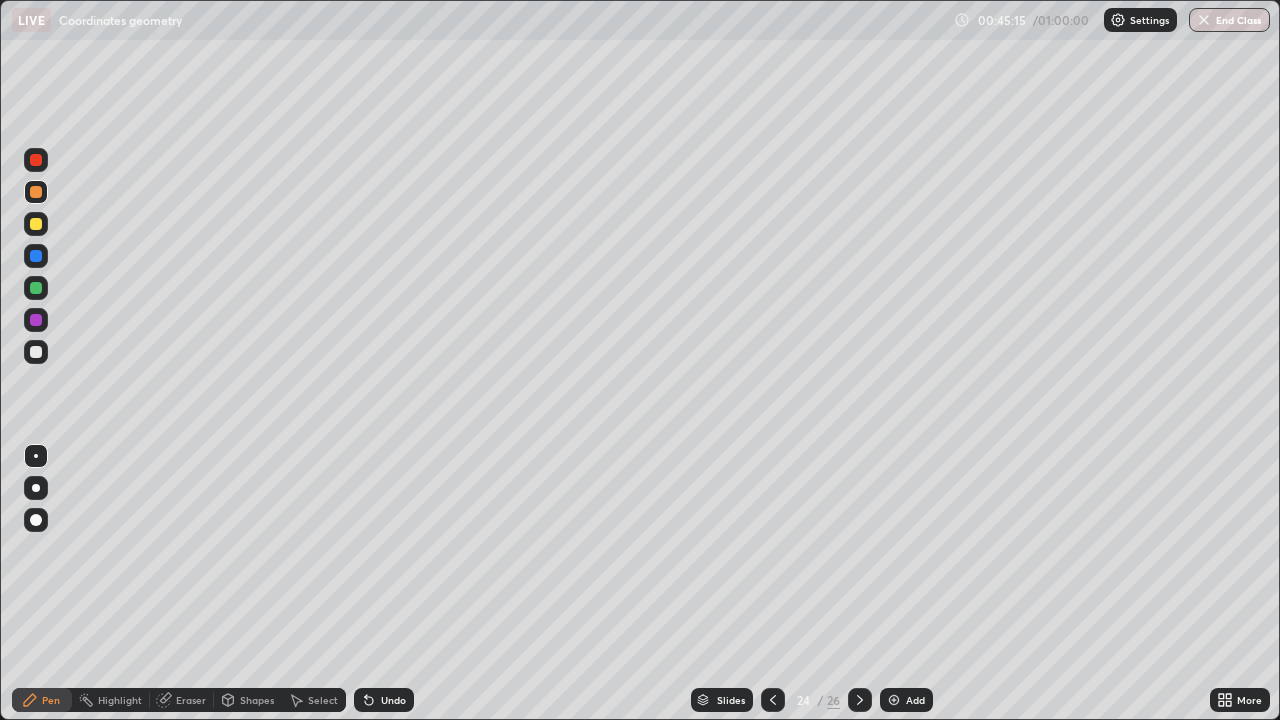 click 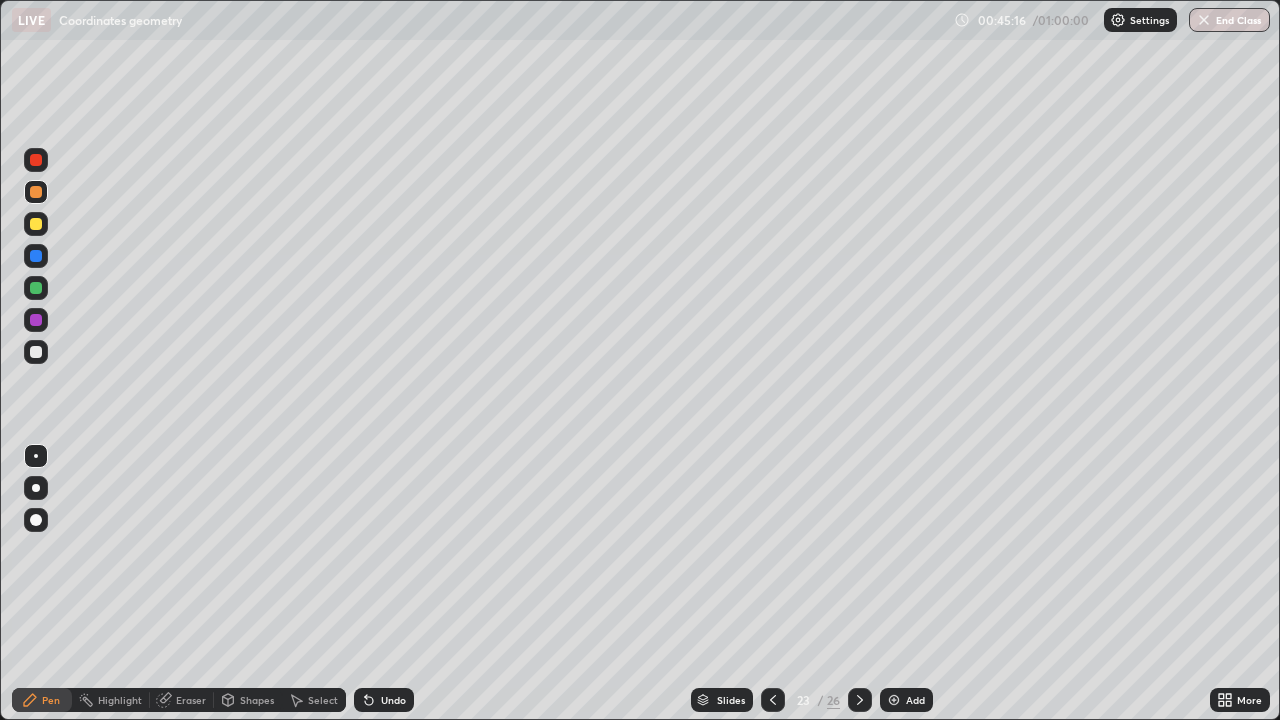 click 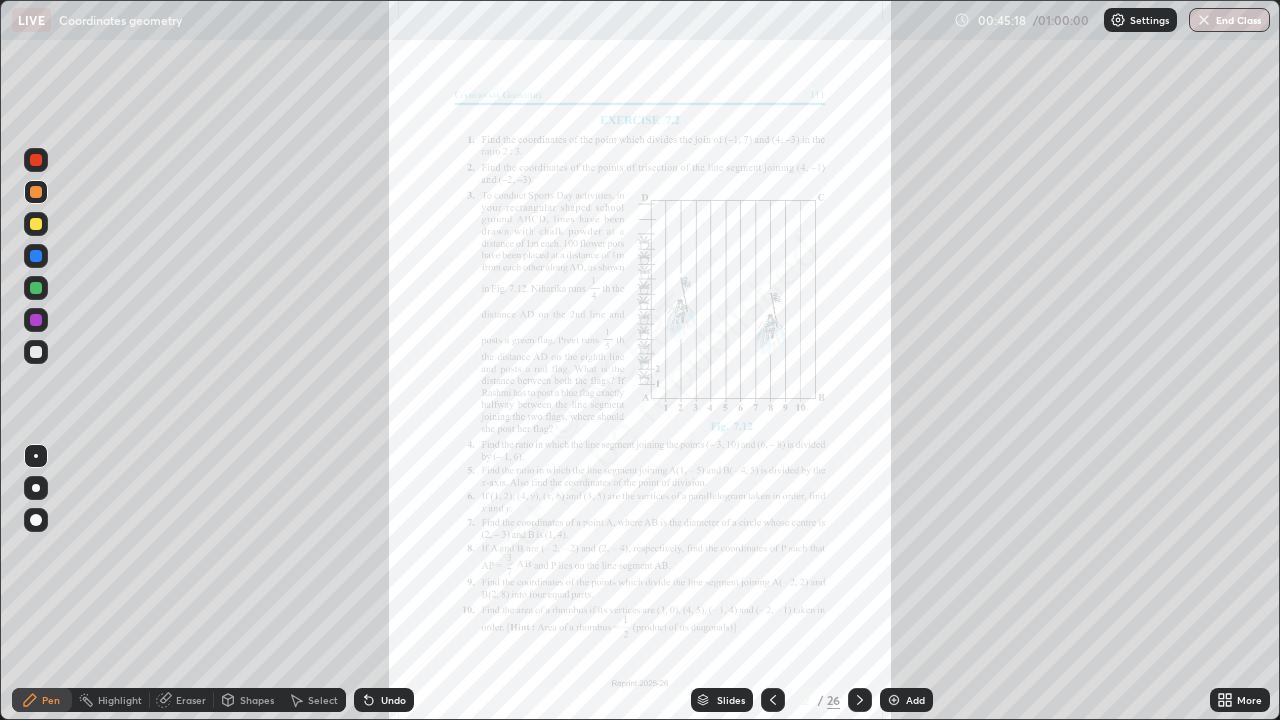 click 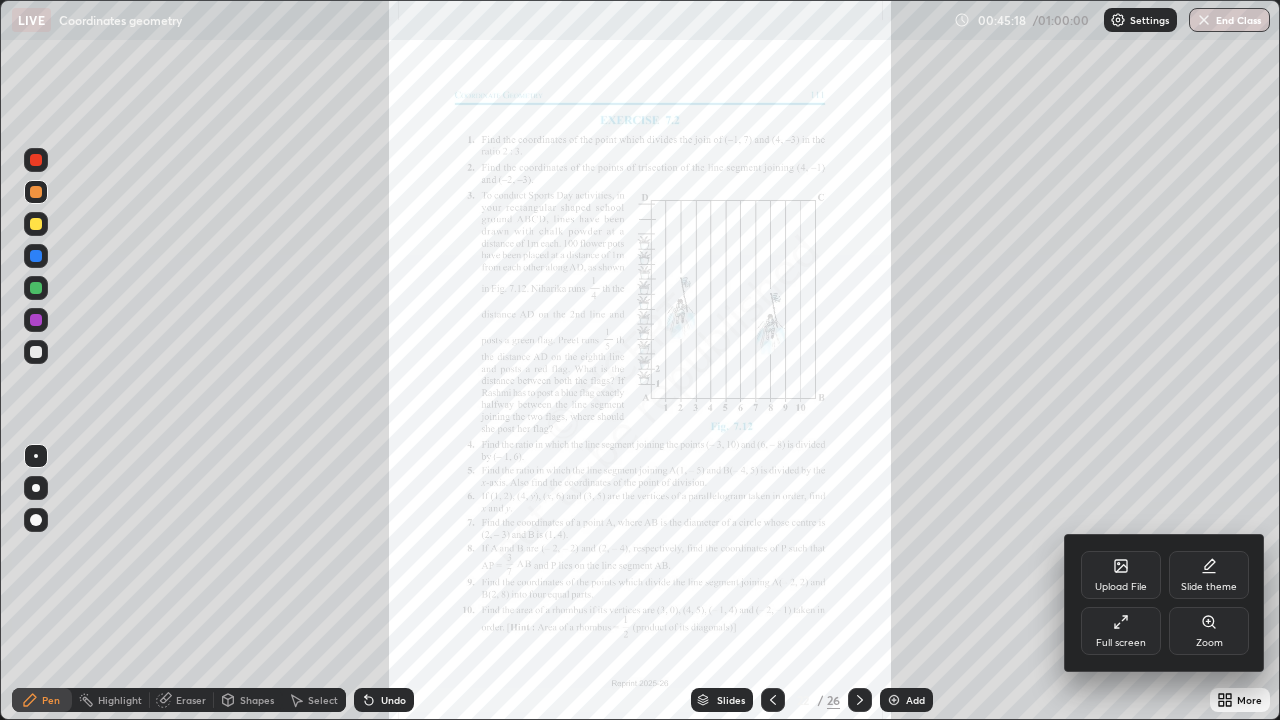 click on "Zoom" at bounding box center (1209, 631) 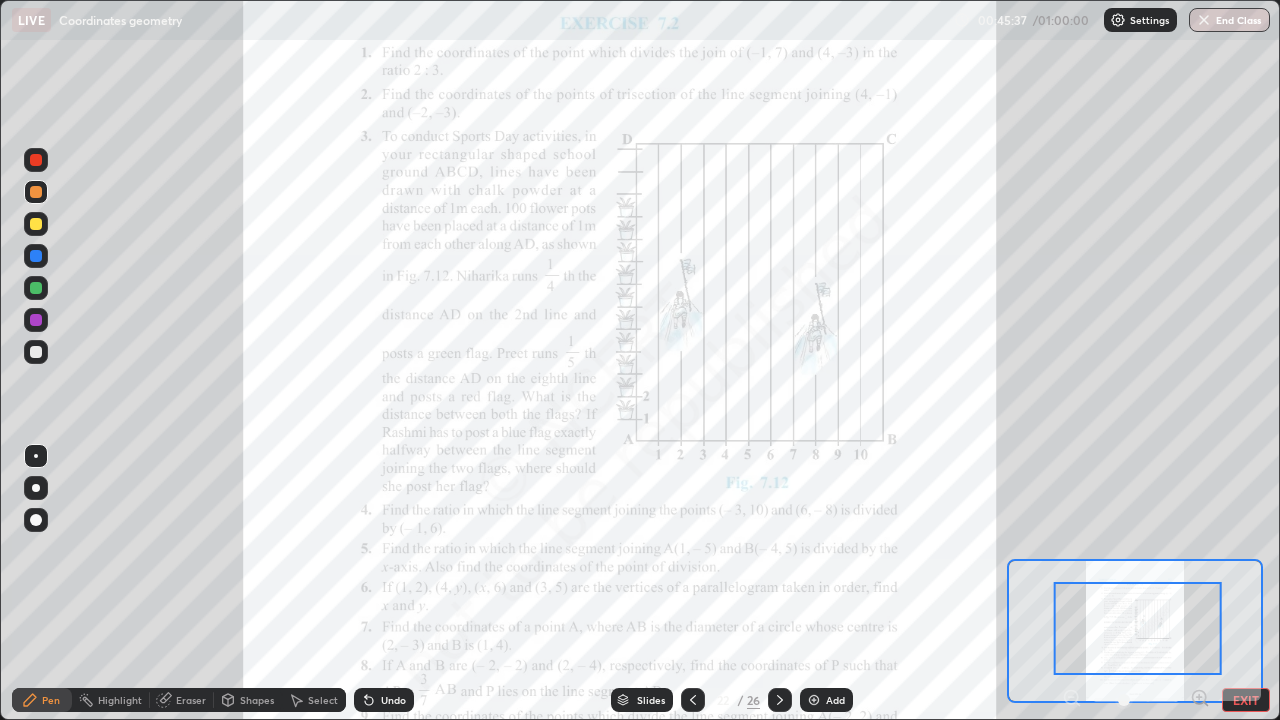 click at bounding box center [1138, 628] 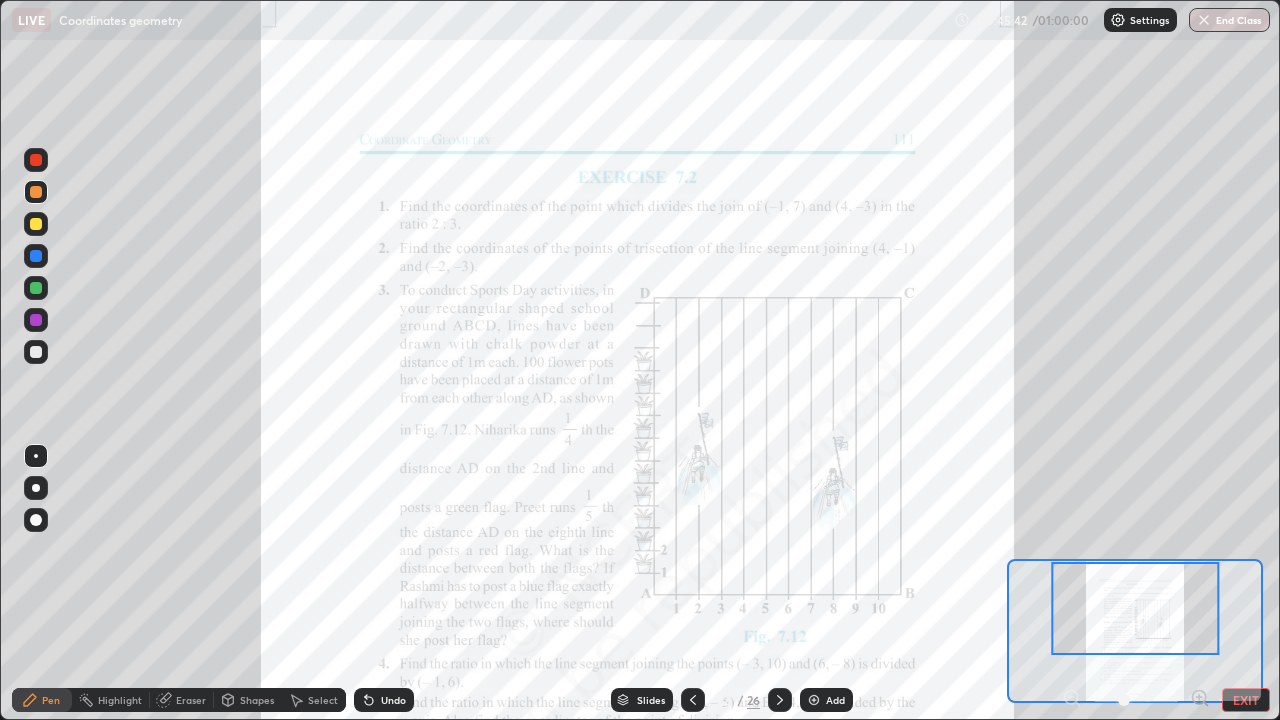 click 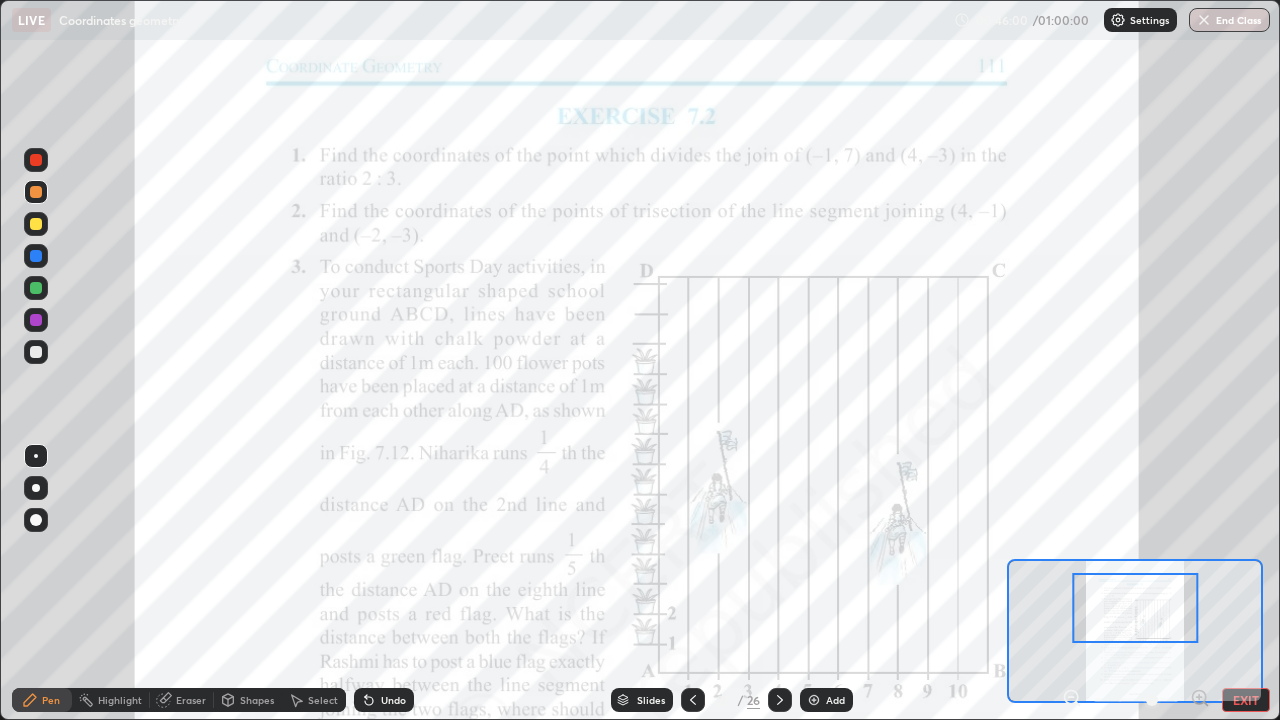 click at bounding box center (36, 192) 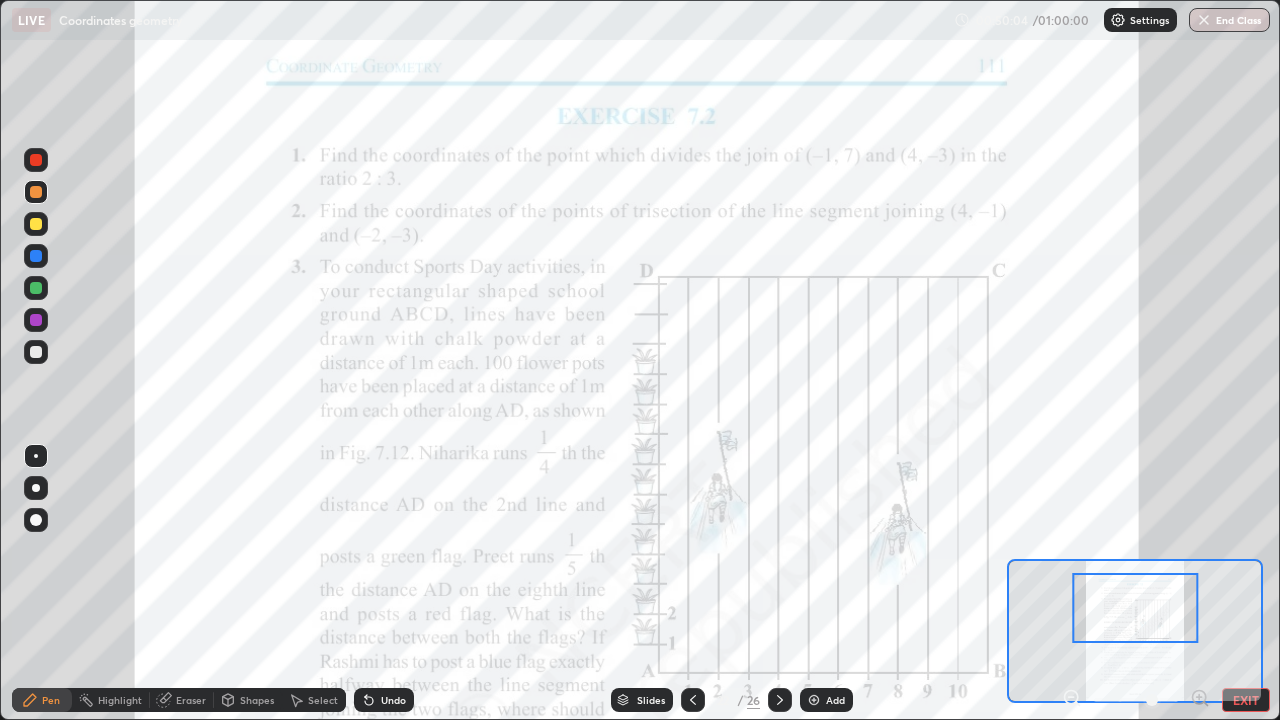 click on "End Class" at bounding box center (1229, 20) 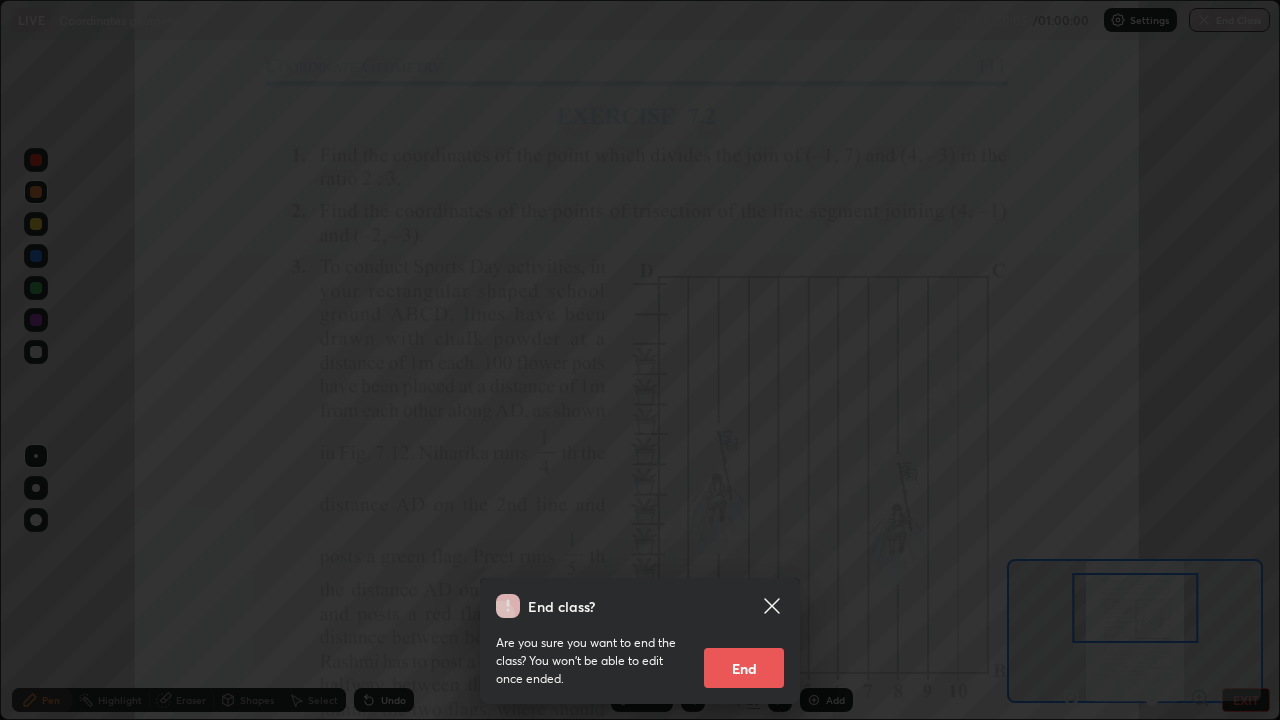 click on "End" at bounding box center (744, 668) 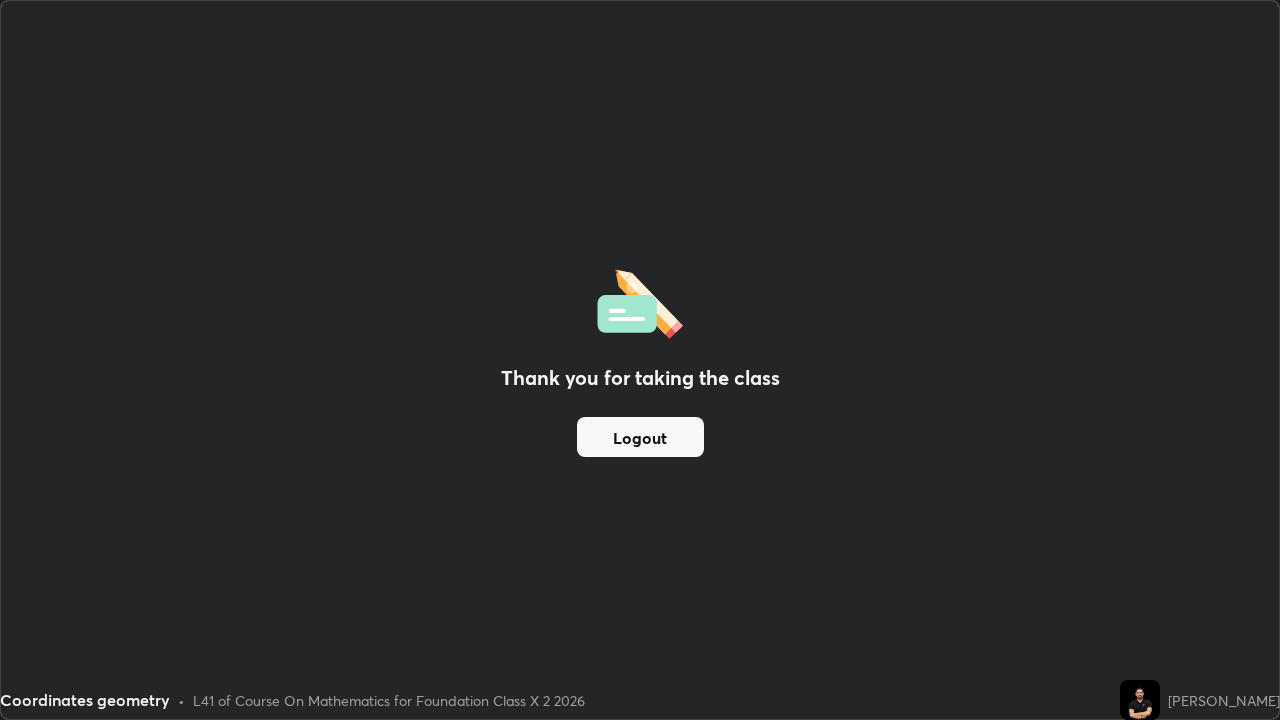 click on "Logout" at bounding box center (640, 437) 